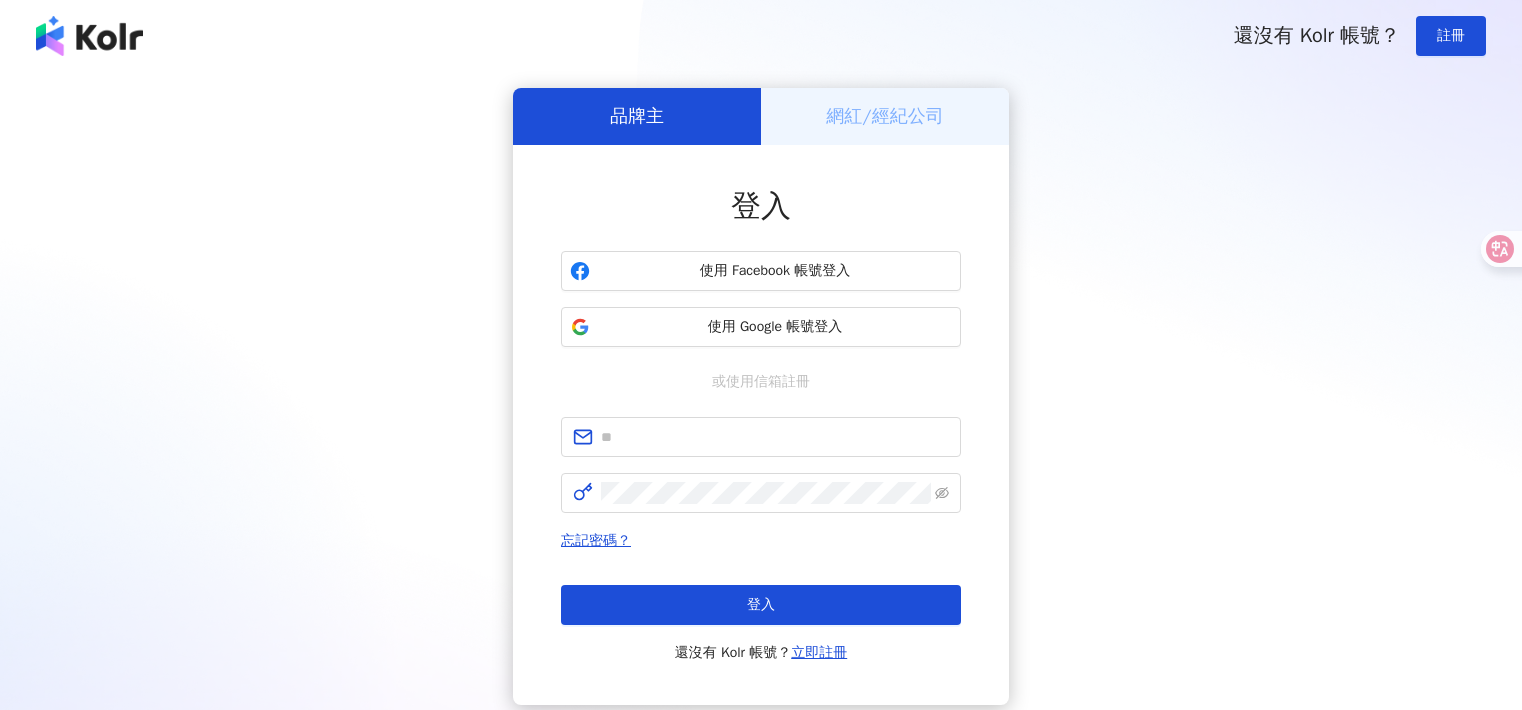 scroll, scrollTop: 0, scrollLeft: 0, axis: both 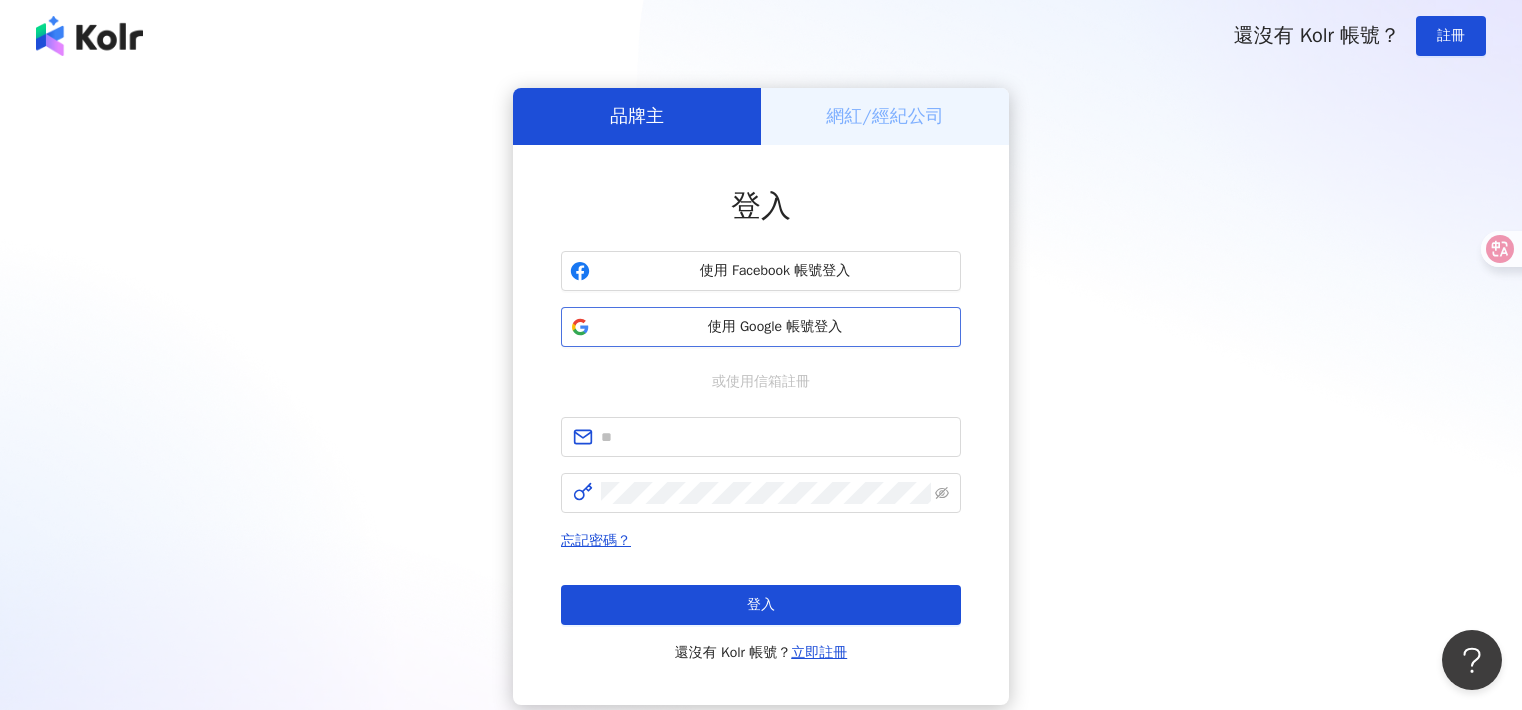 click on "使用 Google 帳號登入" at bounding box center (775, 327) 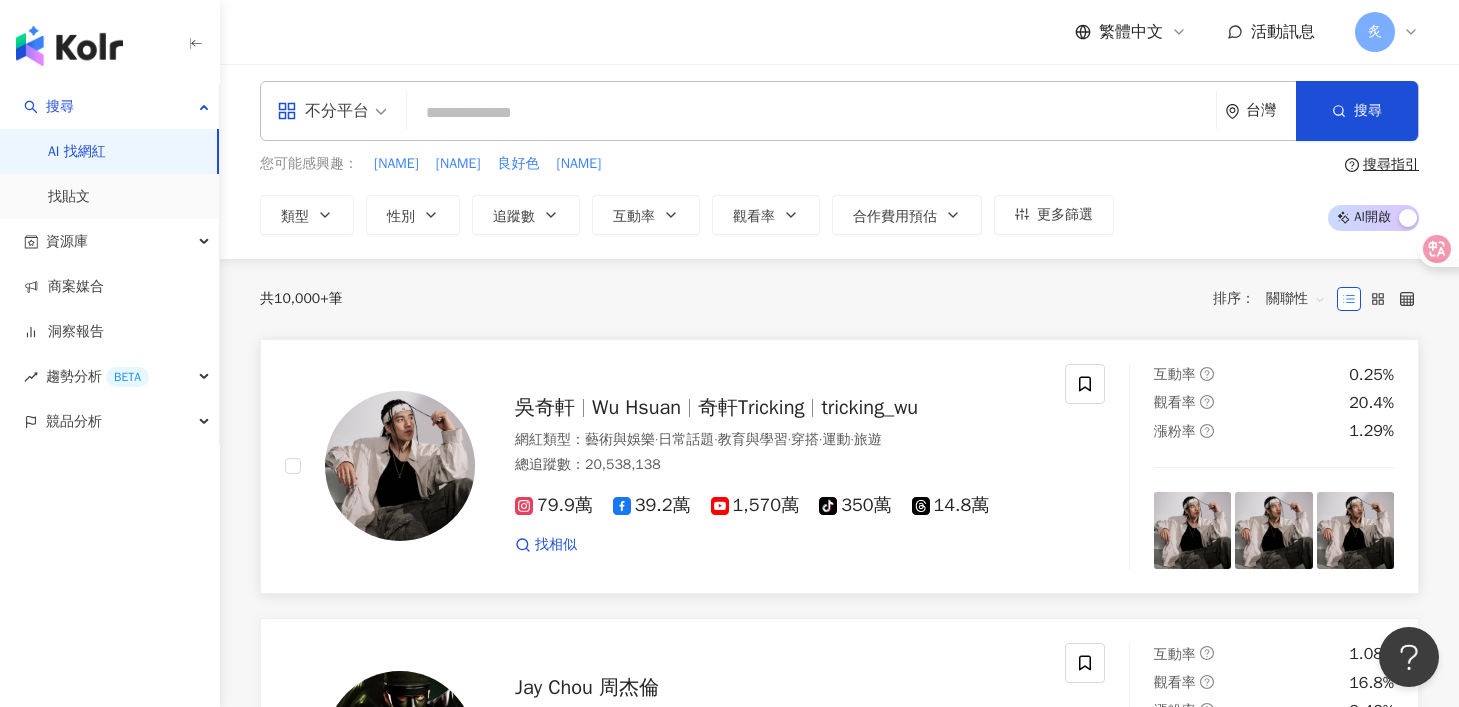 scroll, scrollTop: 8, scrollLeft: 0, axis: vertical 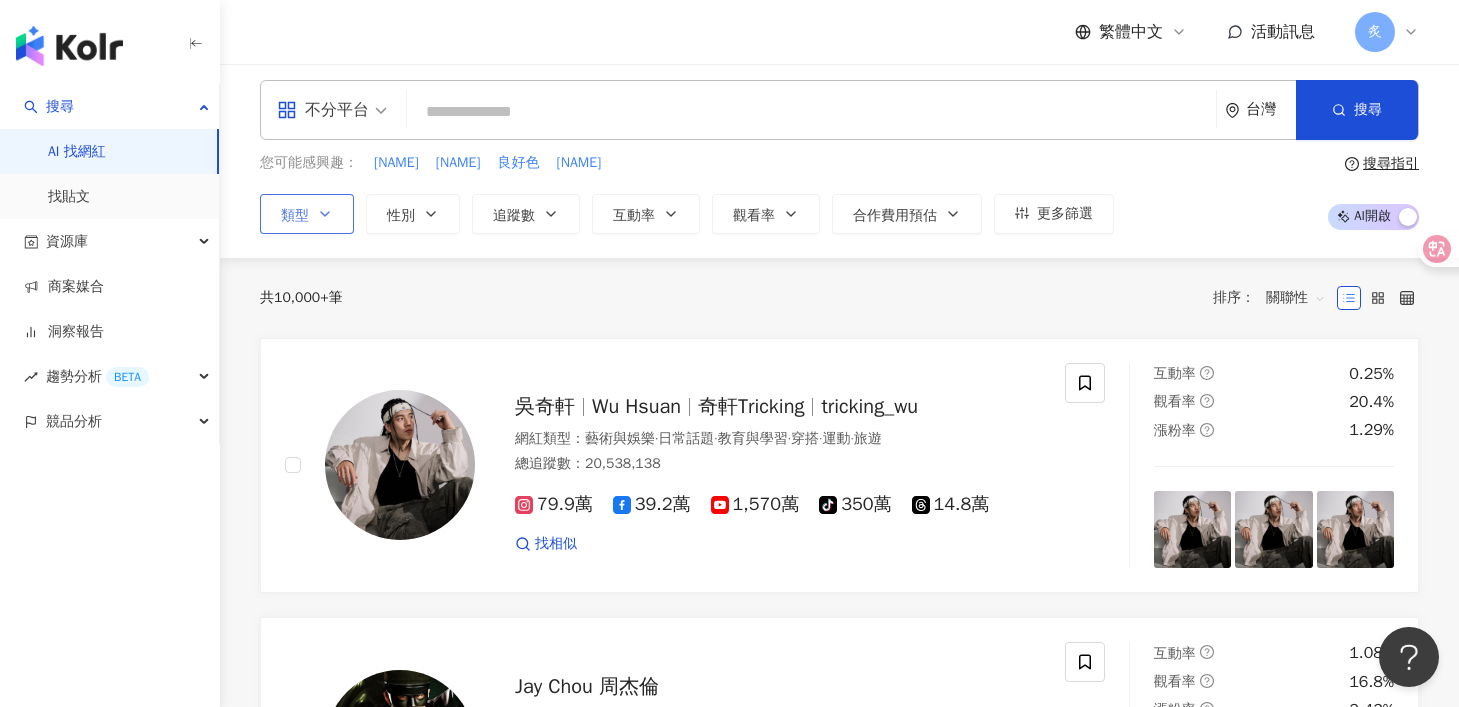 click on "類型" at bounding box center (307, 214) 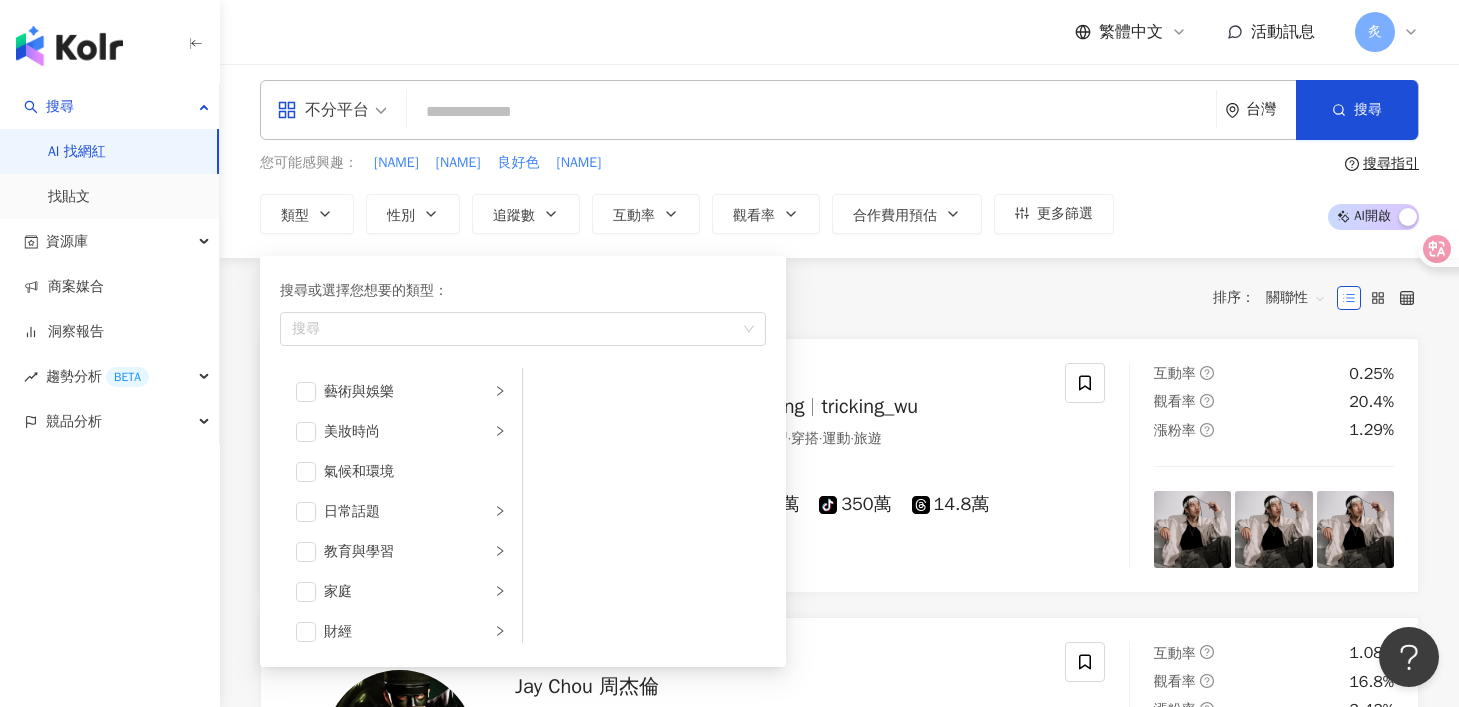 click on "共  10,000+  筆 排序： 關聯性" at bounding box center (839, 298) 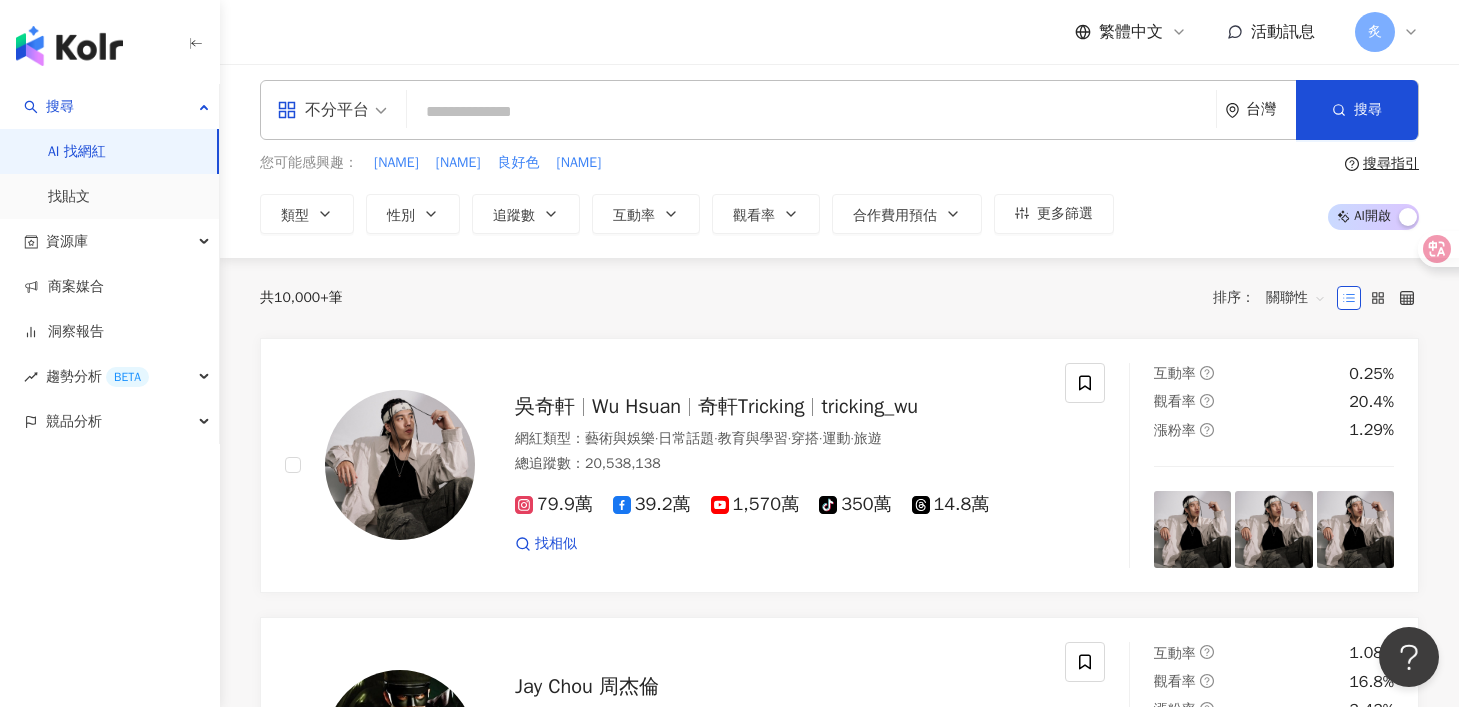 scroll, scrollTop: 0, scrollLeft: 0, axis: both 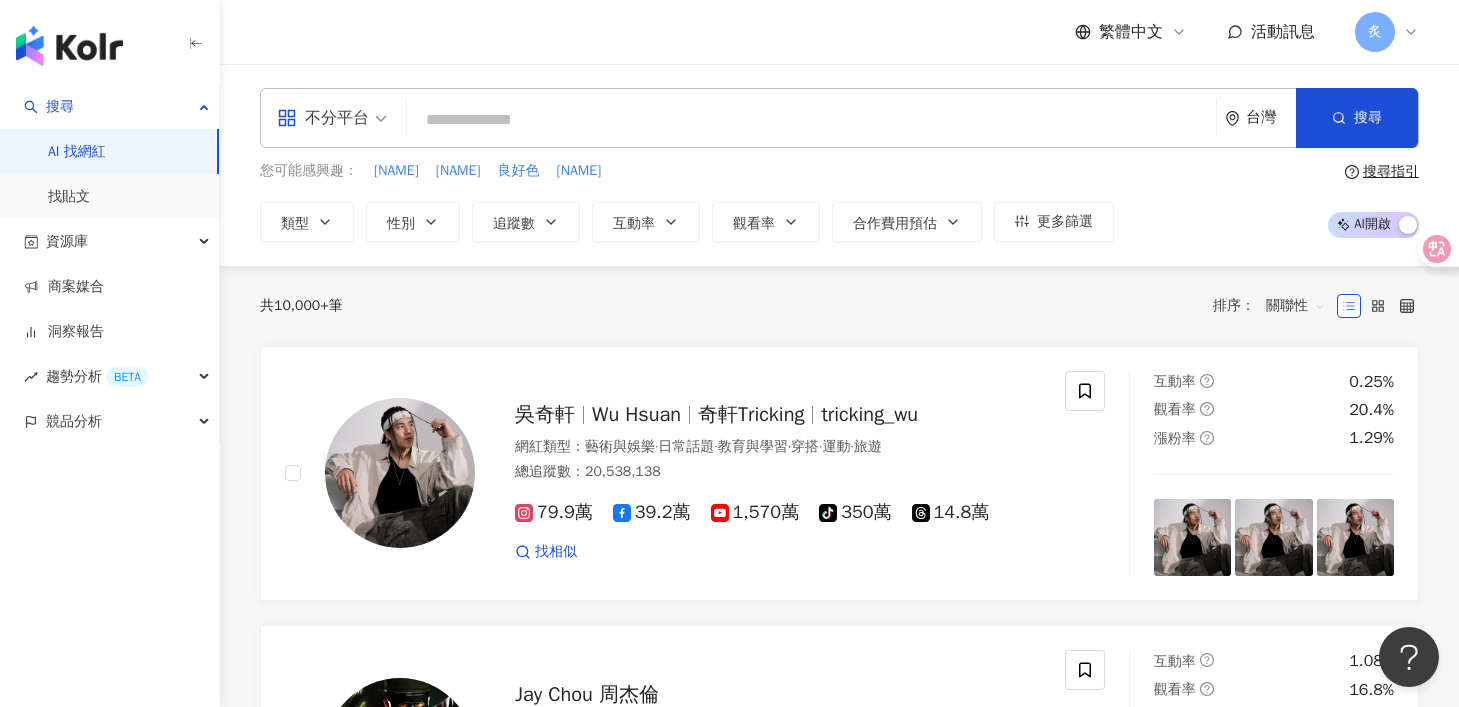 click on "不分平台 台灣 搜尋 您可能感興趣： [NAME]獎項  [NAME]  良好色  [NAME]  類型 性別 追蹤數 互動率 觀看率 合作費用預估  更多篩選 搜尋指引 AI  開啟 AI  關閉" at bounding box center [839, 165] 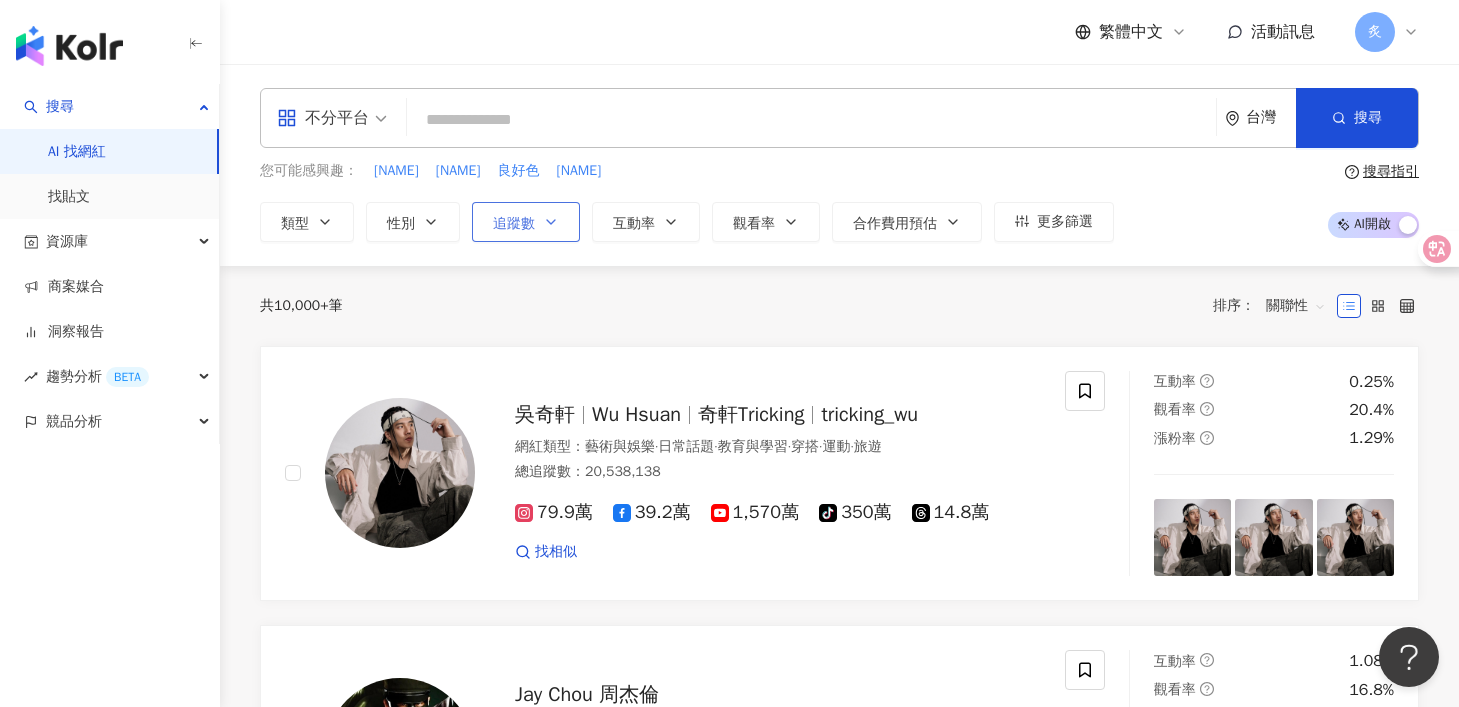 click on "追蹤數" at bounding box center (526, 222) 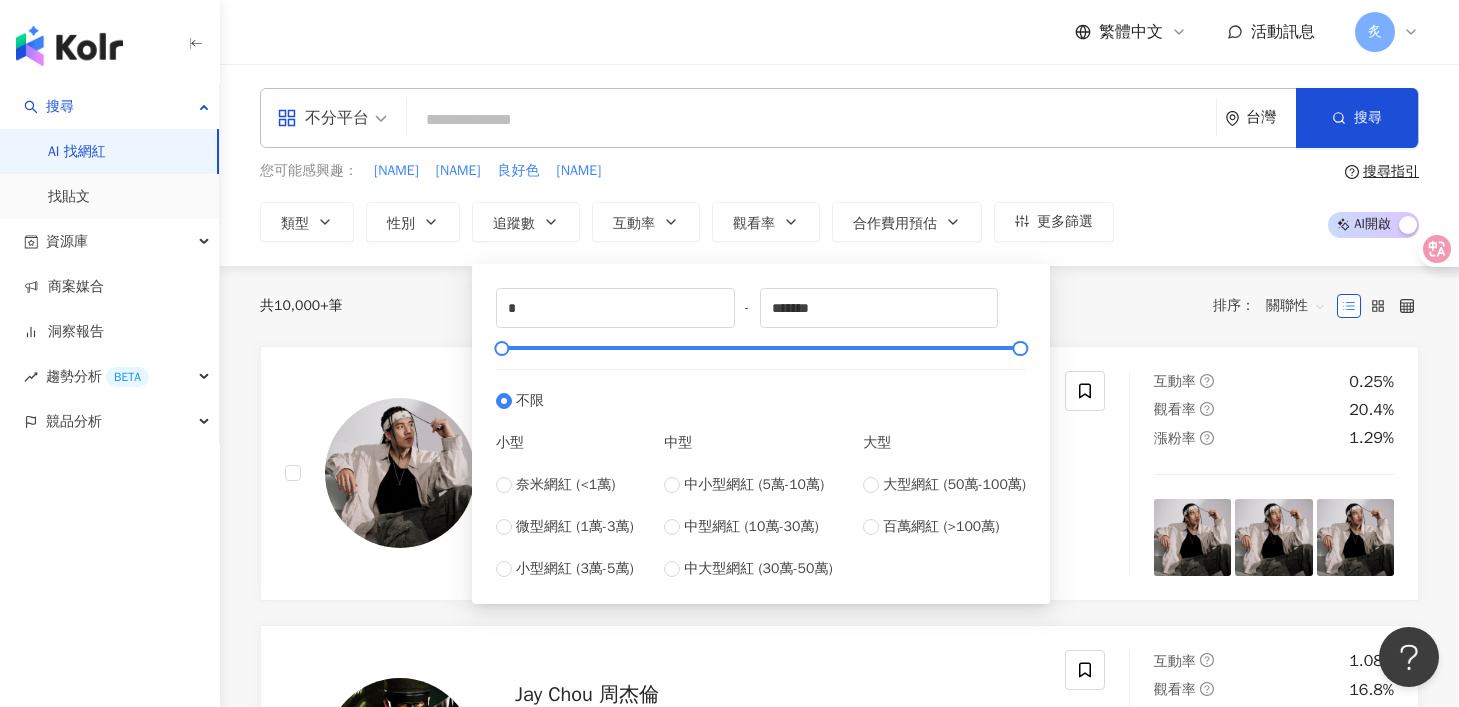 scroll, scrollTop: 11, scrollLeft: 0, axis: vertical 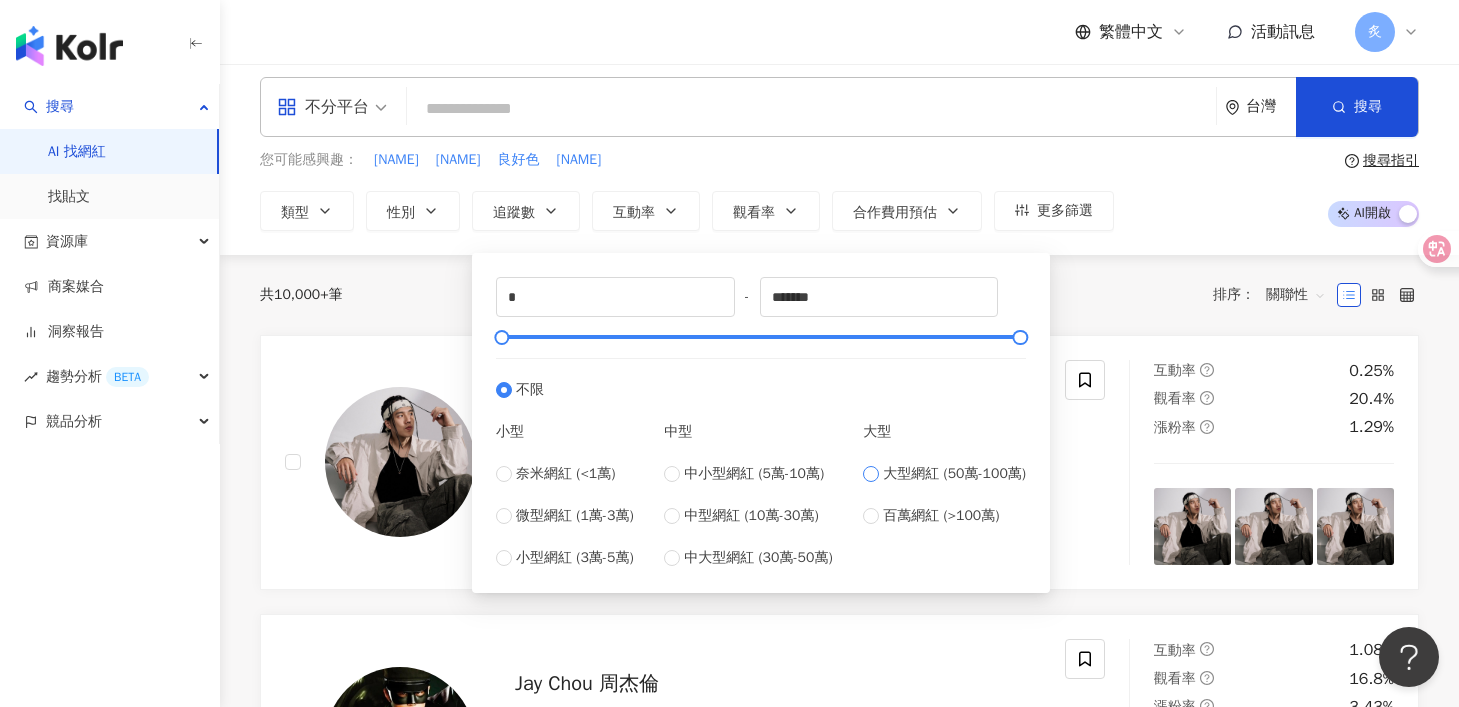 click on "大型網紅 (50萬-100萬)" at bounding box center [944, 474] 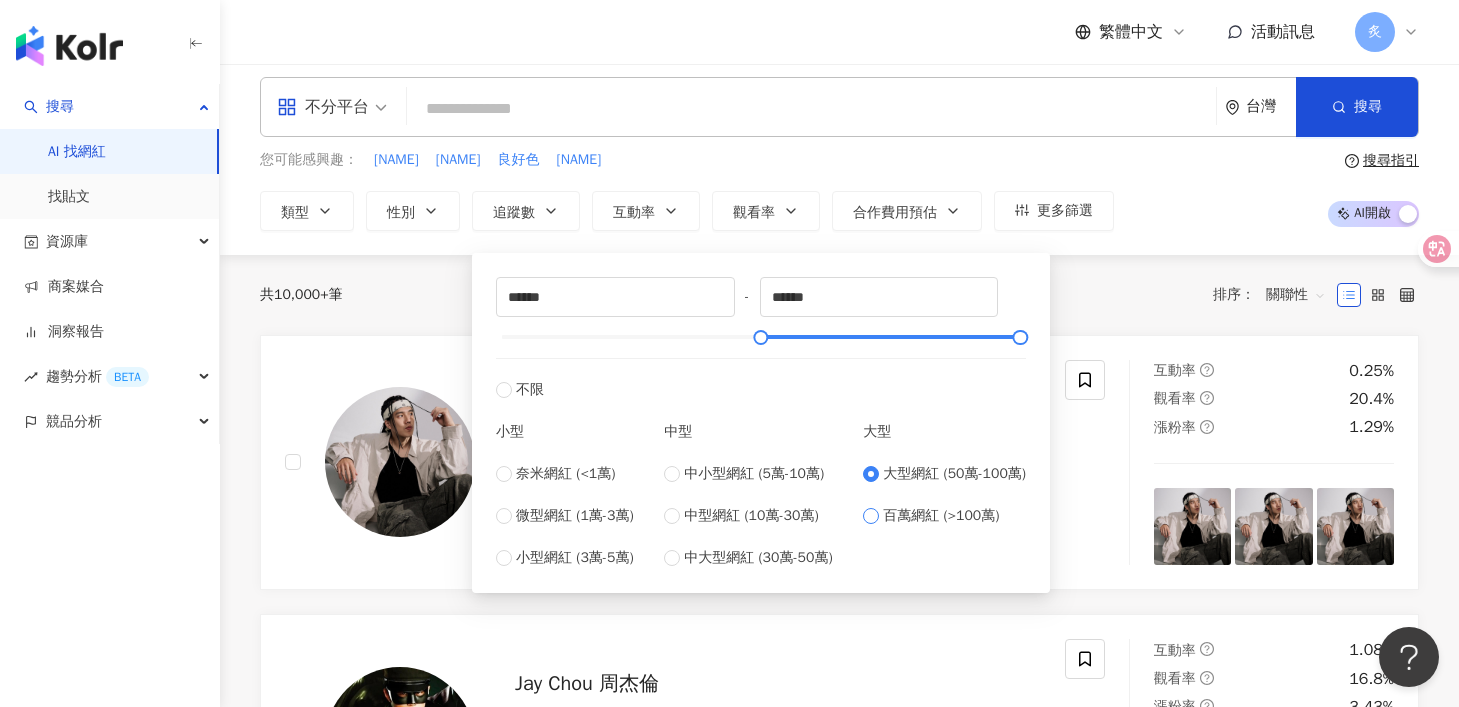 type on "*******" 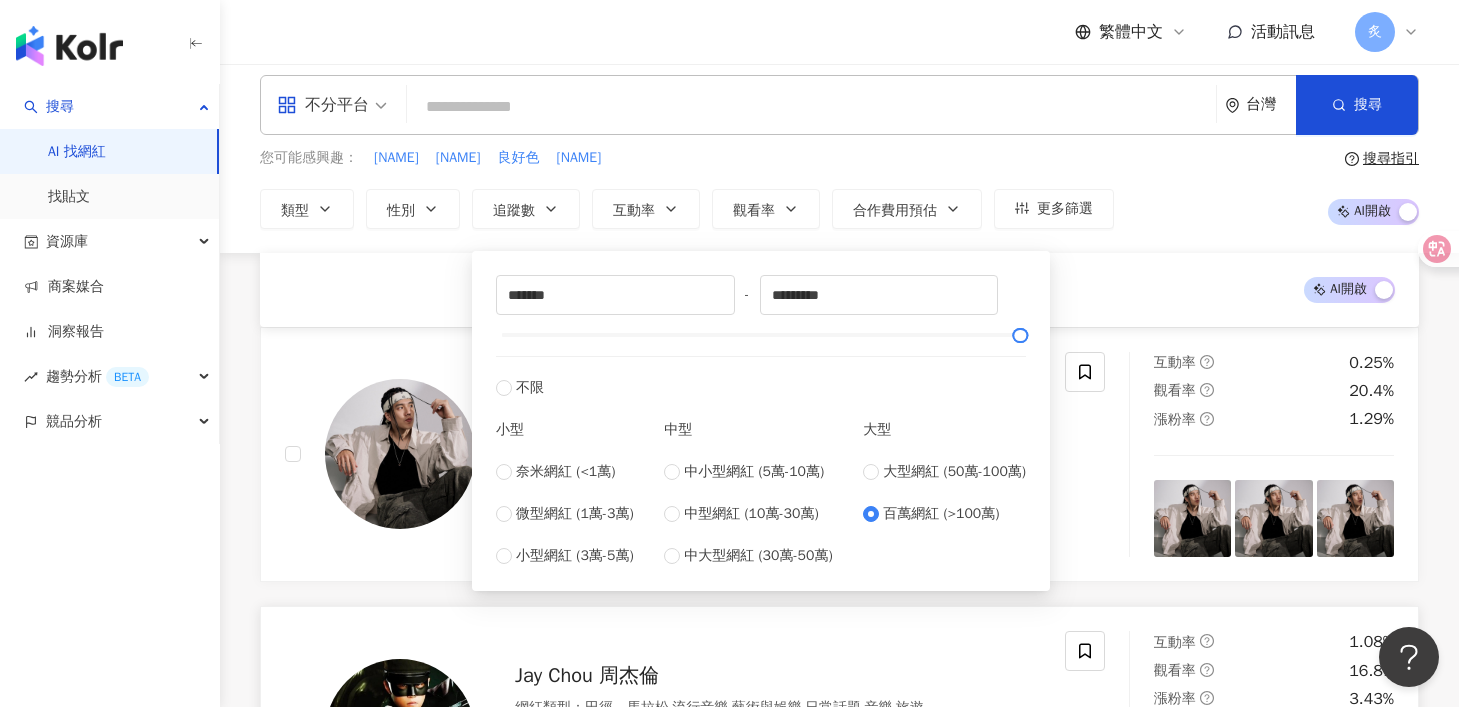 scroll, scrollTop: 0, scrollLeft: 0, axis: both 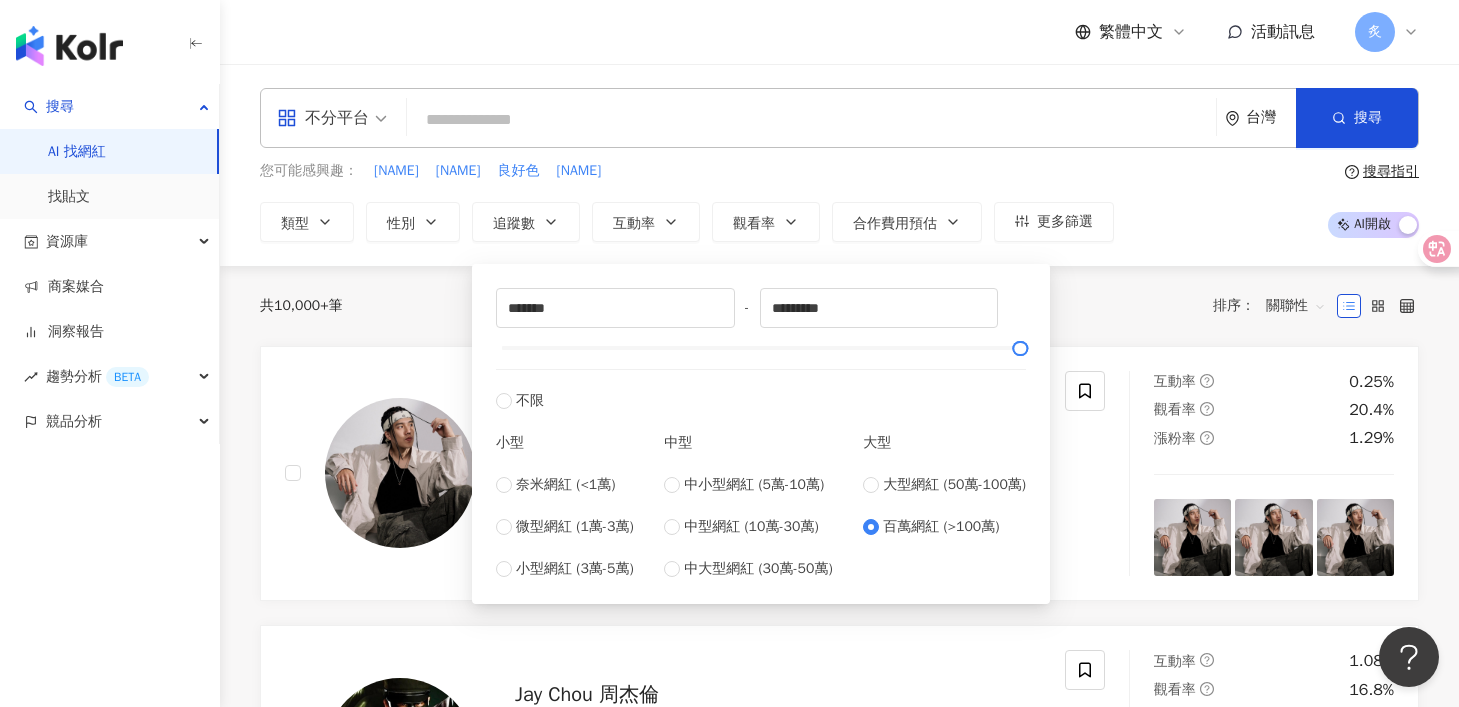 click on "共  10,000+  筆 排序： 關聯性" at bounding box center [839, 306] 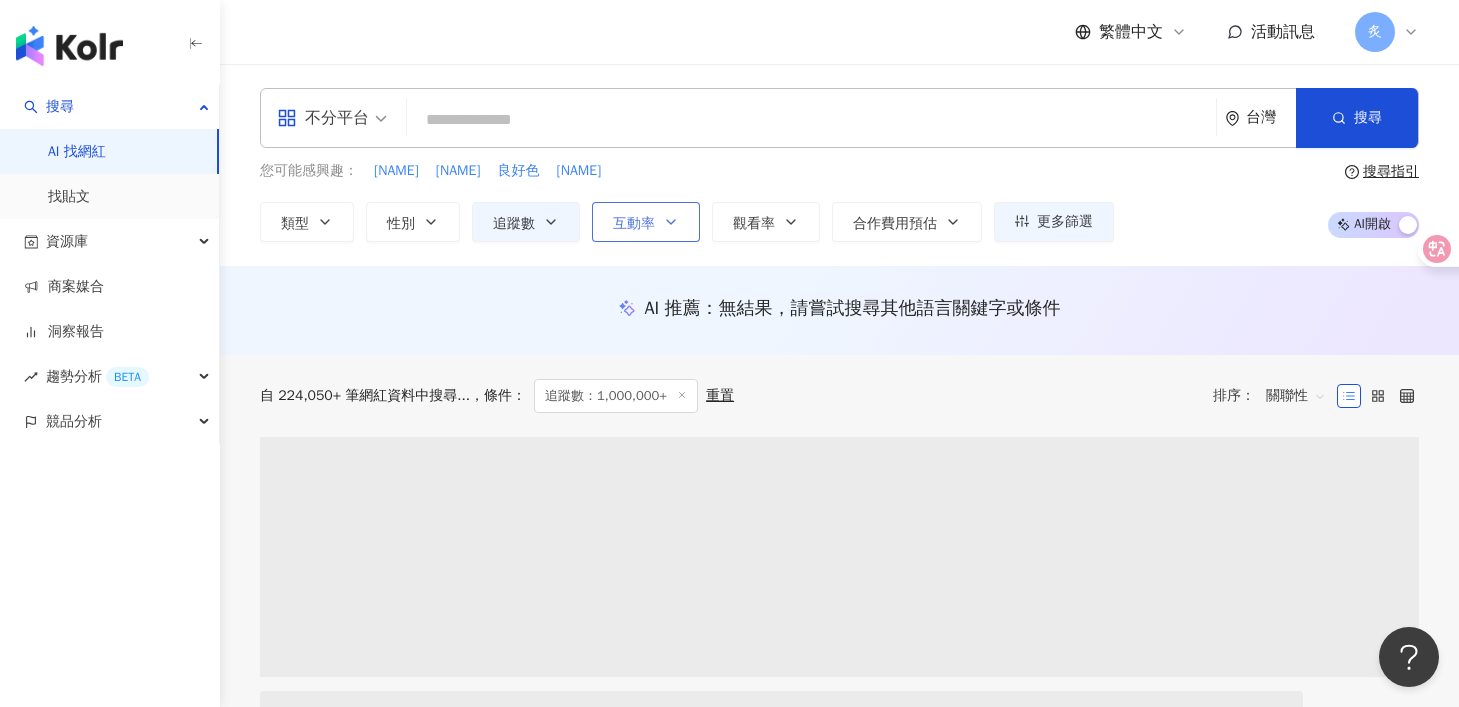 click on "互動率" at bounding box center (646, 222) 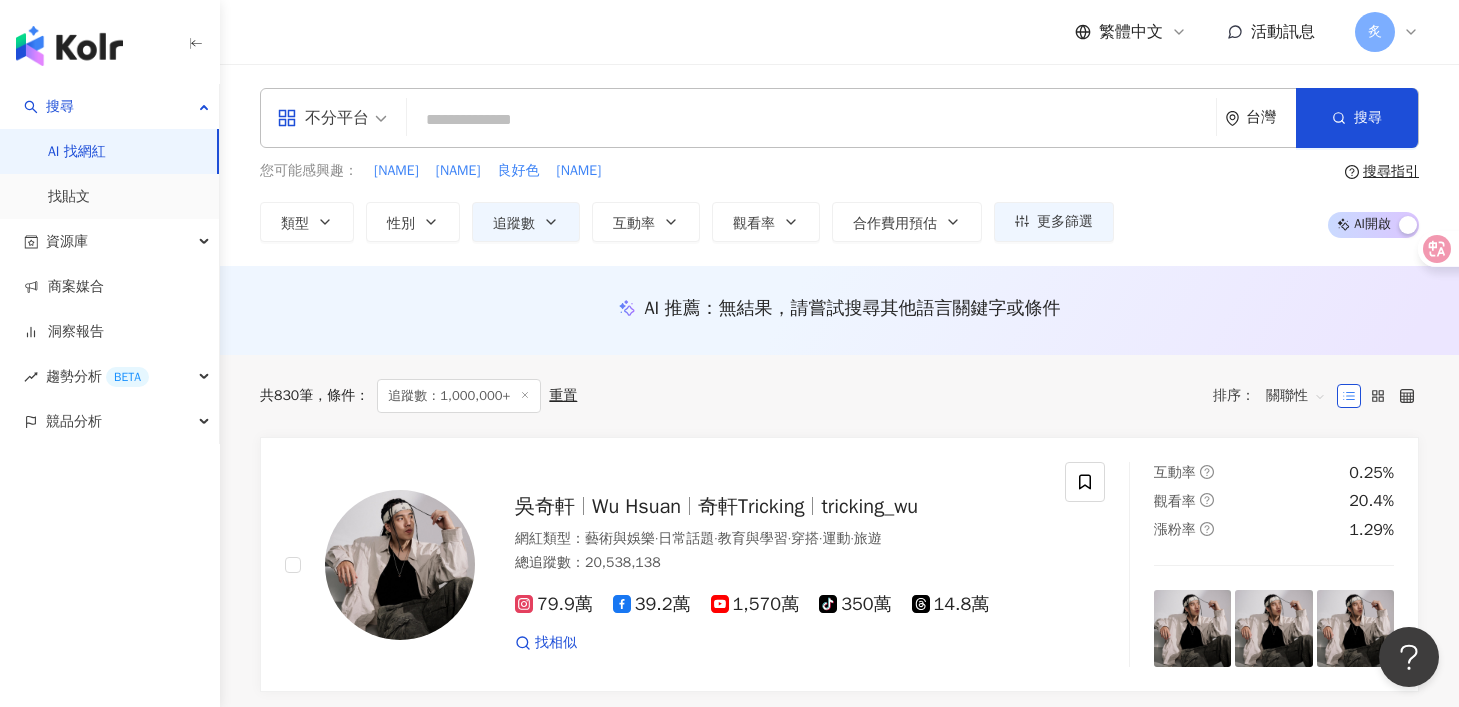 click on "您可能感興趣： 獎項  園  良好色  Bellflower" at bounding box center (687, 171) 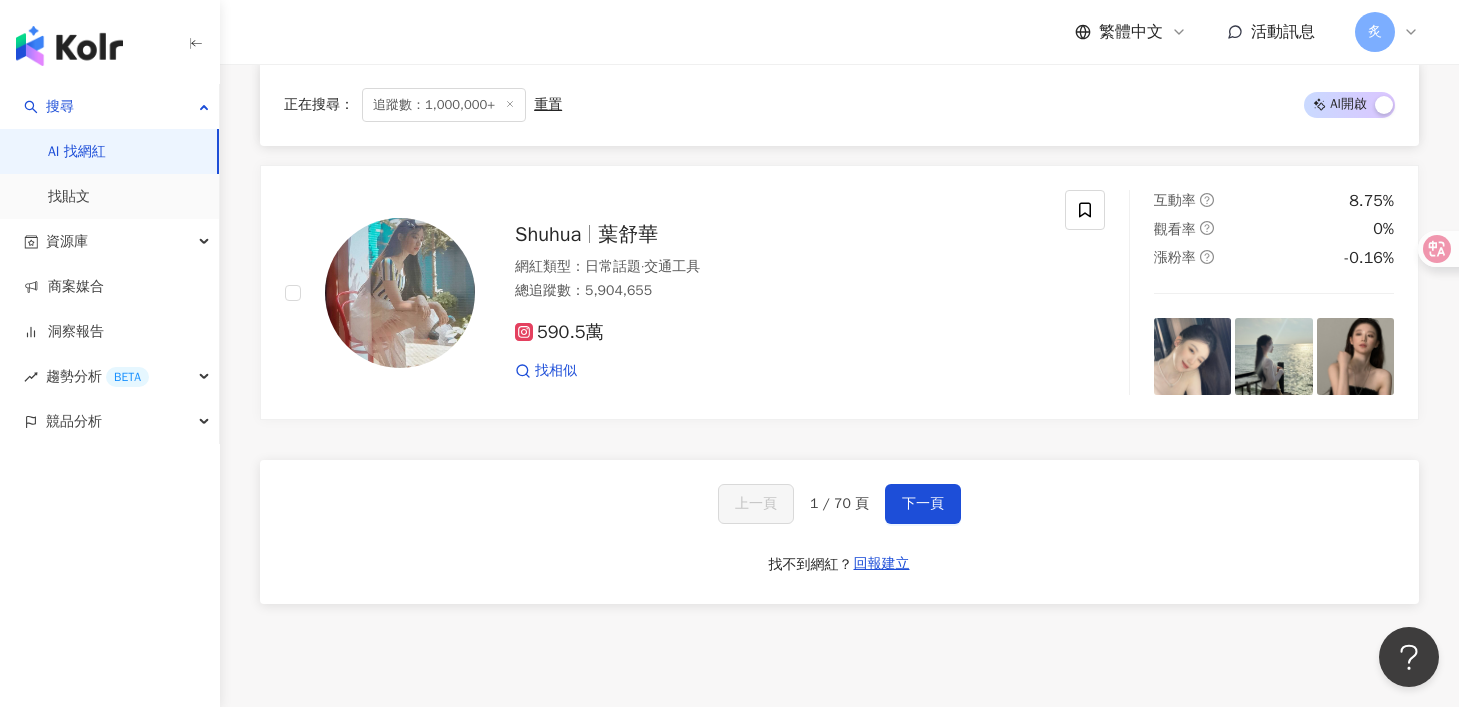 scroll, scrollTop: 3397, scrollLeft: 0, axis: vertical 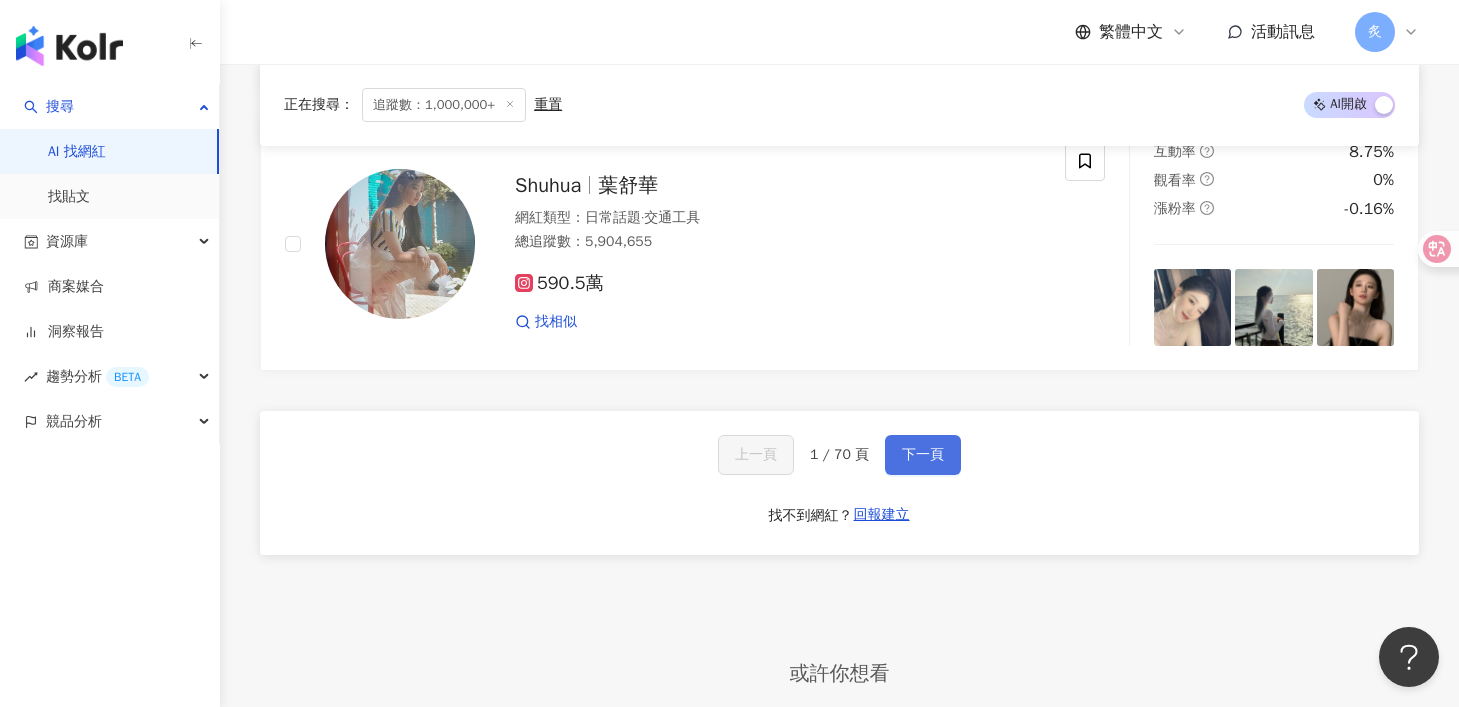 click on "下一頁" at bounding box center [923, 455] 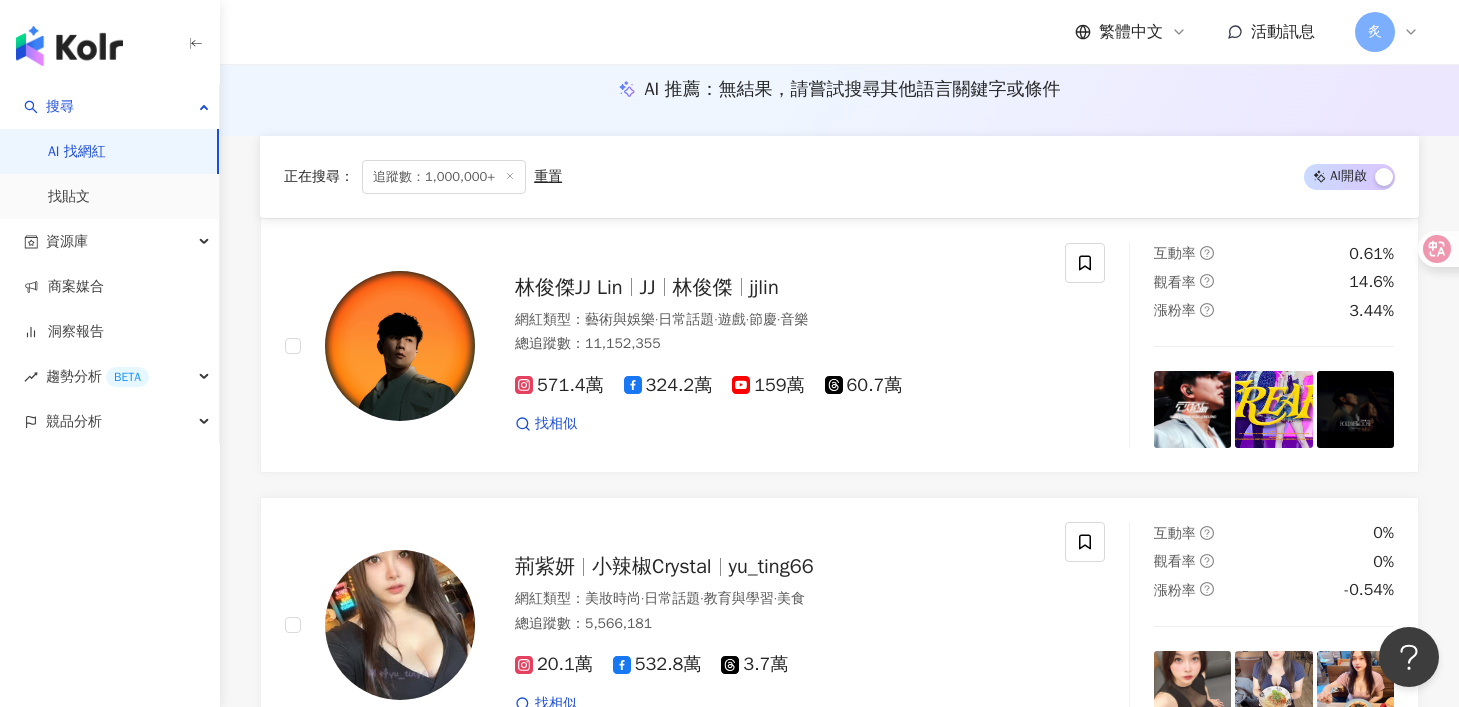 scroll, scrollTop: 0, scrollLeft: 0, axis: both 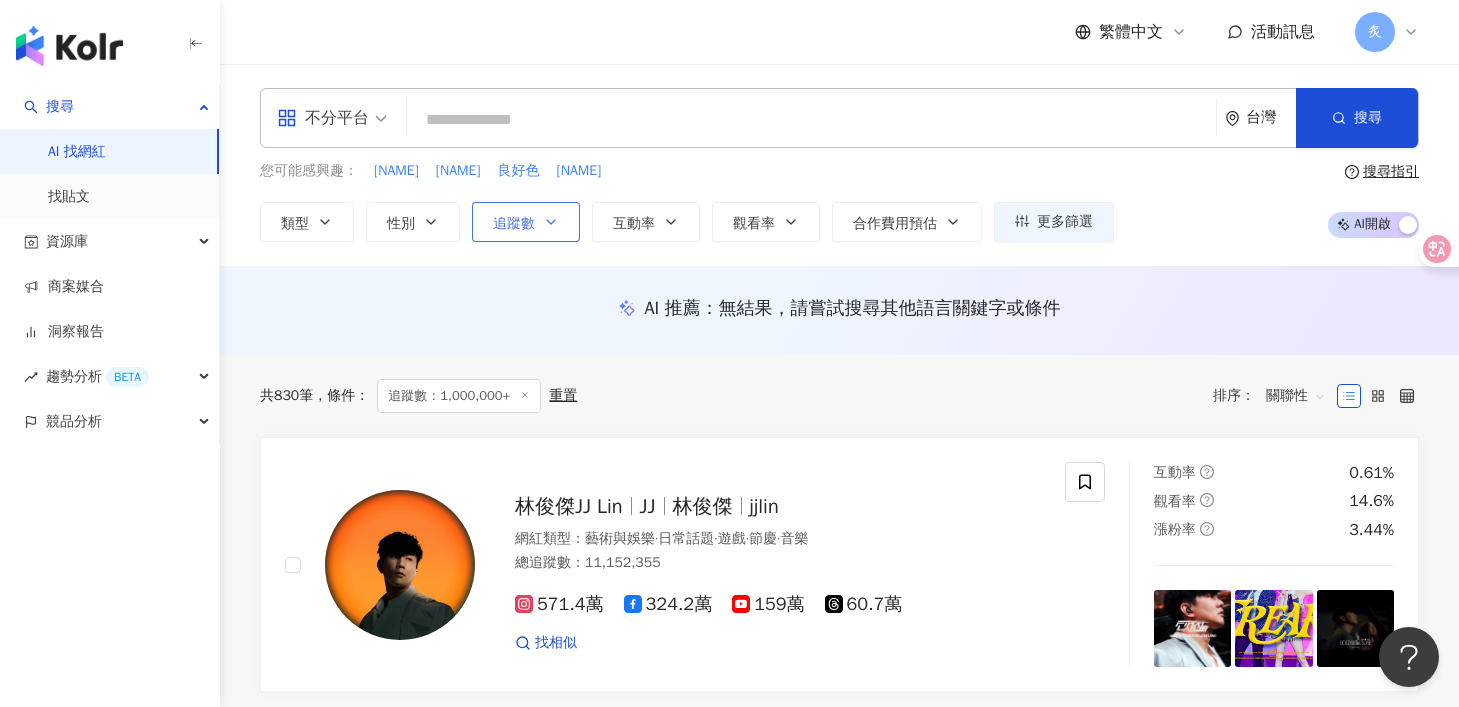 click on "追蹤數" at bounding box center (526, 222) 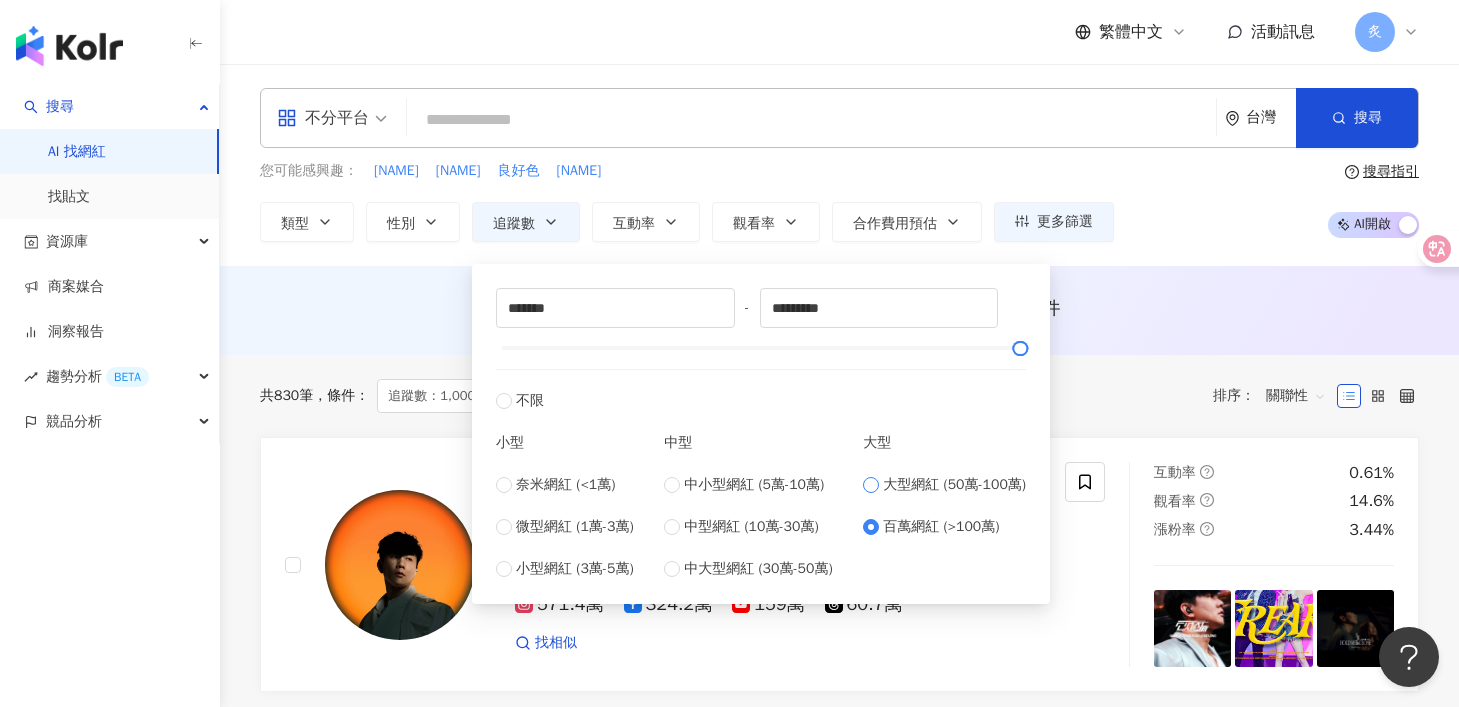 type on "******" 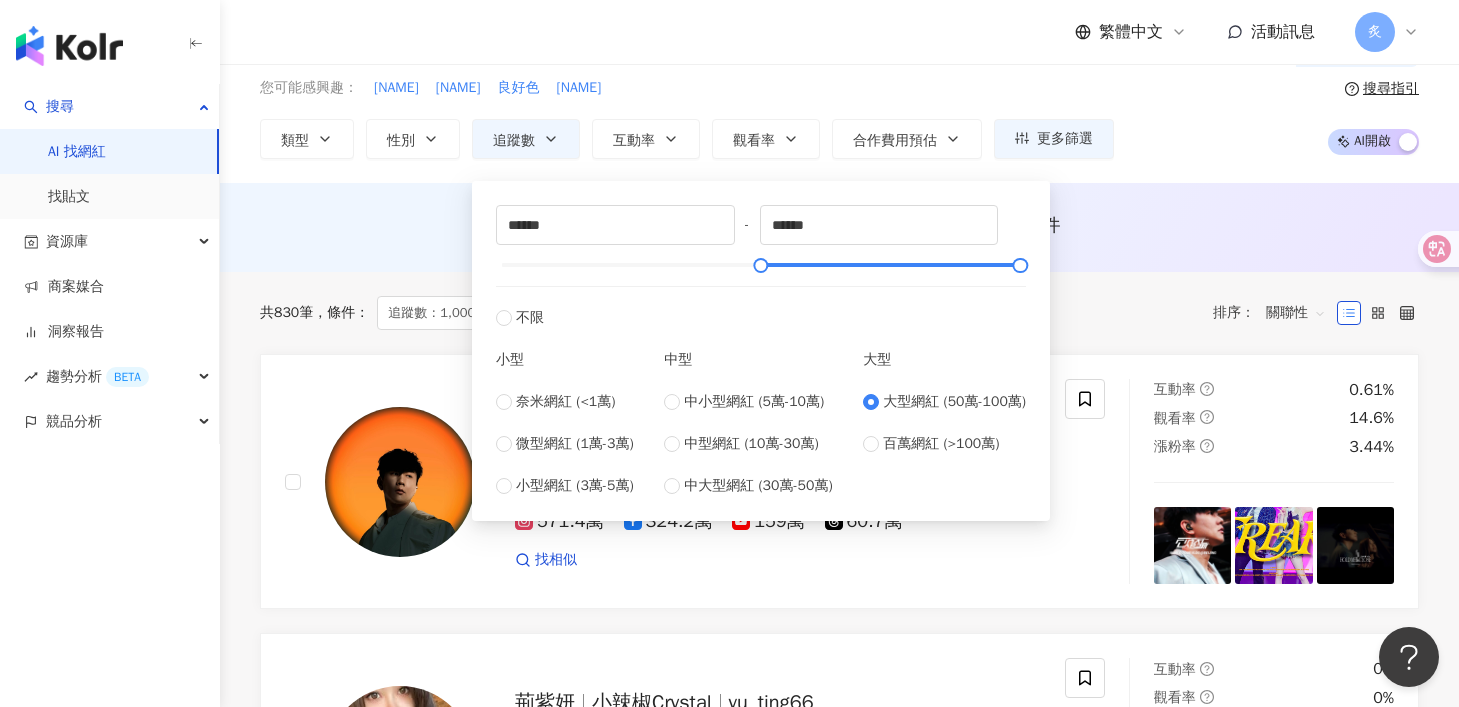 scroll, scrollTop: 188, scrollLeft: 0, axis: vertical 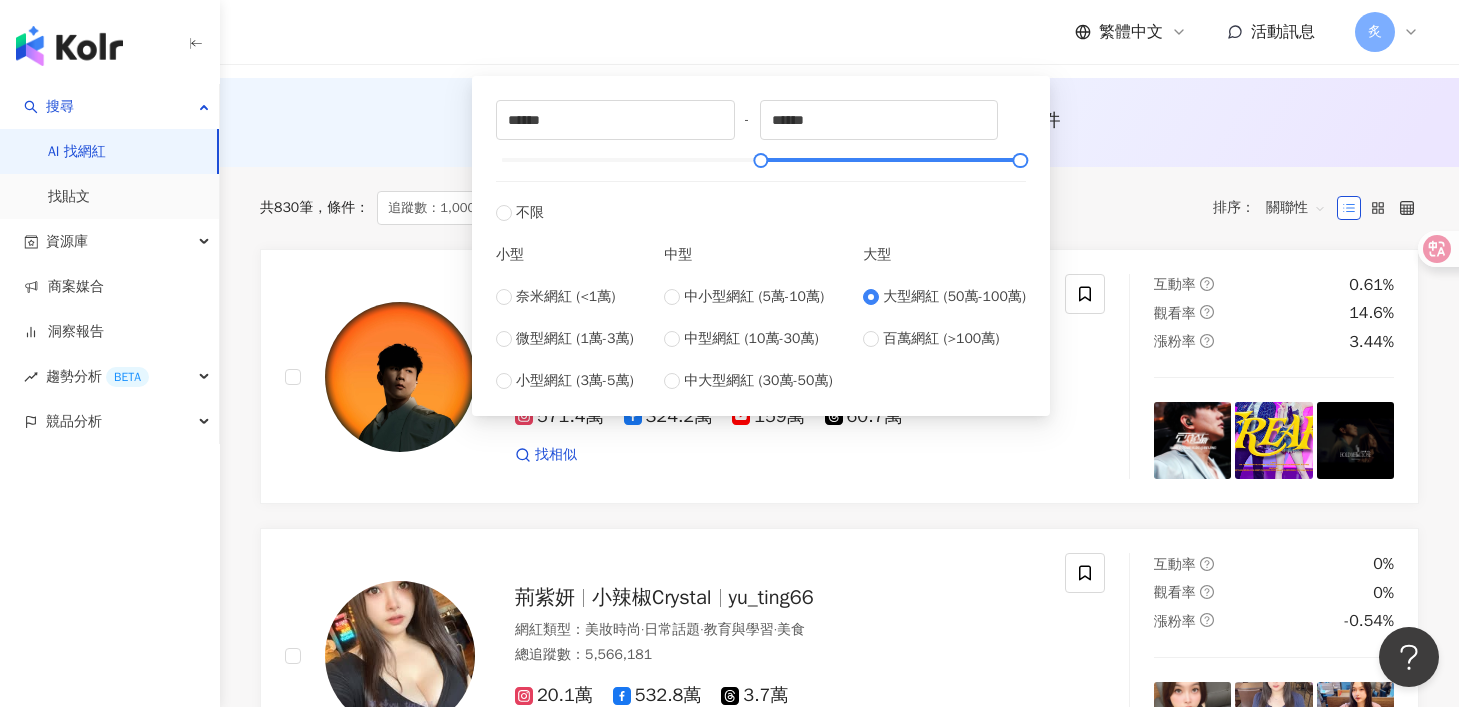 click on "[NAME][INITIAL] [LAST] [INITIAL] [NAME] [INITIAL] [NAME] [INITIAL] [NAME] [INITIAL] [NAME] [INITIAL] 網紅類型 ： 藝術與娛樂  ·  日常話題  ·  遊戲  ·  節慶  ·  音樂 總追蹤數 ： 11,152,355 571.4萬 324.2萬 159萬 60.7萬 找相似 互動率 0.61% 觀看率 14.6% 漲粉率 3.44% [NAME] [NAME] 網紅類型 ： 美妝時尚  ·  日常話題  ·  教育與學習  ·  美食 總追蹤數 ： 5,566,181 20.1萬 532.8萬 3.7萬 找相似 互動率 0% 觀看率 0% 漲粉率 -0.54% [NAME] [LAST] [NAME] [NAME] [NAME] [NAME] [NAME] [NAME] [NAME] [NAME] 網紅類型 ： 田徑、馬拉松  ·  電影  ·  日常話題  ·  財經 總追蹤數 ： 5,392,893 497.7萬 41.6萬 找相似 互動率 0.4% 觀看率 0% 漲粉率 0%[NAME]的無聊日子 網紅類型 ： 無 總追蹤數 ： 4,904,034 2,542 972 tiktok-icon 490萬 520 互動率 0% 觀看率 0% 漲粉率 0% 近期無貼文 [NAME][NAME] [NAME] 網紅類型 ： 親子  ·  感情  ·  日常話題  ·  家庭  ·  命理占卜  ·  醫療與健康 ：" at bounding box center (839, 1945) 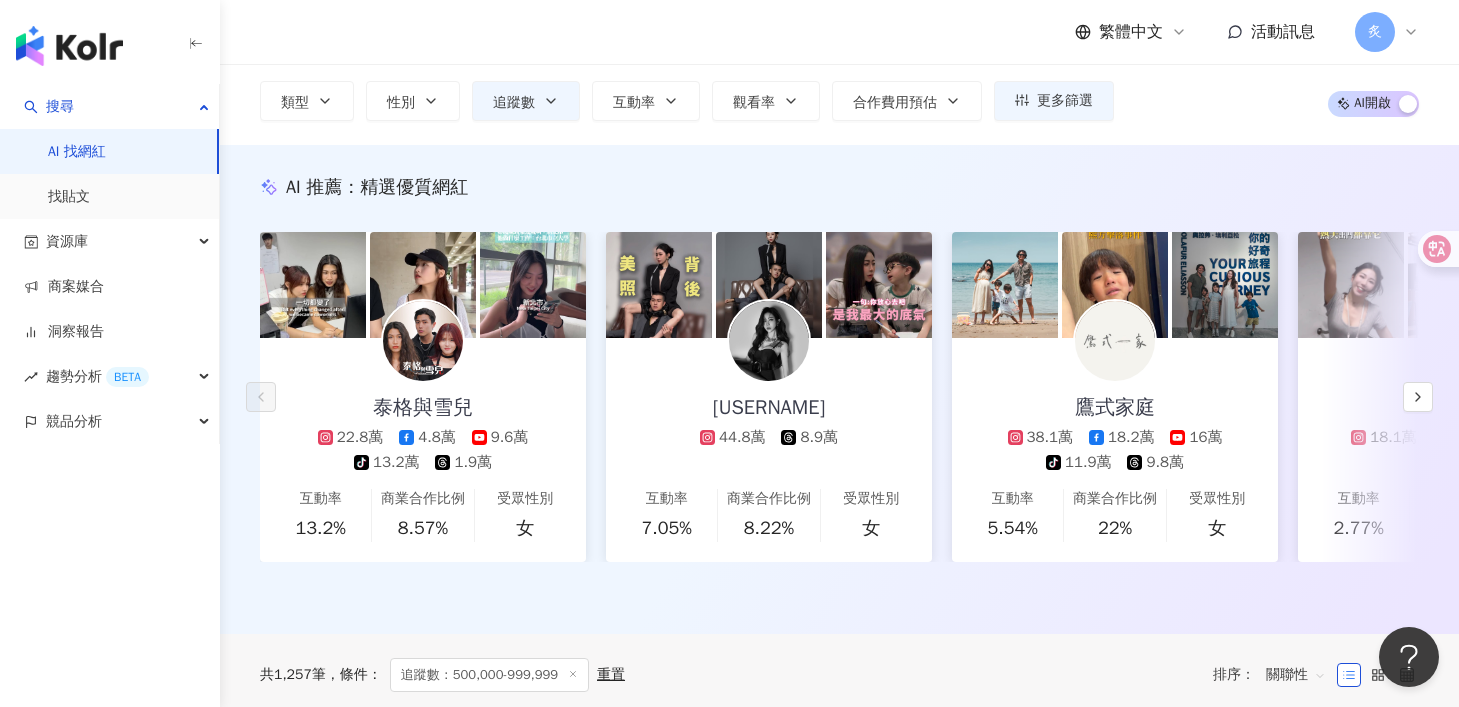 scroll, scrollTop: 0, scrollLeft: 0, axis: both 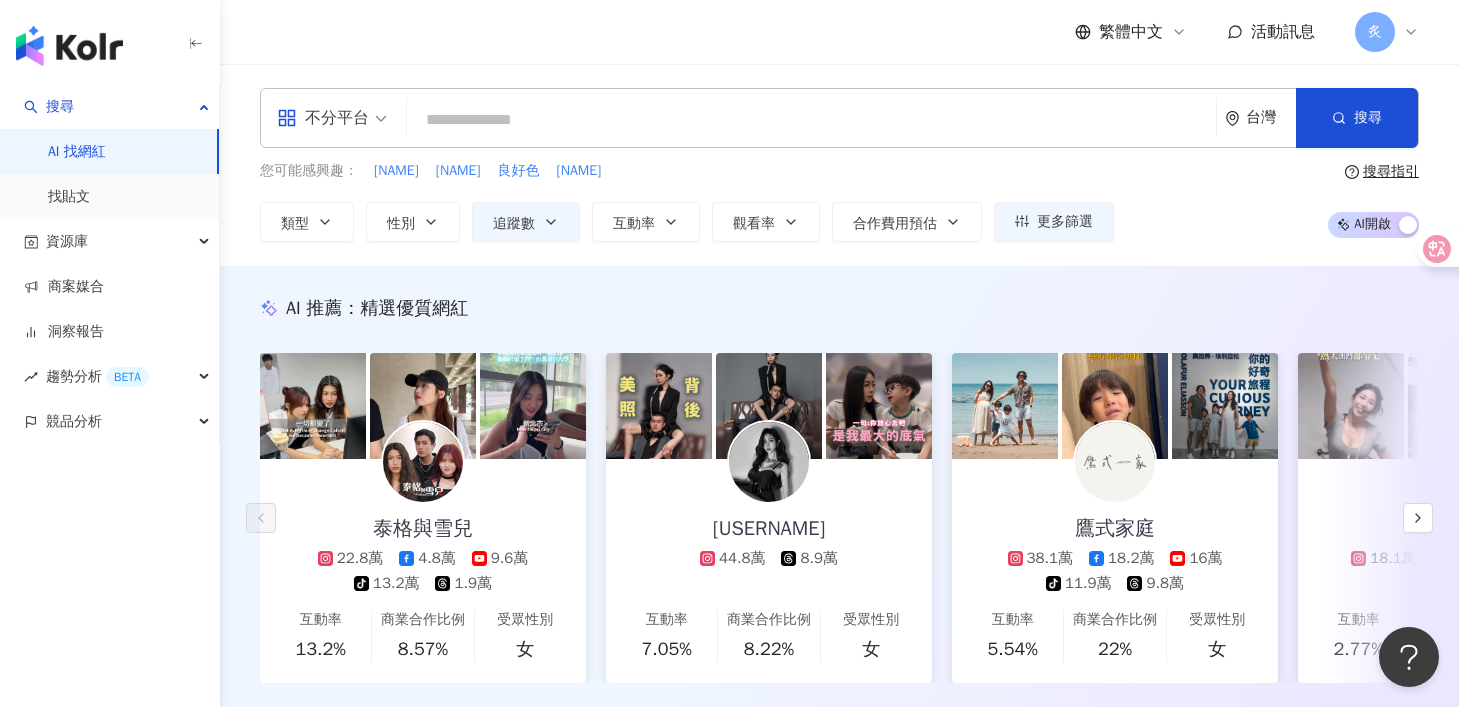 click on "不分平台" at bounding box center (323, 118) 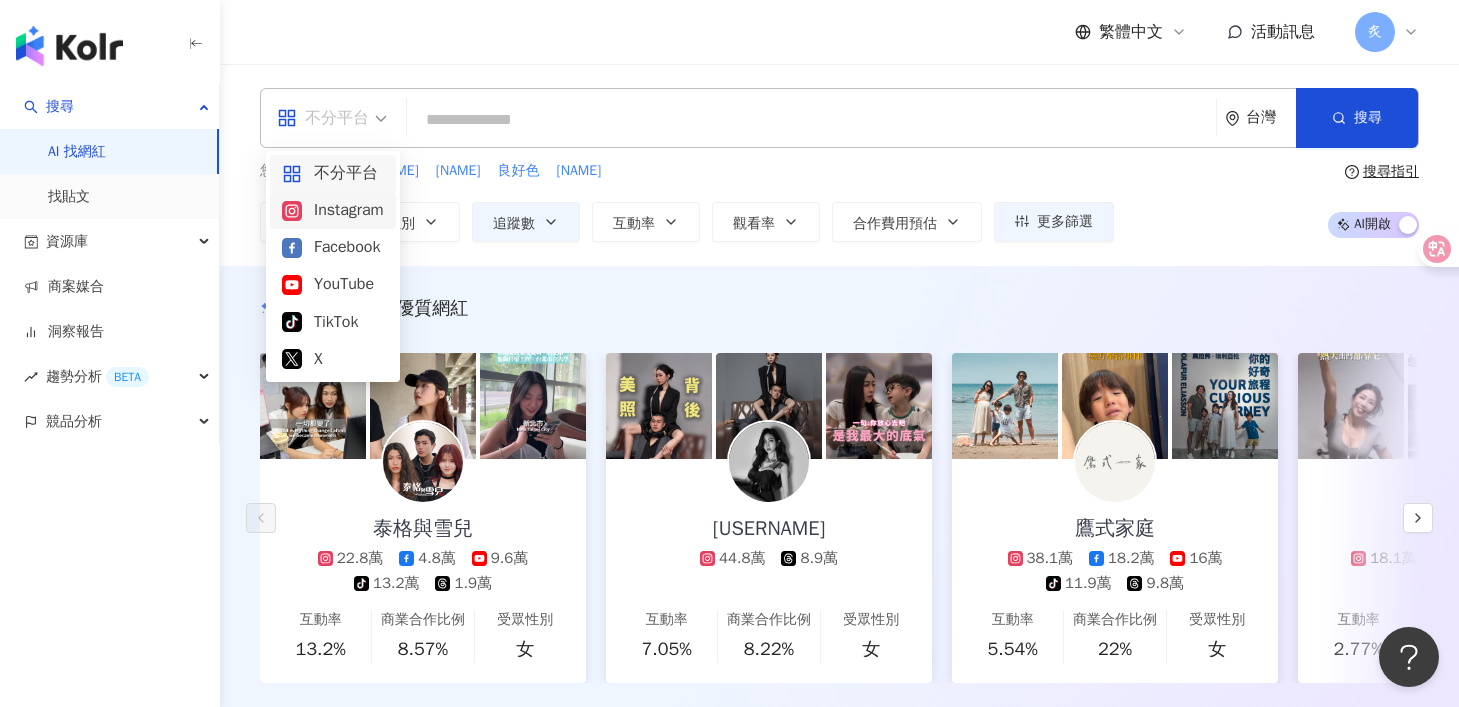 click on "Instagram" at bounding box center (333, 210) 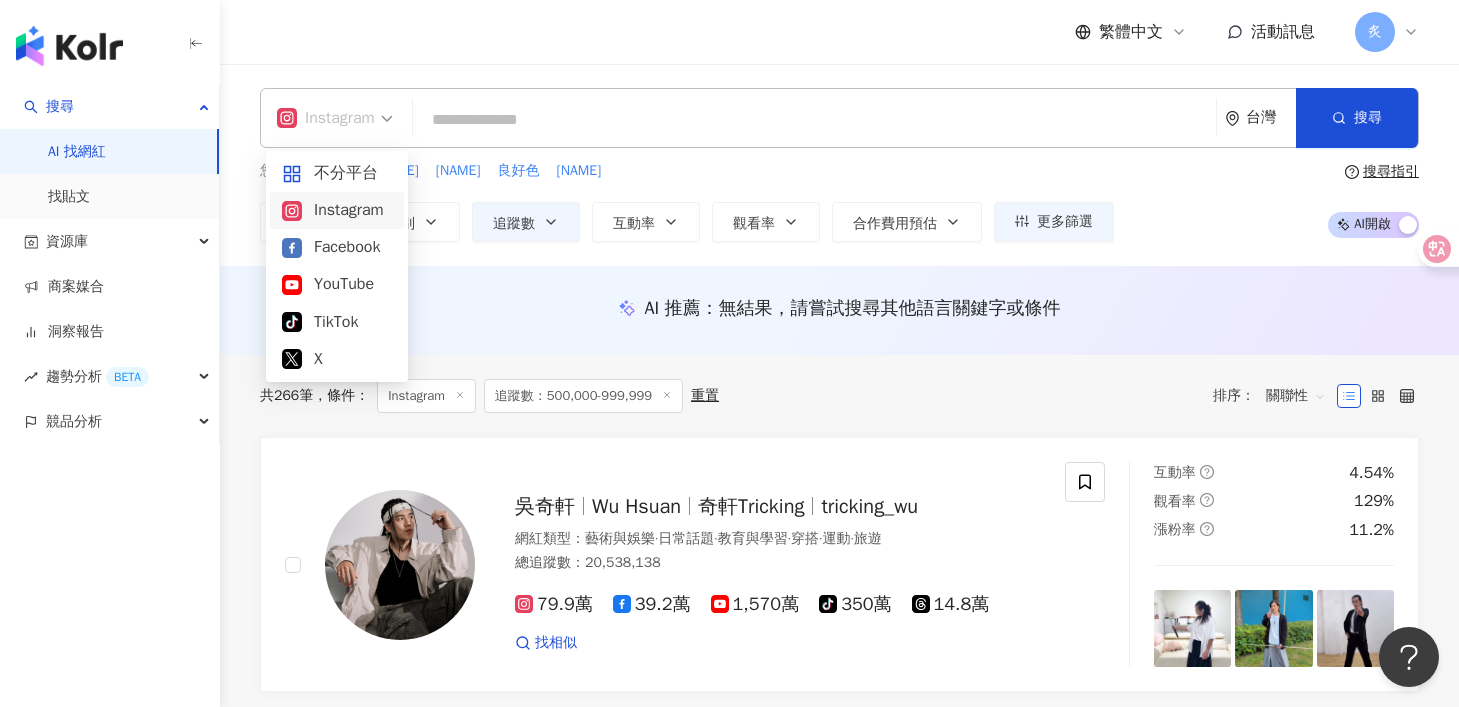 click on "Instagram" at bounding box center [326, 118] 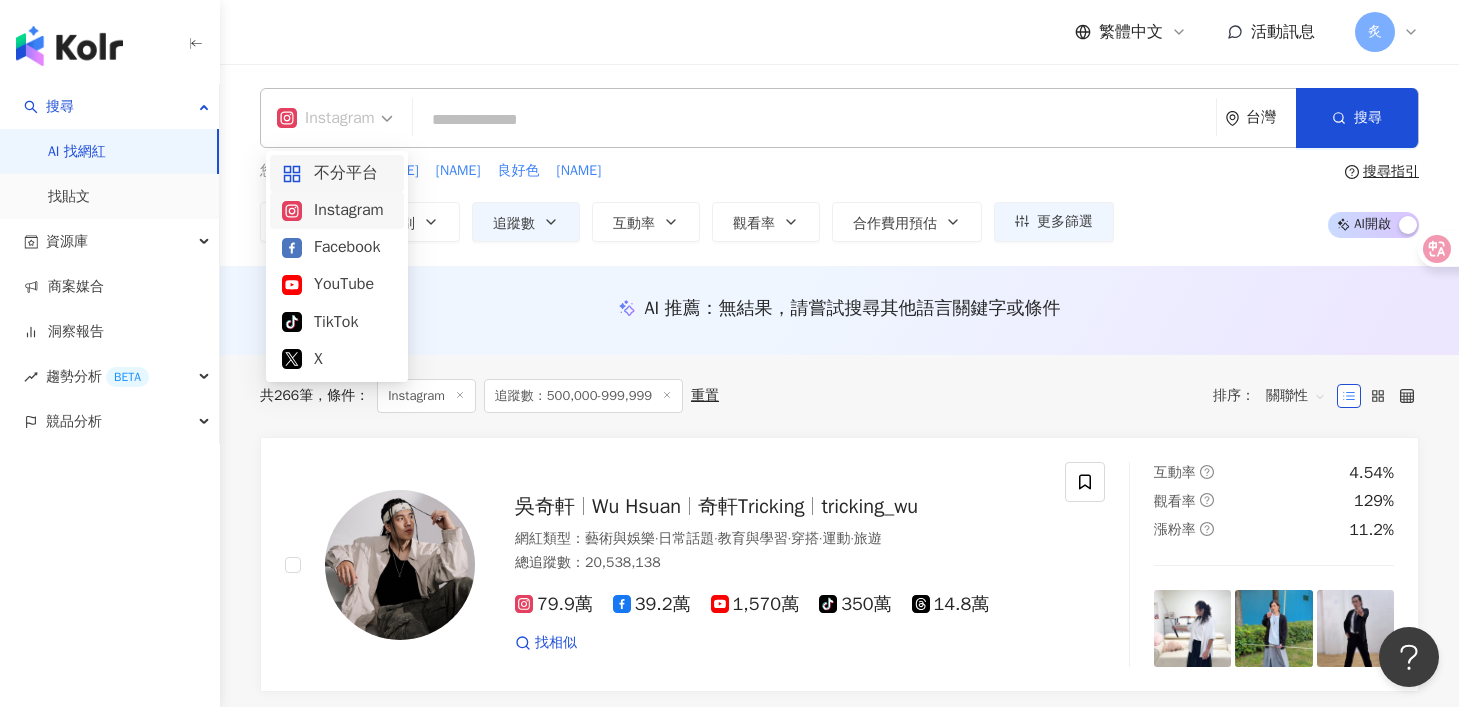click on "不分平台" at bounding box center [337, 173] 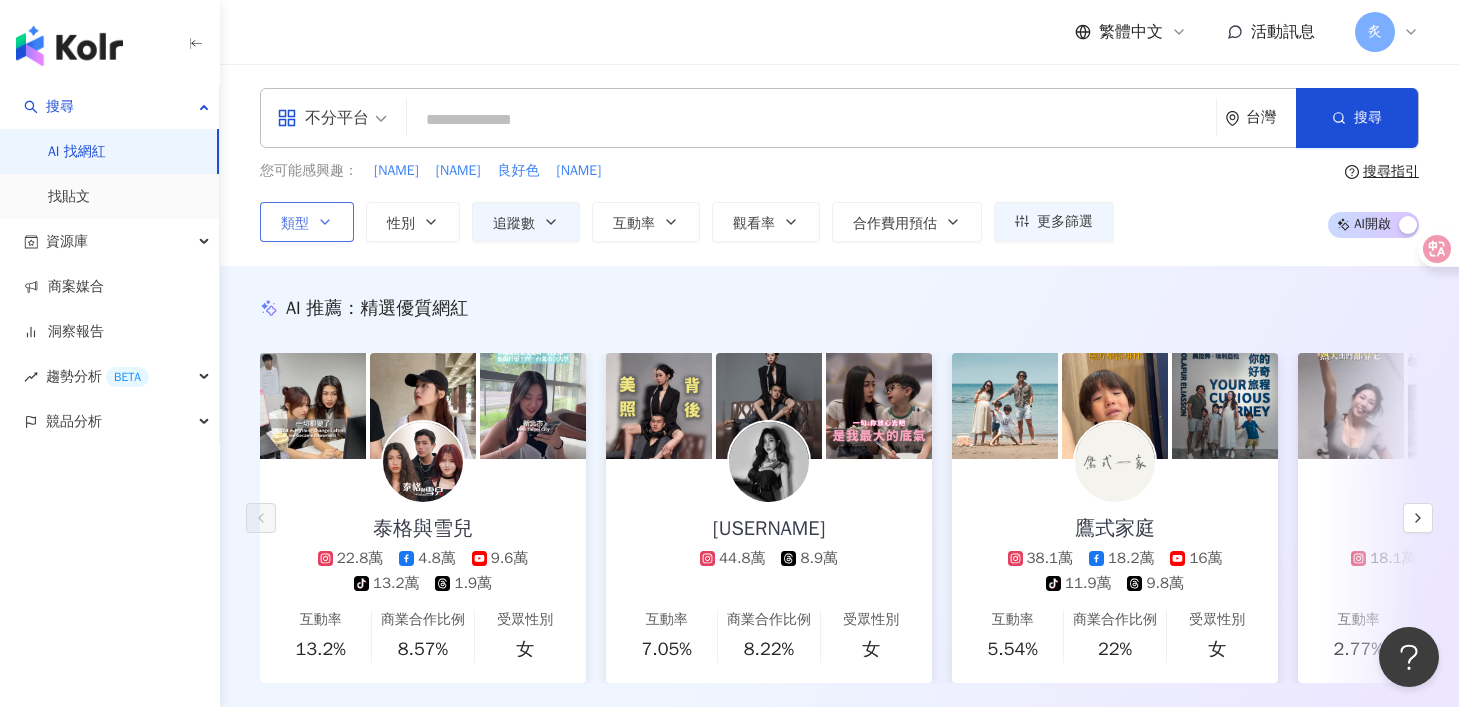 click on "類型" at bounding box center [307, 222] 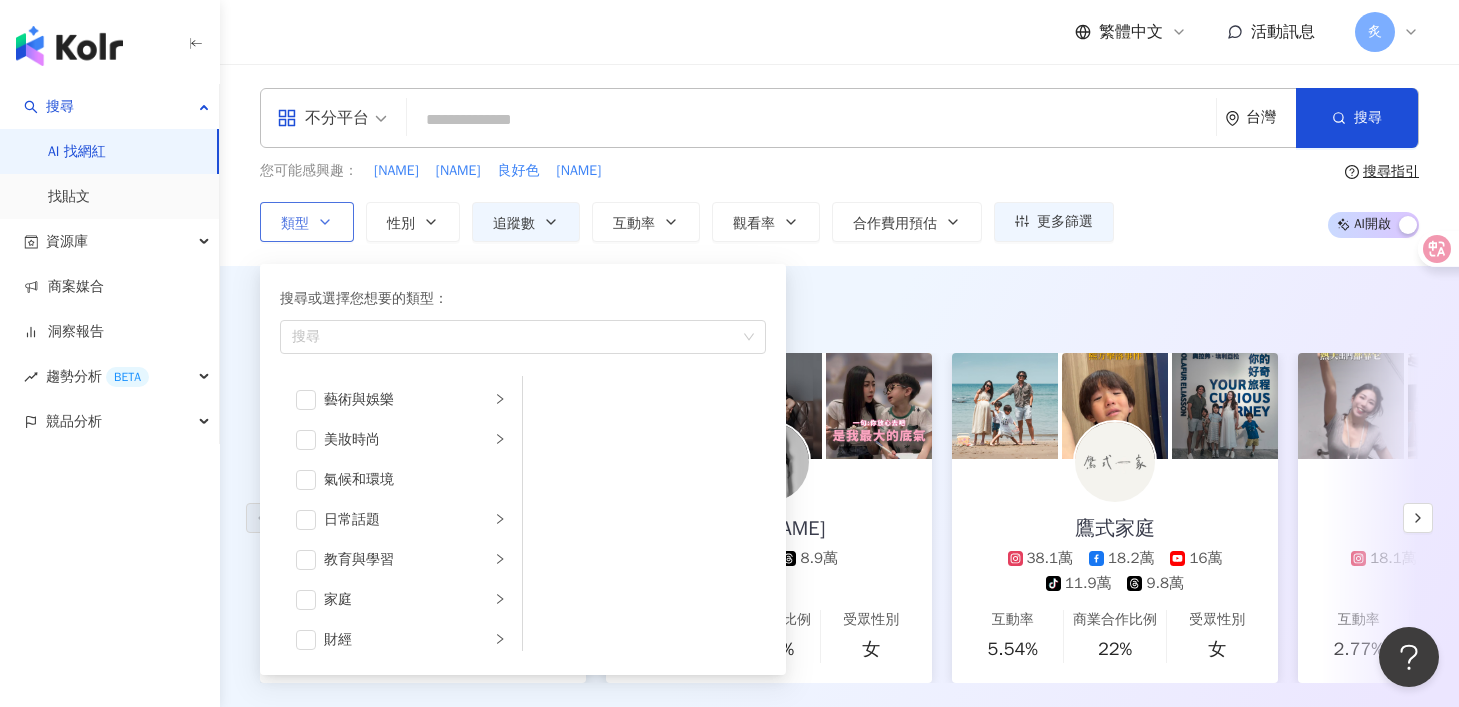 click on "類型 搜尋或選擇您想要的類型：   搜尋 藝術與娛樂 美妝時尚 氣候和環境 日常話題 教育與學習 家庭 財經 美食 命理占卜 遊戲 法政社會 生活風格 影視娛樂 醫療與健康 寵物 攝影 感情 宗教 促購導購 運動 科技 交通工具 旅遊 成人" at bounding box center (307, 222) 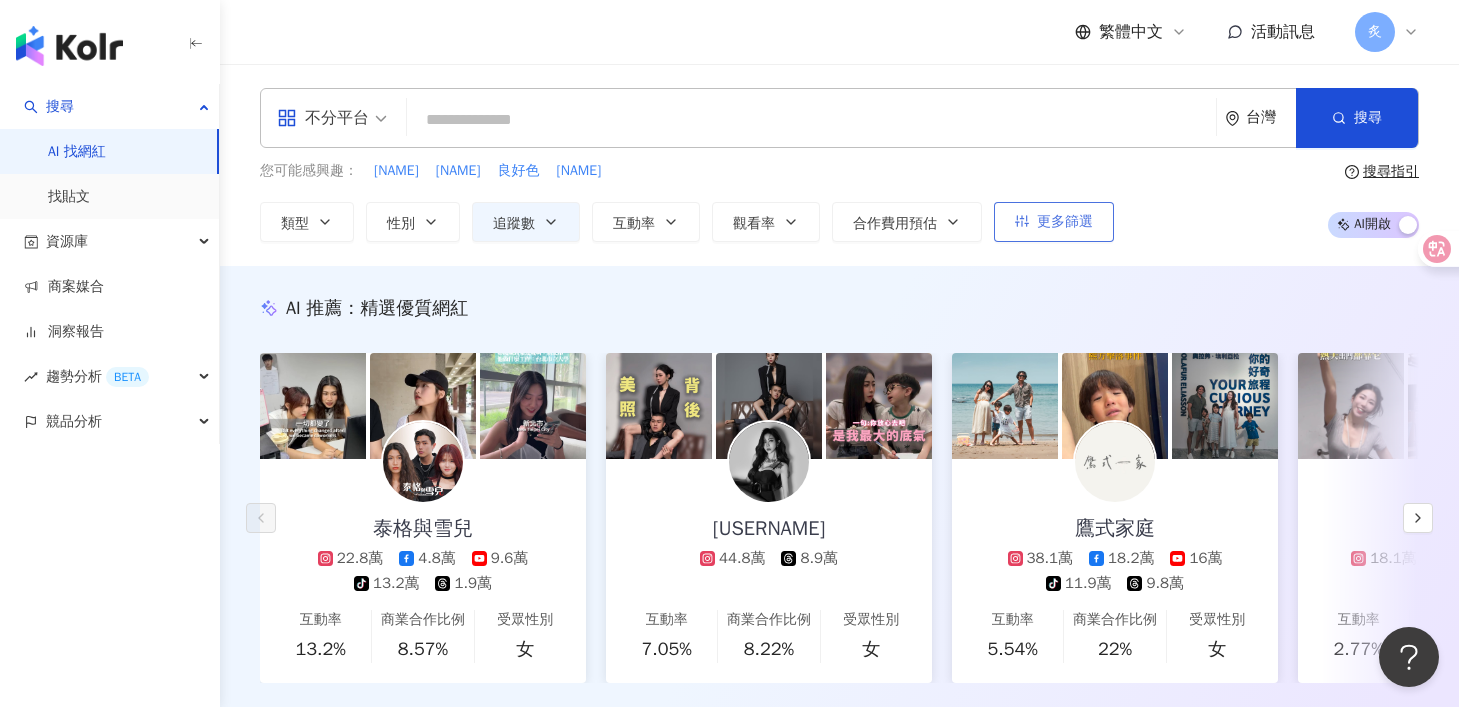click on "更多篩選" at bounding box center [1054, 222] 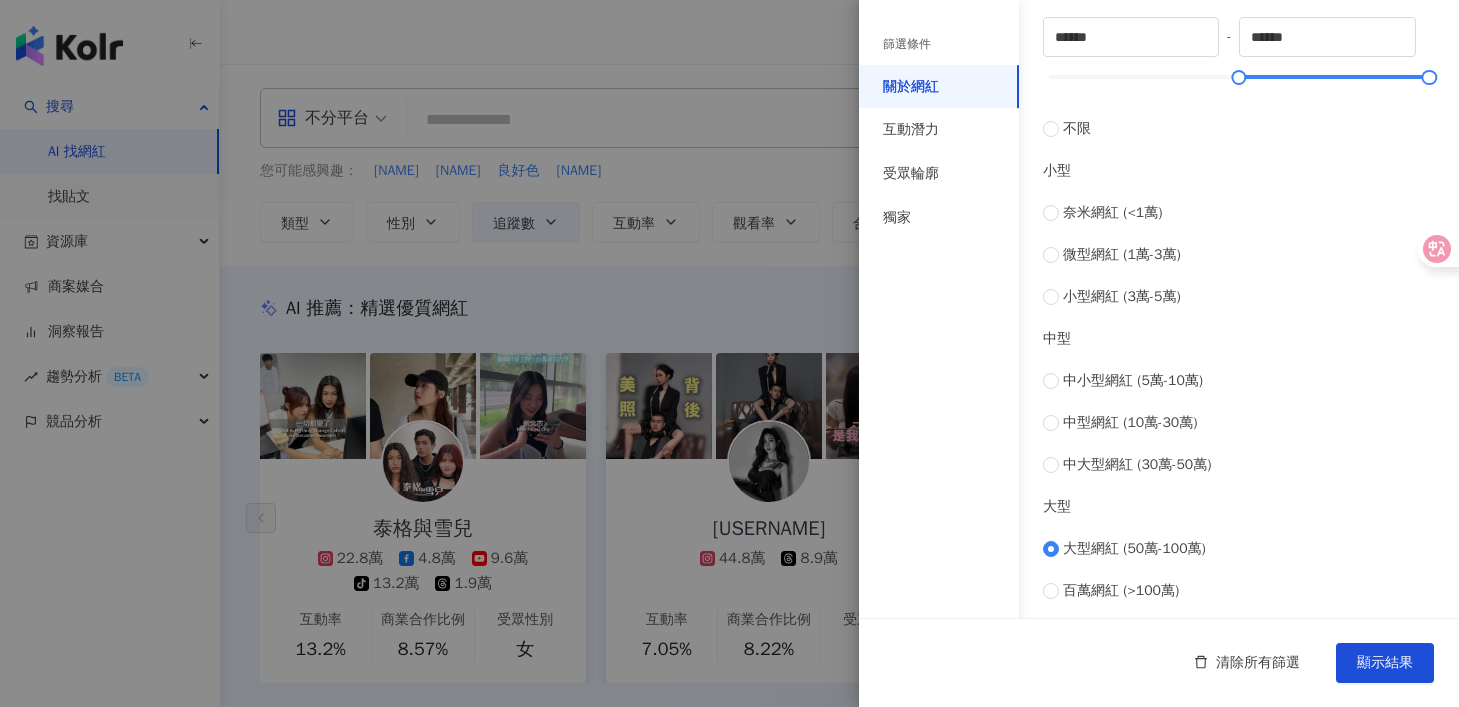 scroll, scrollTop: 803, scrollLeft: 0, axis: vertical 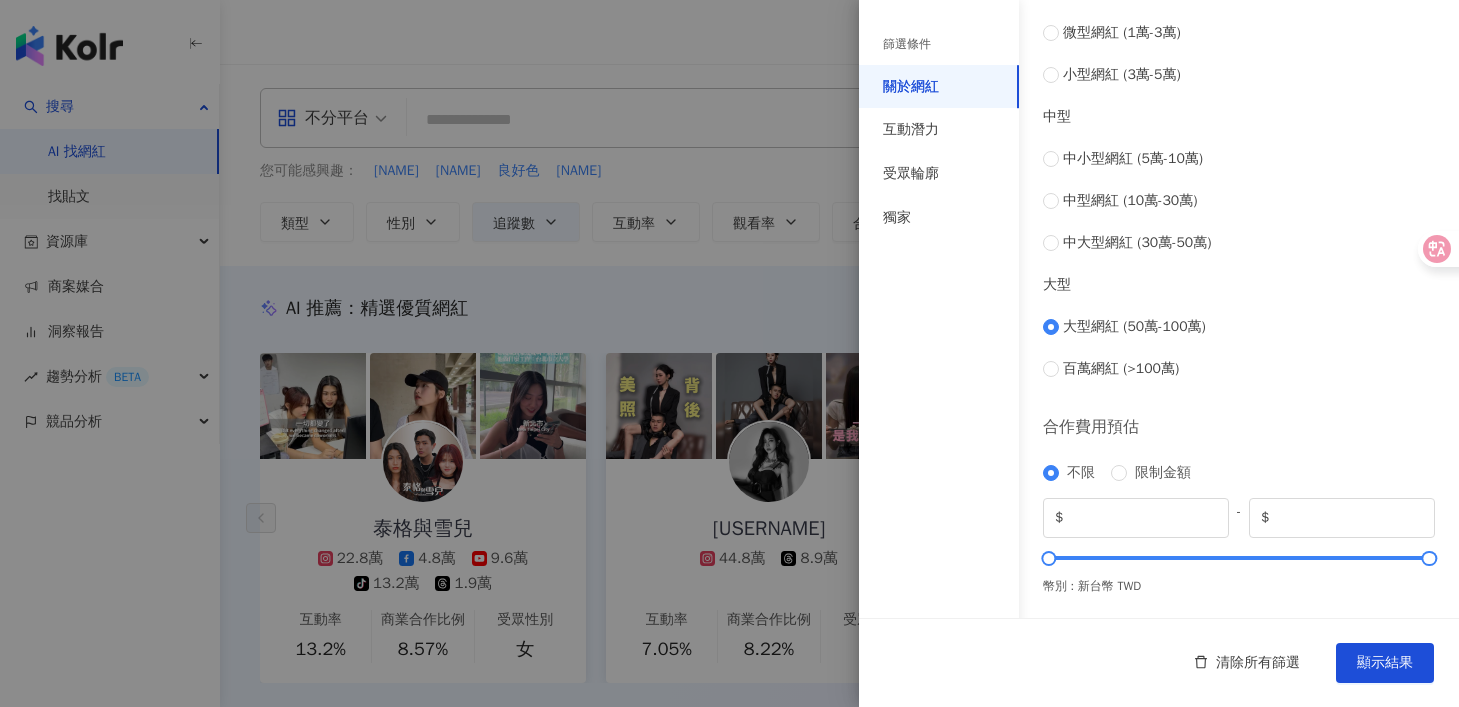 click at bounding box center [729, 353] 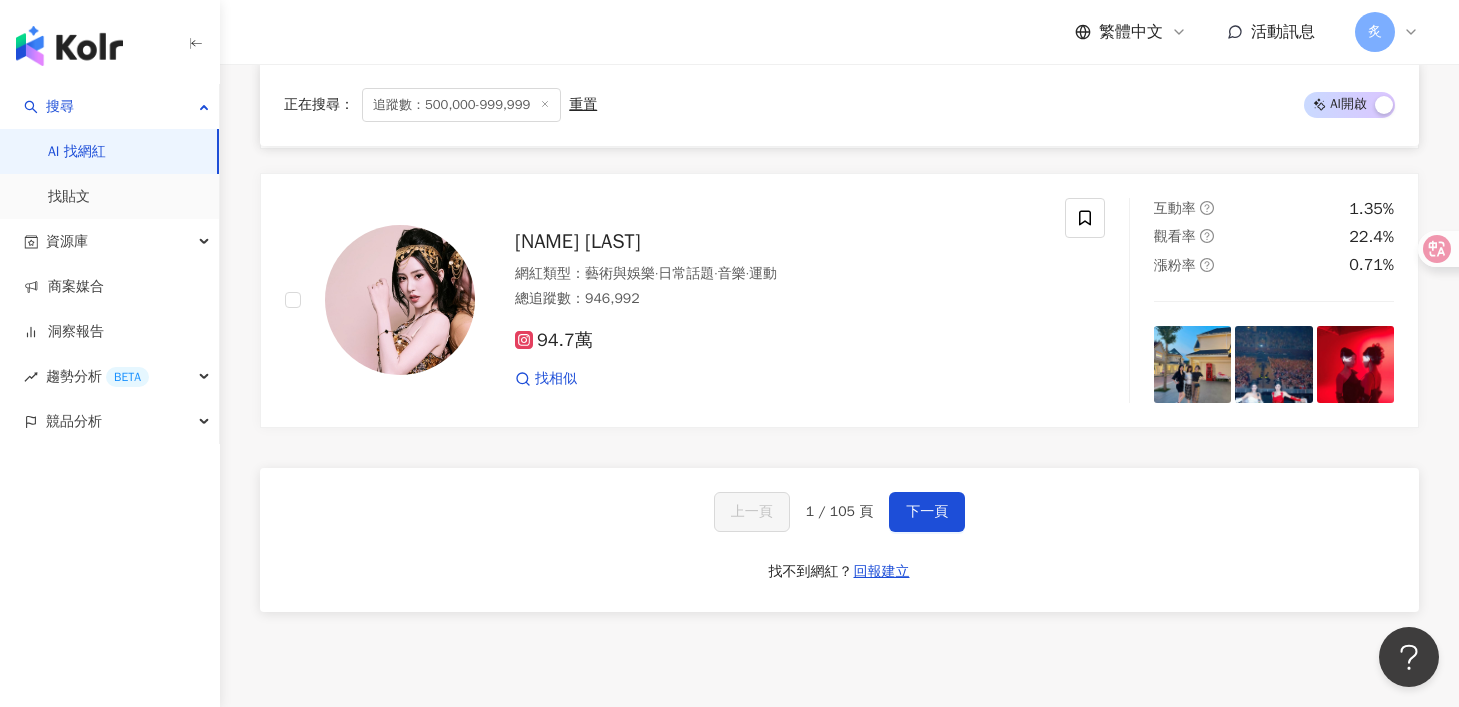 scroll, scrollTop: 3807, scrollLeft: 0, axis: vertical 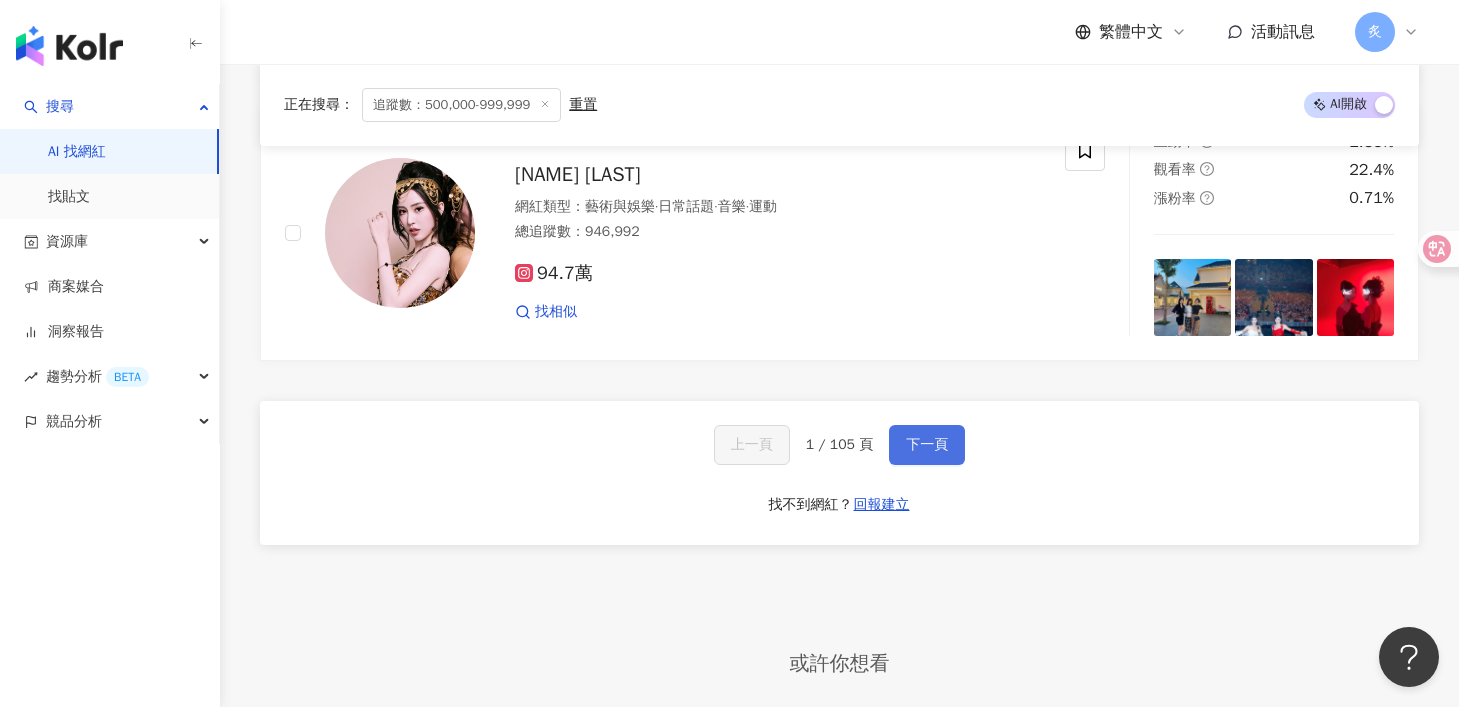 click on "下一頁" at bounding box center [927, 445] 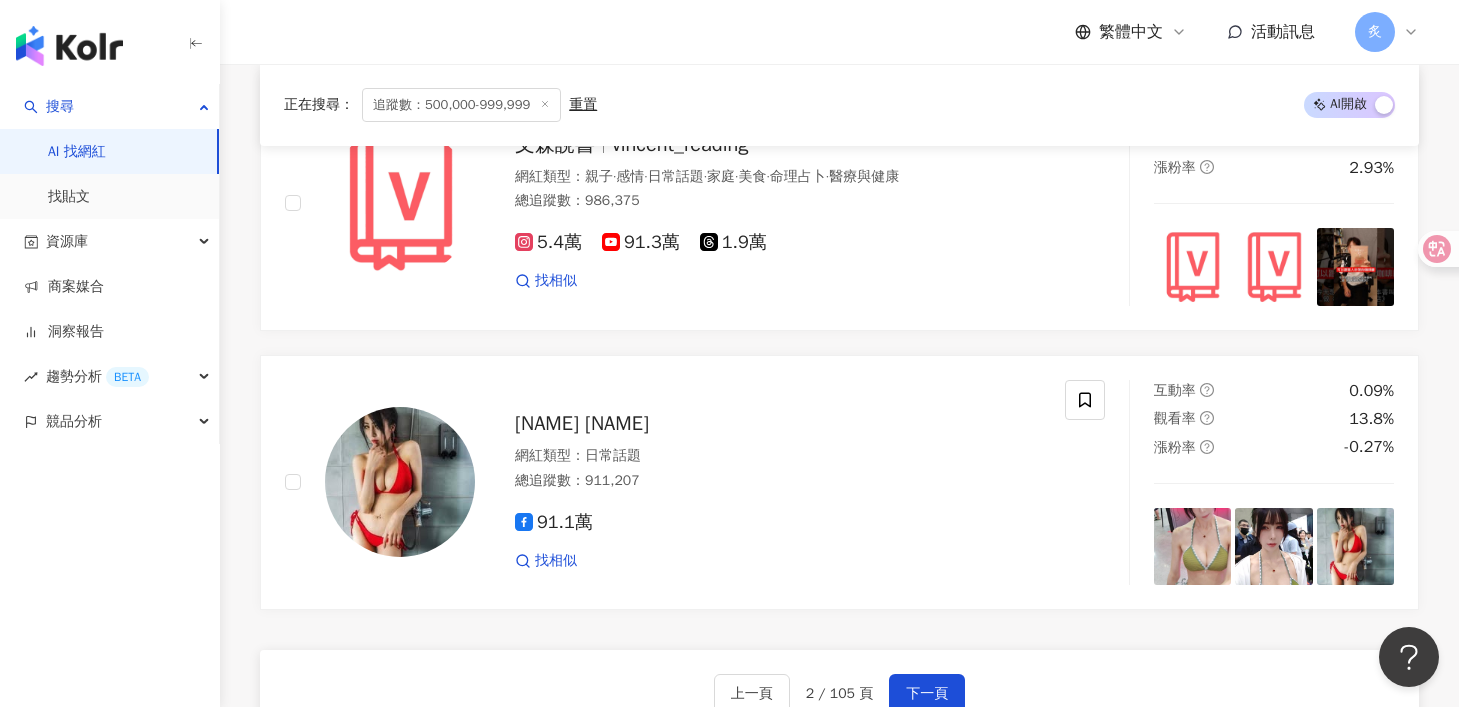 scroll, scrollTop: 3986, scrollLeft: 0, axis: vertical 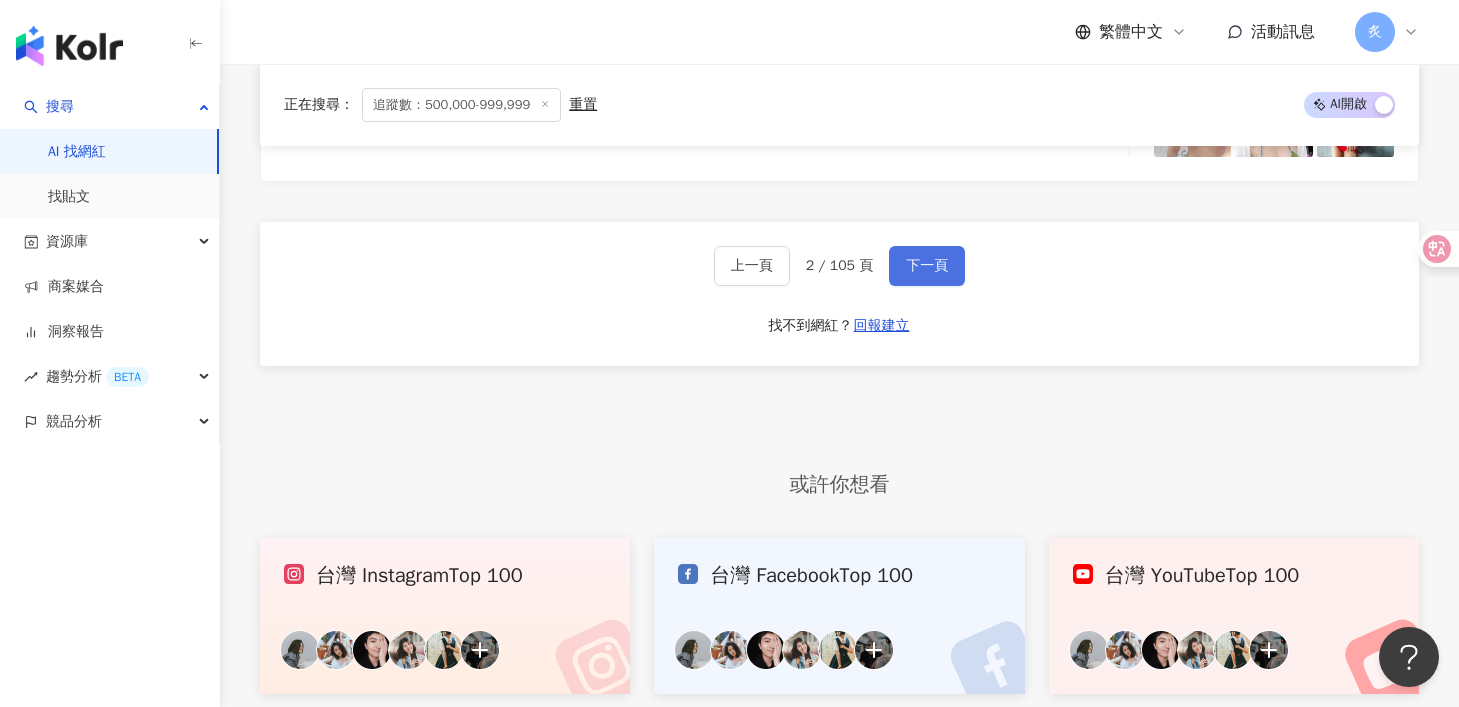 click on "下一頁" at bounding box center (927, 266) 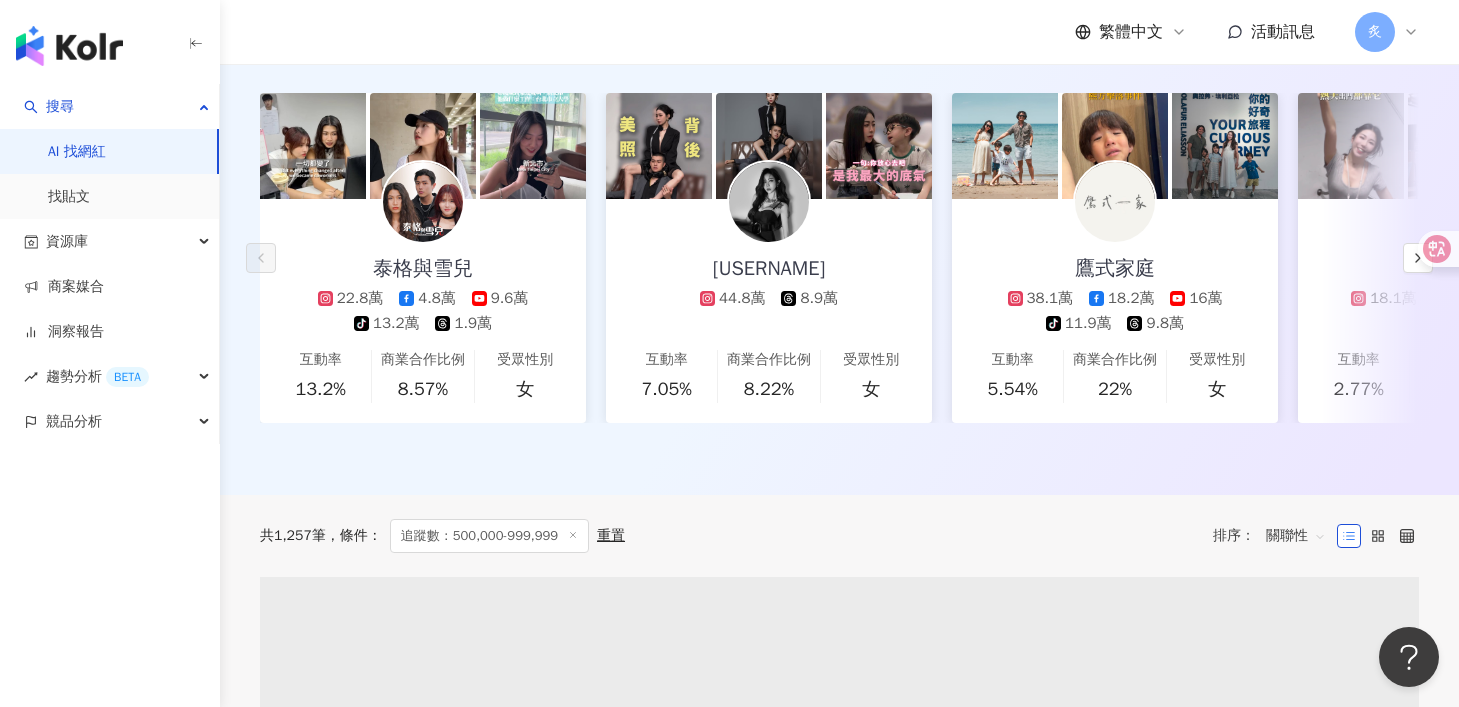 scroll, scrollTop: 0, scrollLeft: 0, axis: both 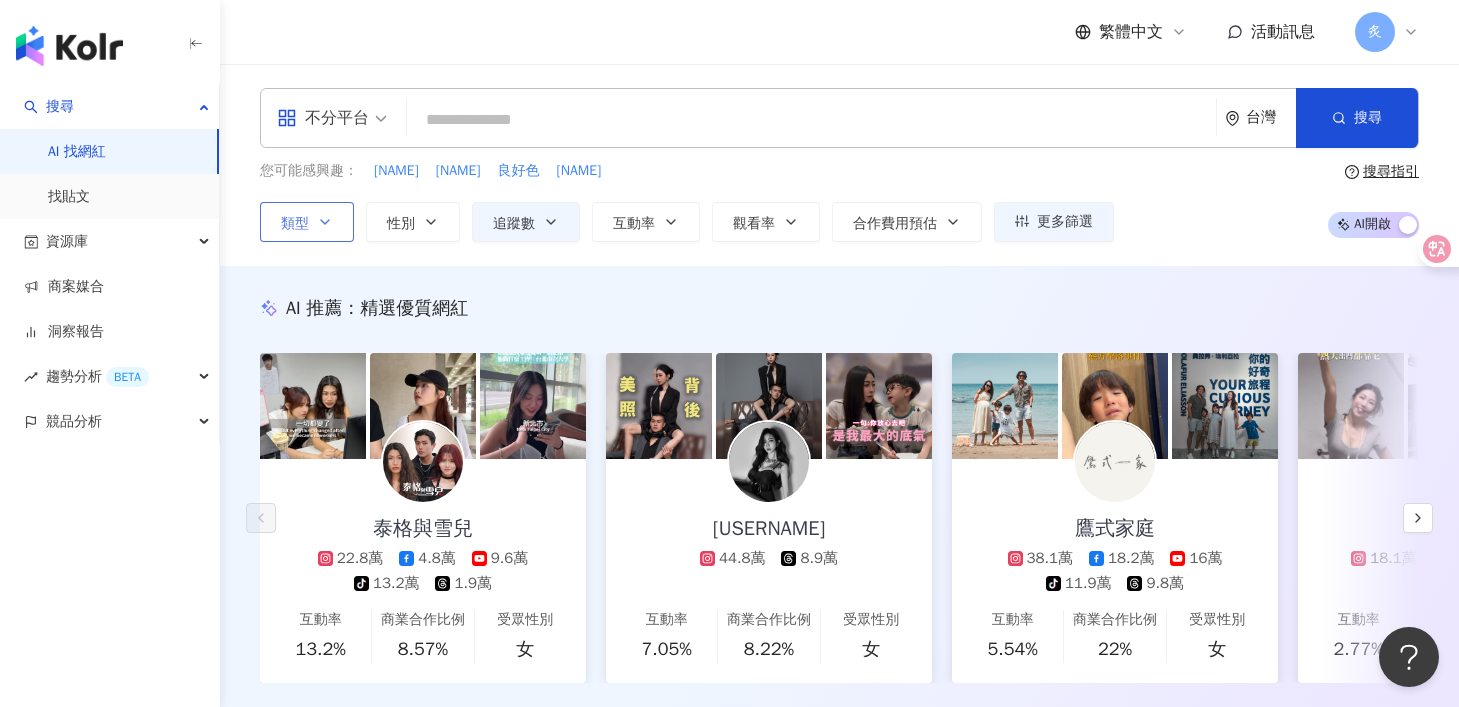 click 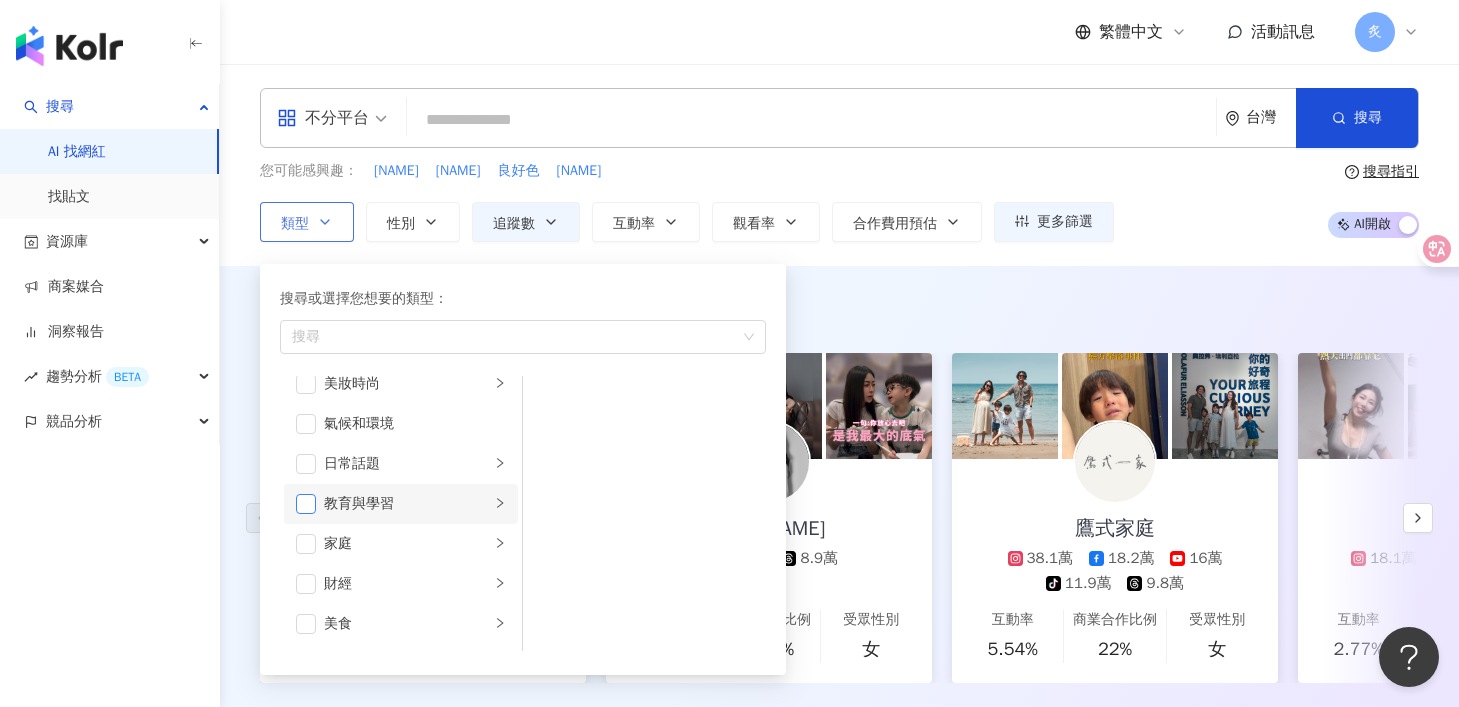 scroll, scrollTop: 52, scrollLeft: 0, axis: vertical 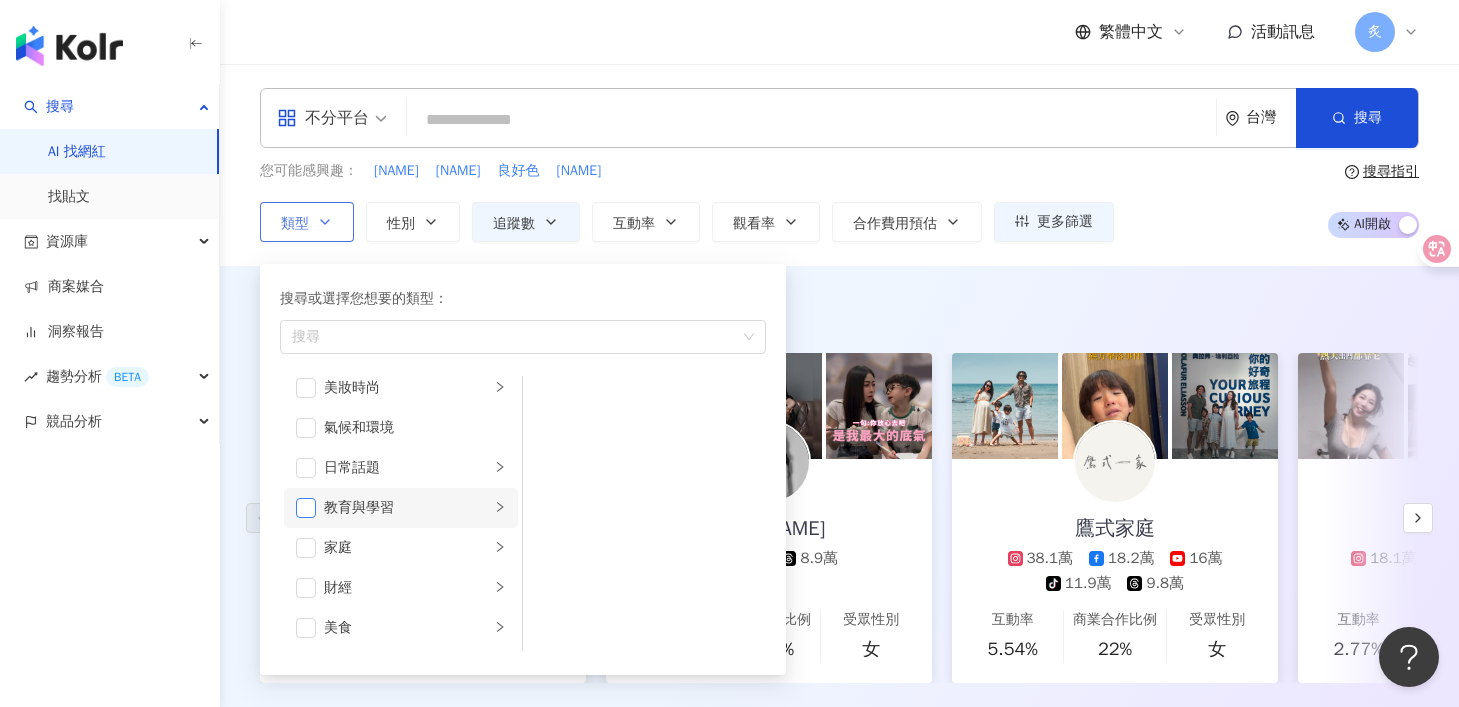 click at bounding box center (306, 508) 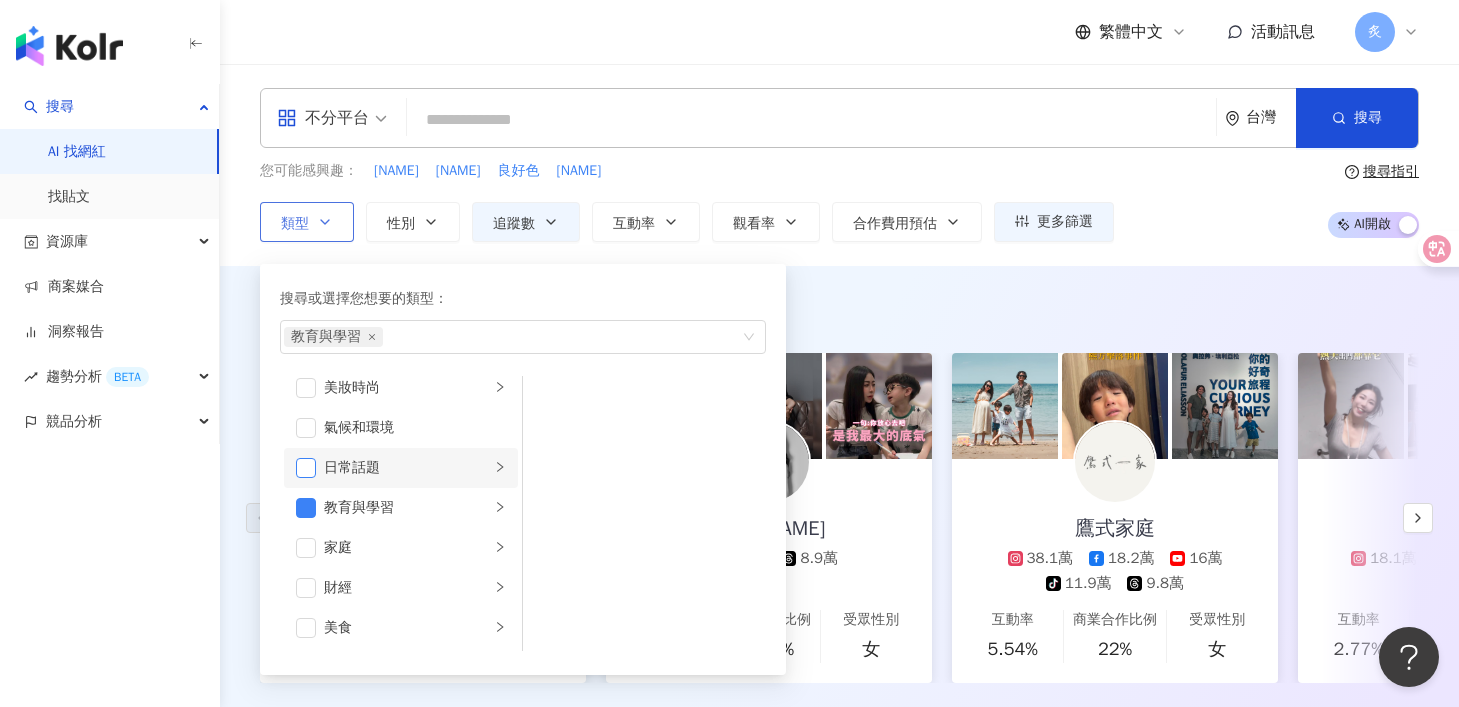 click at bounding box center [306, 468] 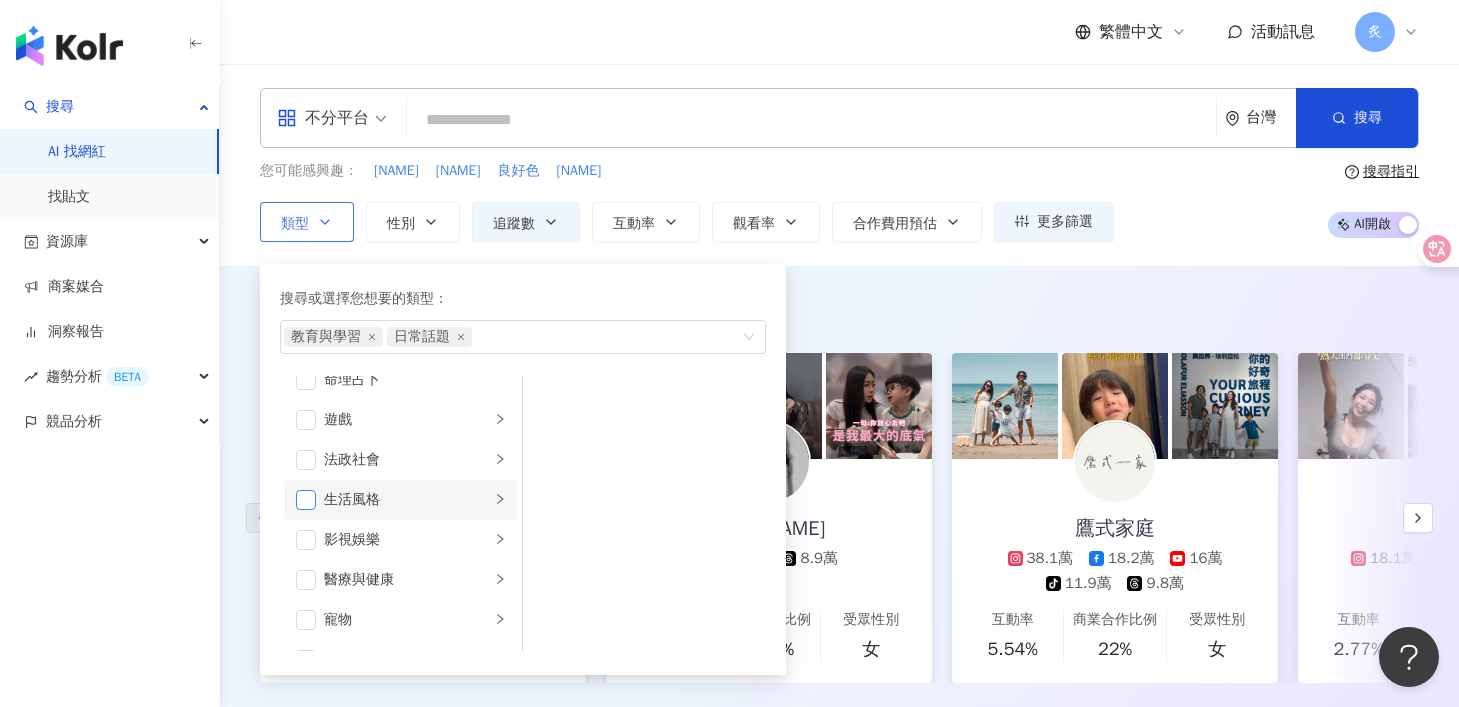click at bounding box center [306, 500] 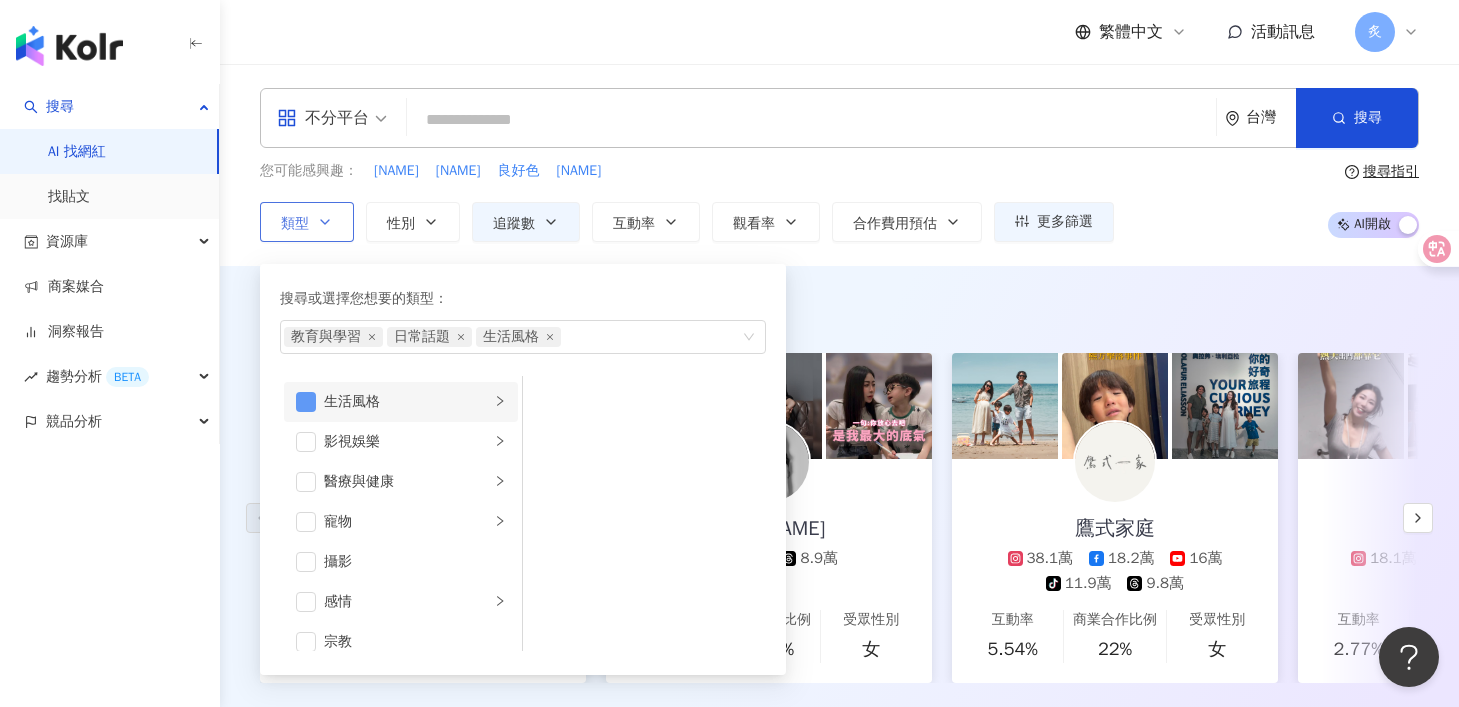 scroll, scrollTop: 436, scrollLeft: 0, axis: vertical 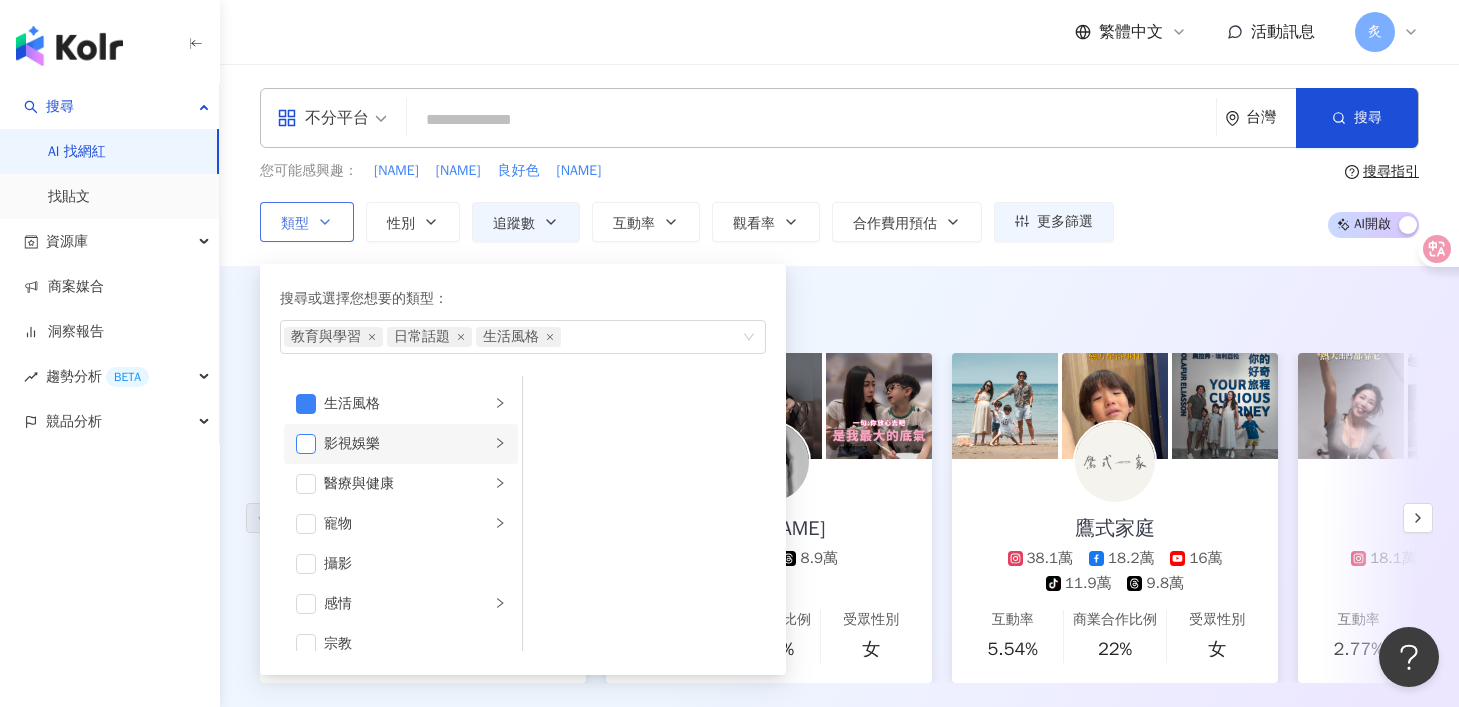 click at bounding box center (306, 444) 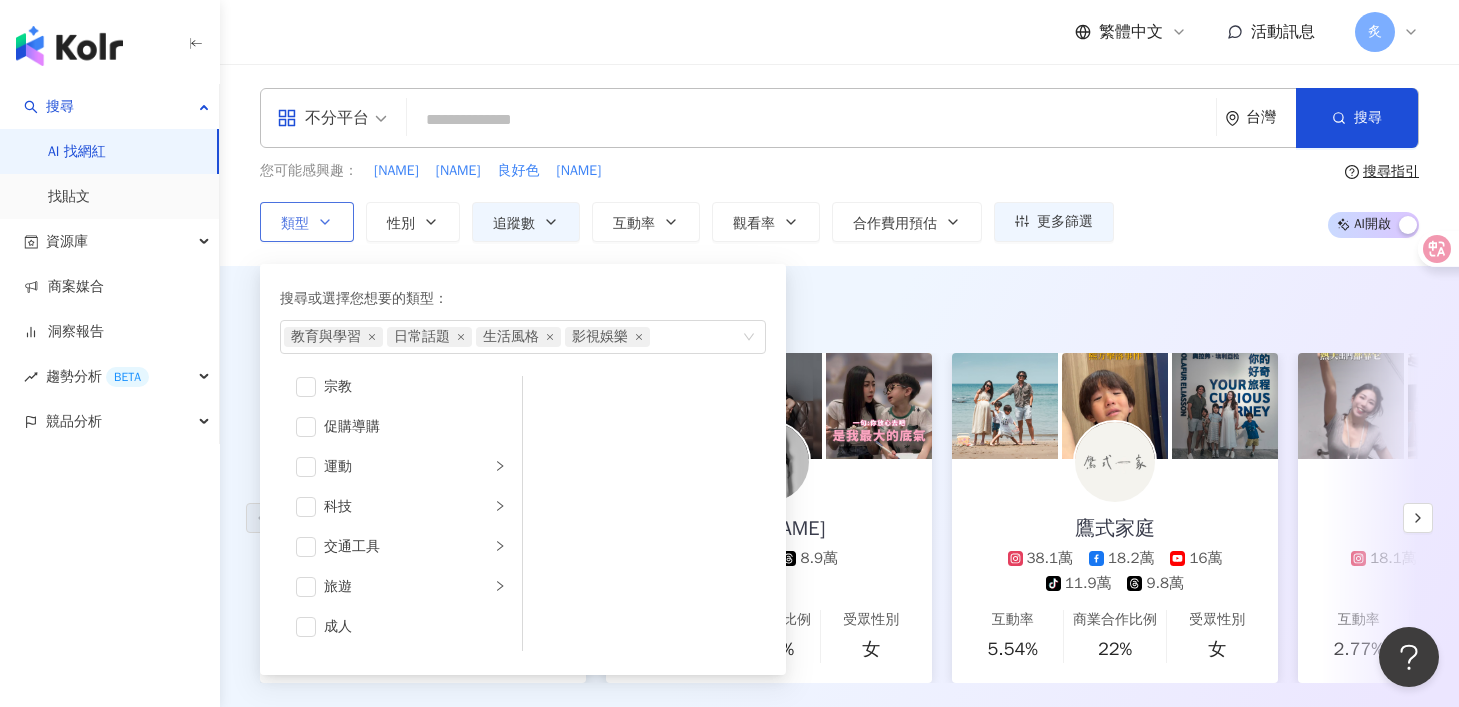 scroll, scrollTop: 689, scrollLeft: 0, axis: vertical 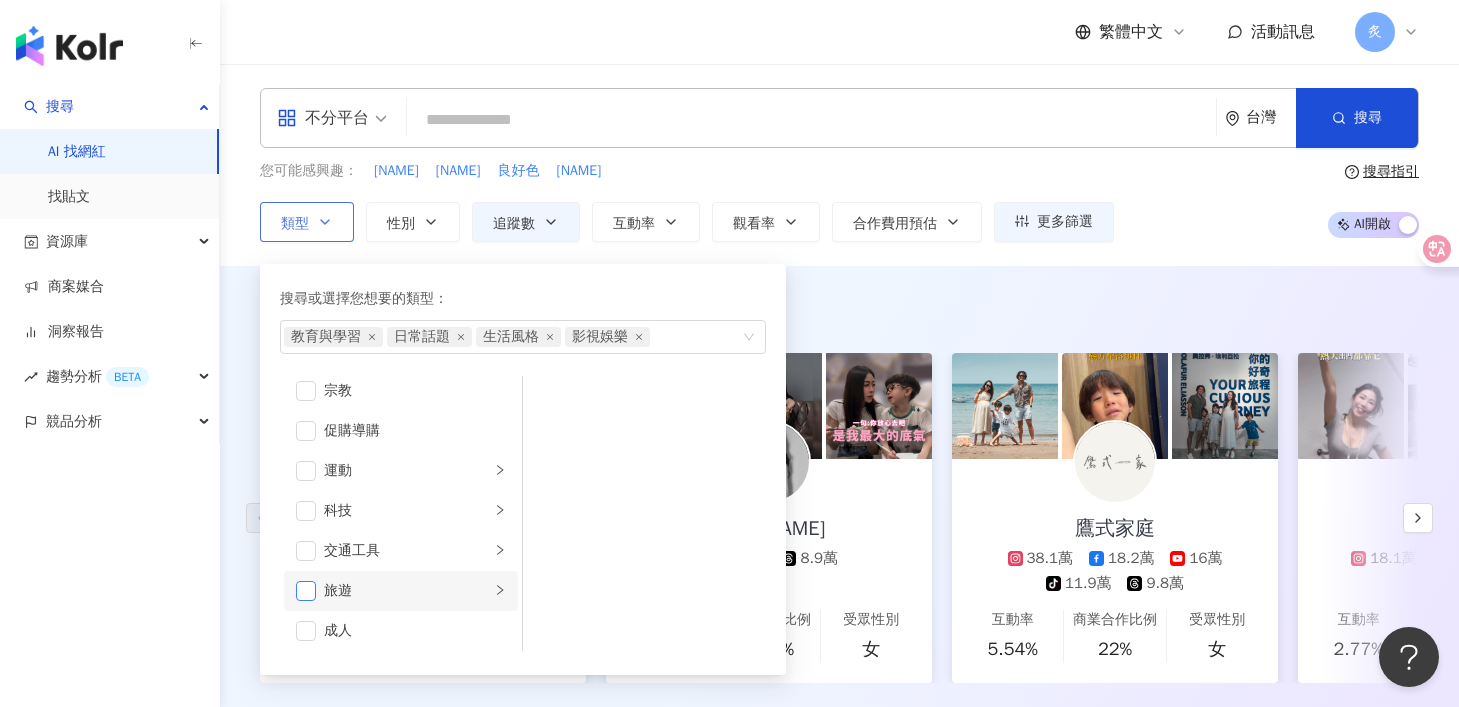 click at bounding box center (306, 591) 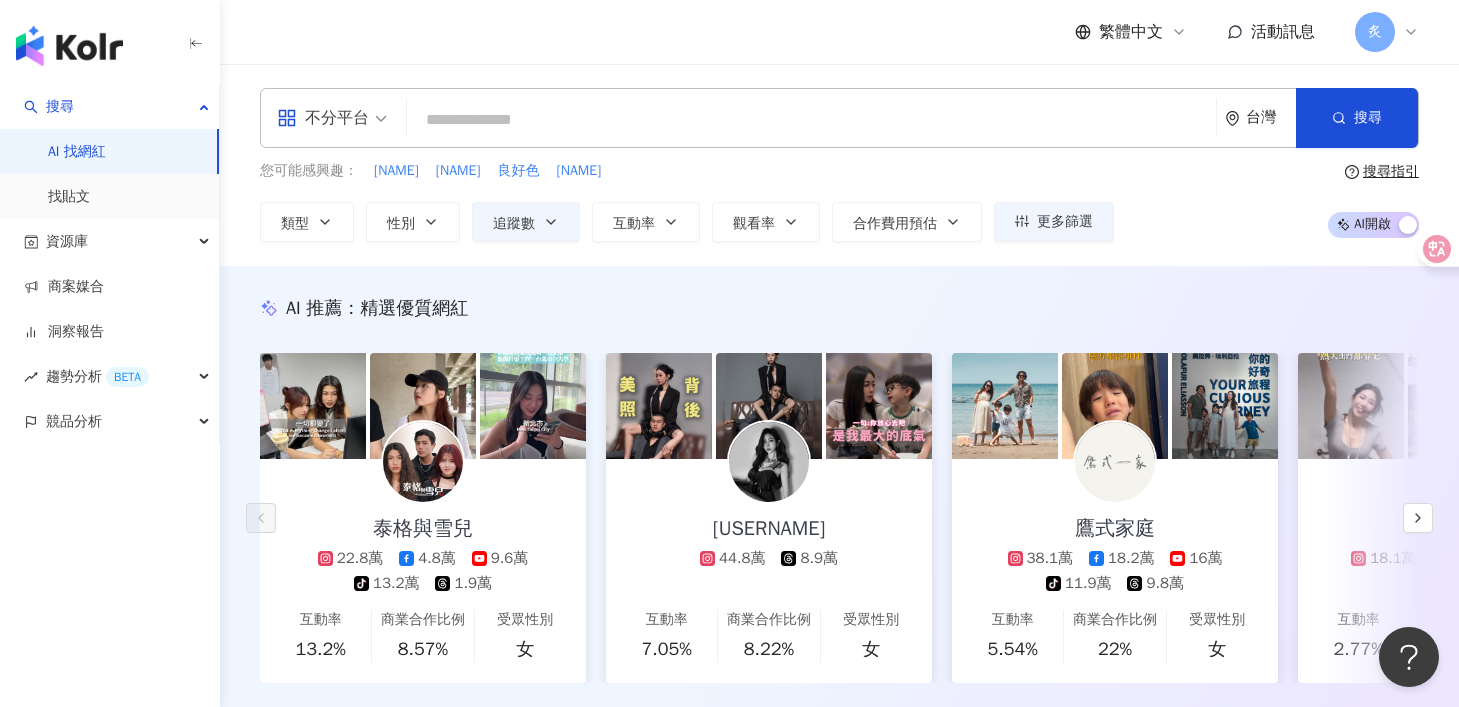 click on "您可能感興趣： 獎項  園  良好色  Bellflower" at bounding box center (687, 171) 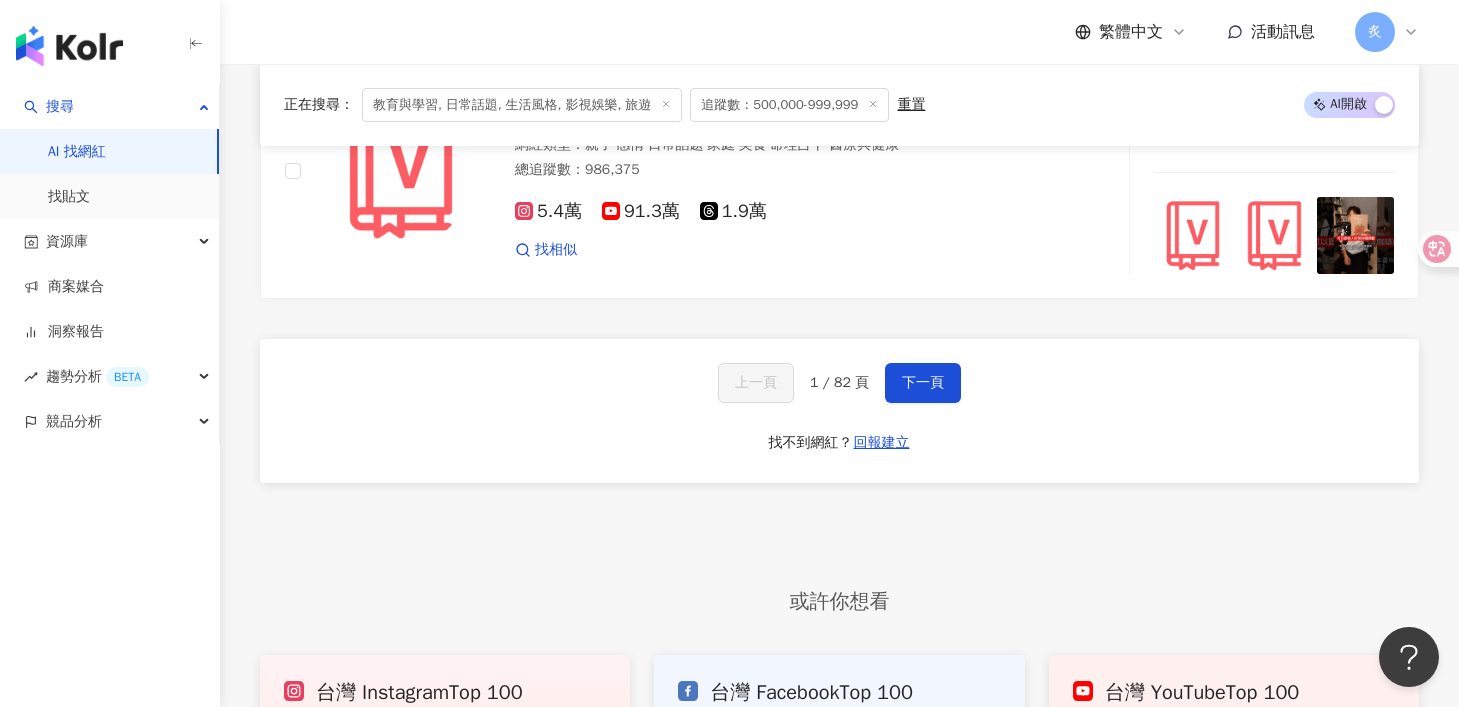 scroll, scrollTop: 3901, scrollLeft: 0, axis: vertical 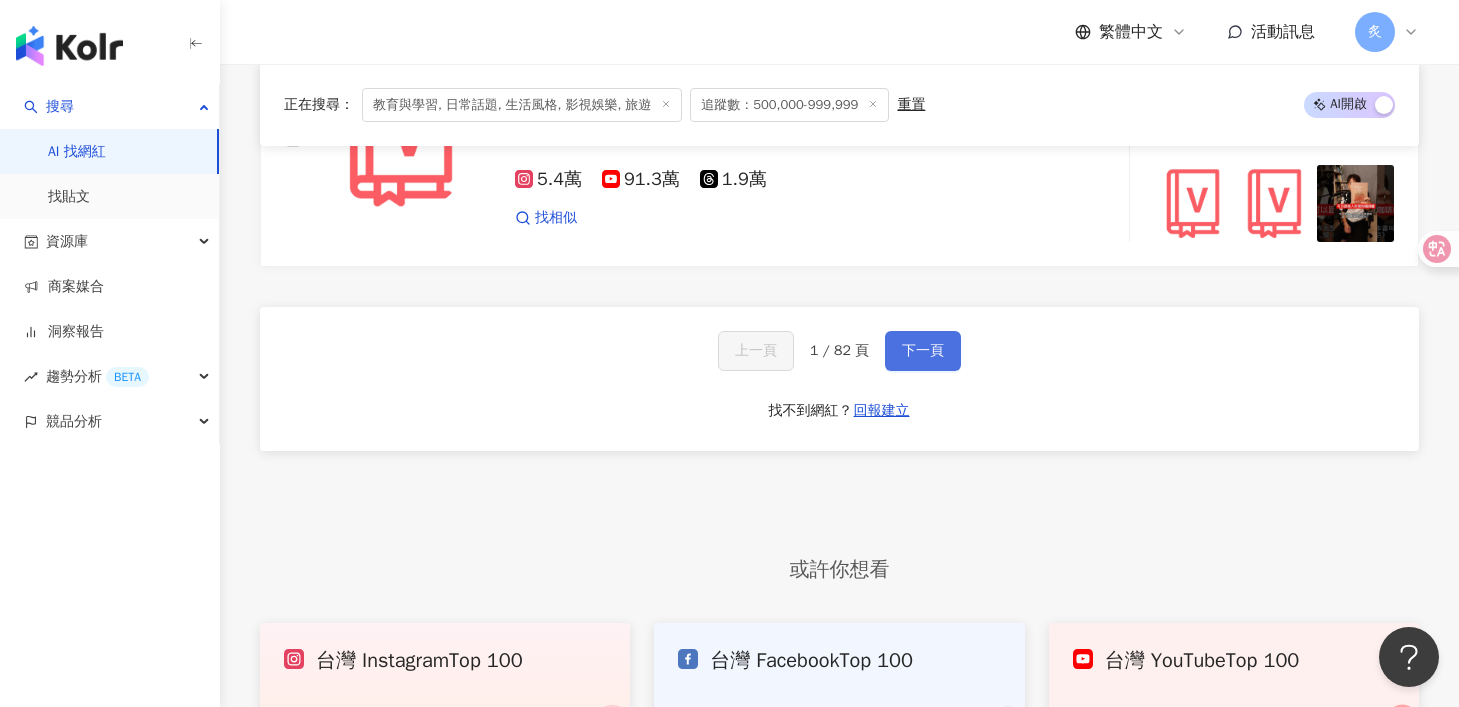 click on "下一頁" at bounding box center (923, 351) 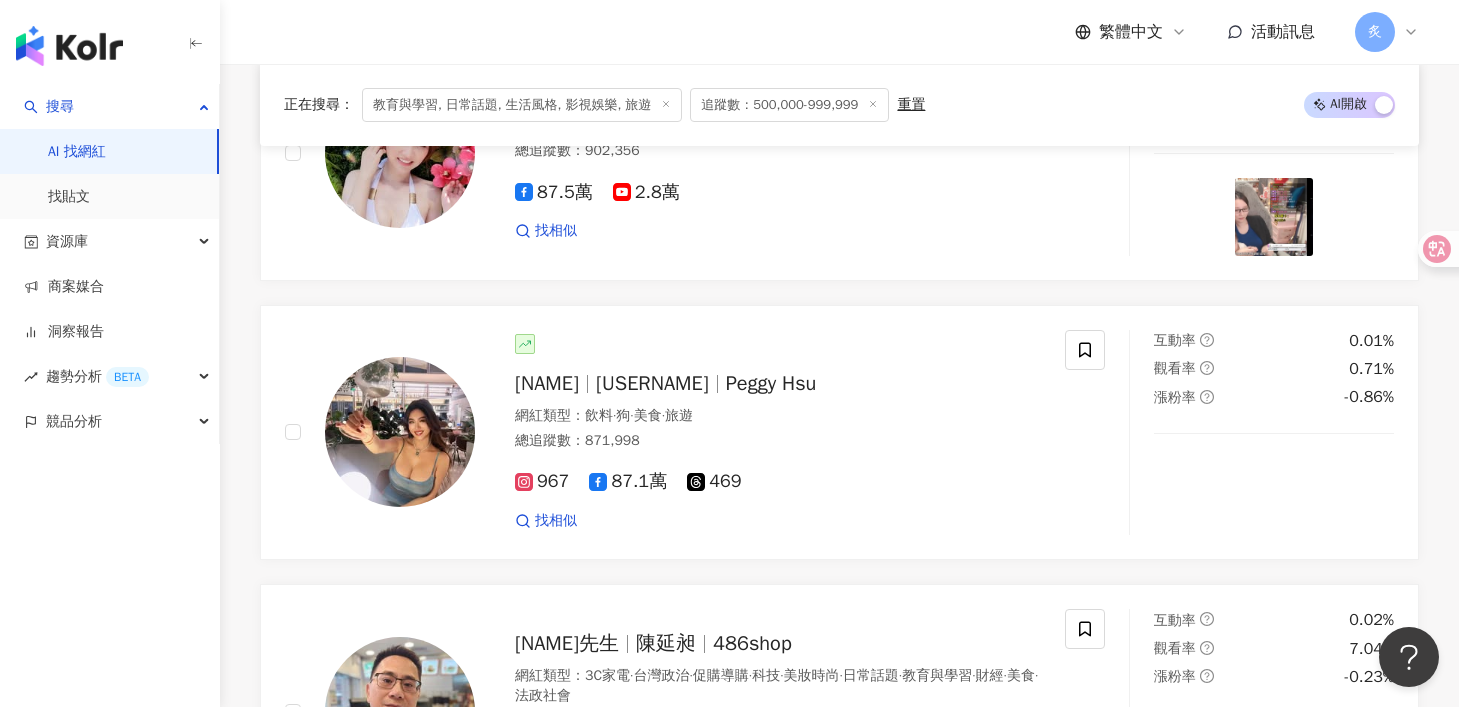 scroll, scrollTop: 4089, scrollLeft: 0, axis: vertical 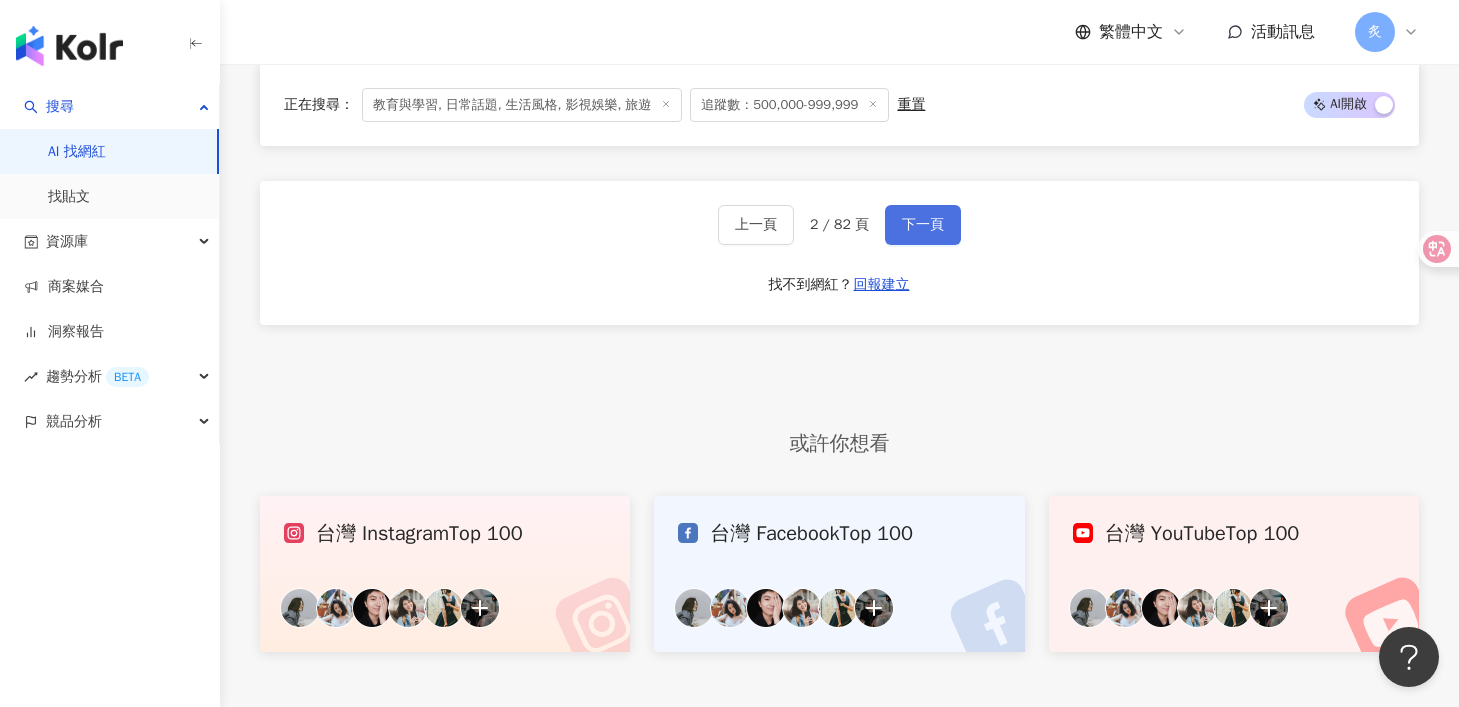 click on "下一頁" at bounding box center (923, 225) 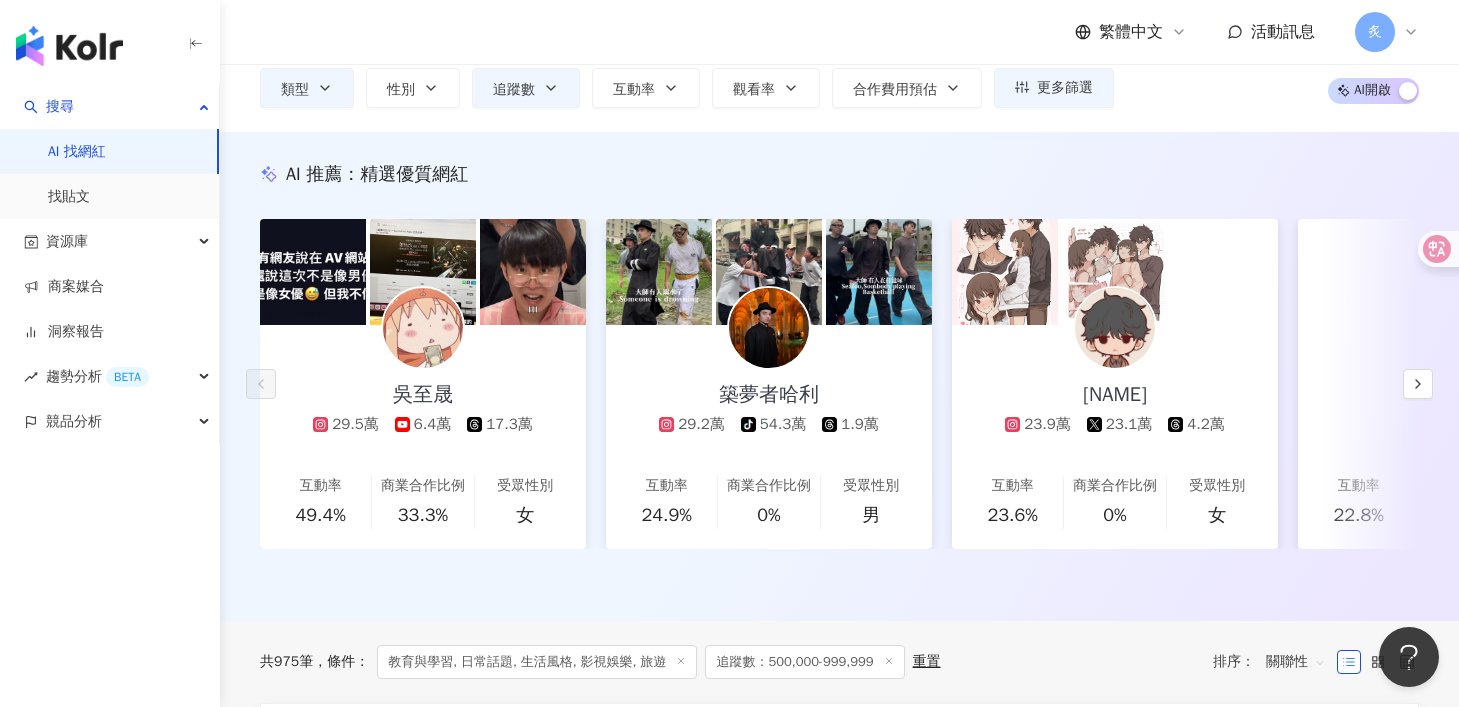 scroll, scrollTop: 165, scrollLeft: 0, axis: vertical 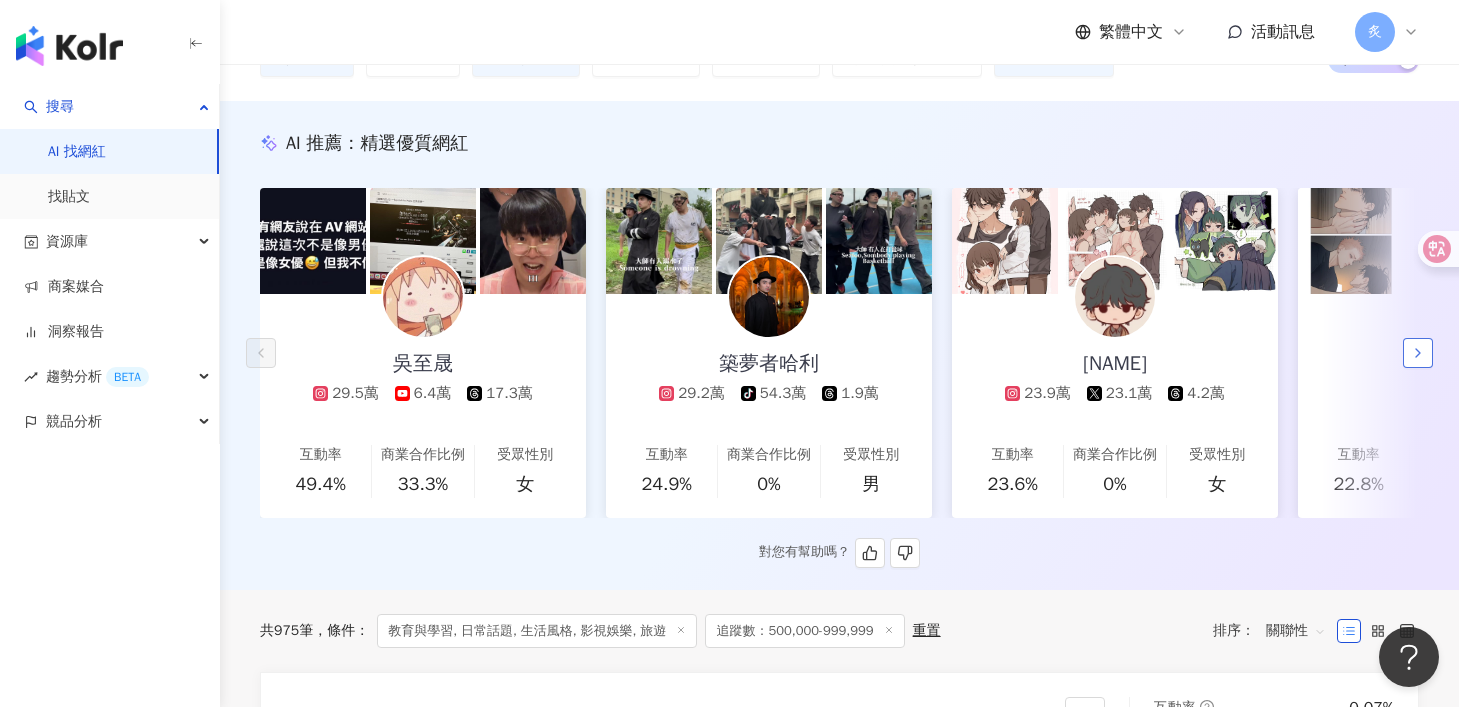 click 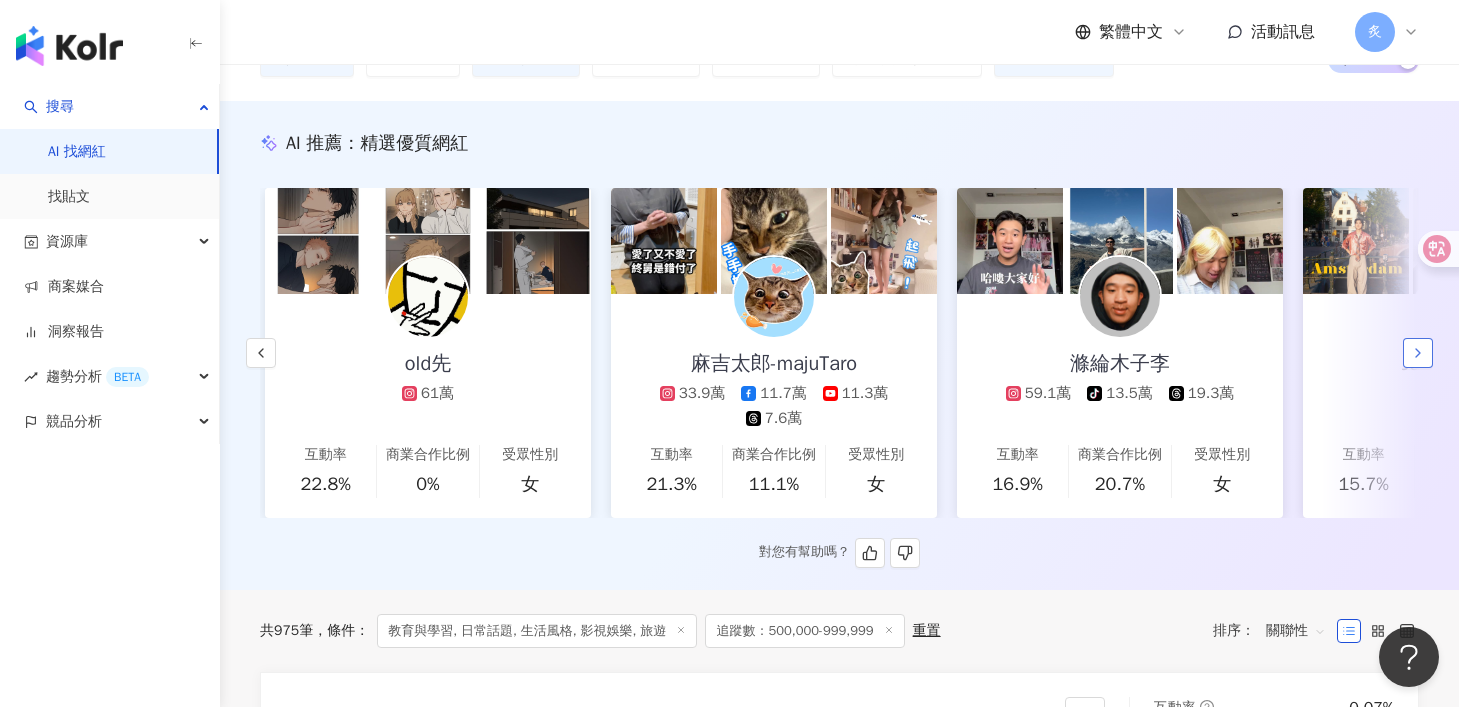scroll, scrollTop: 0, scrollLeft: 1038, axis: horizontal 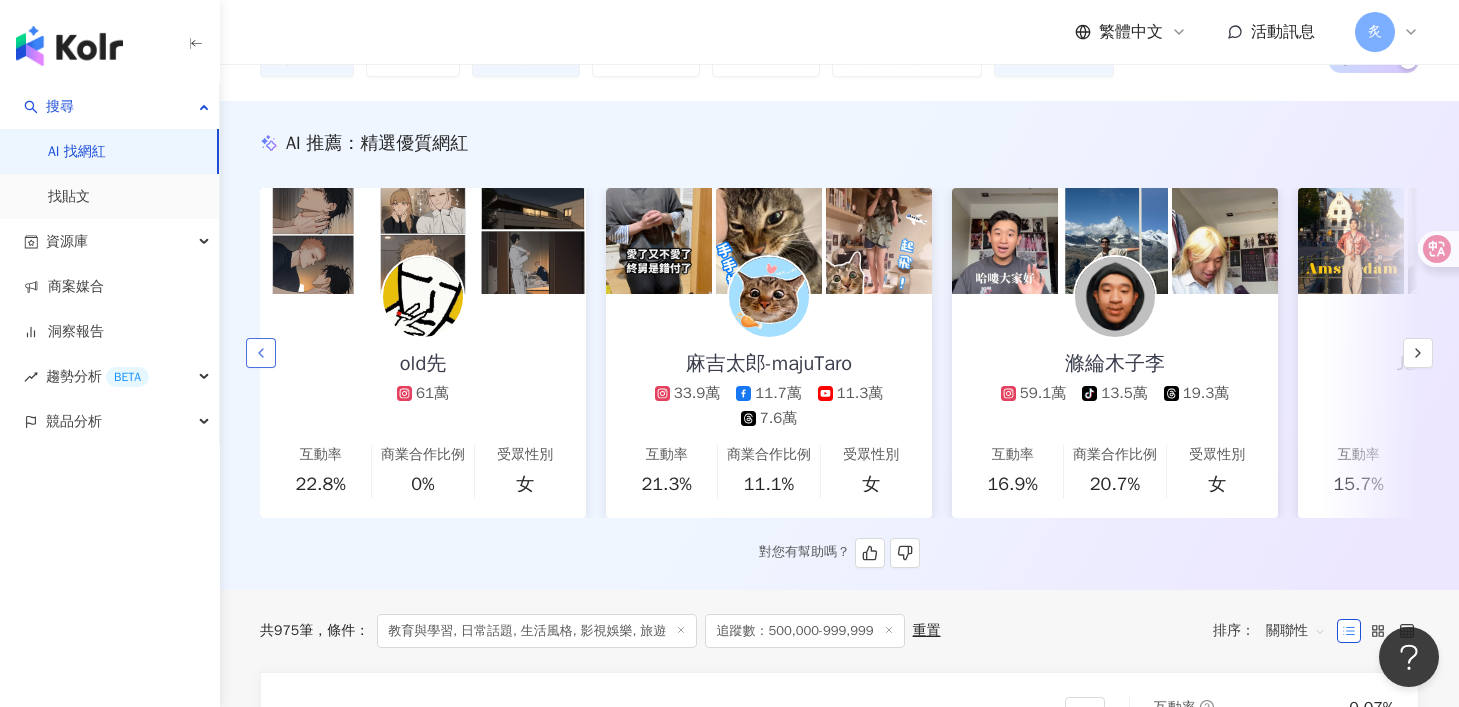 click 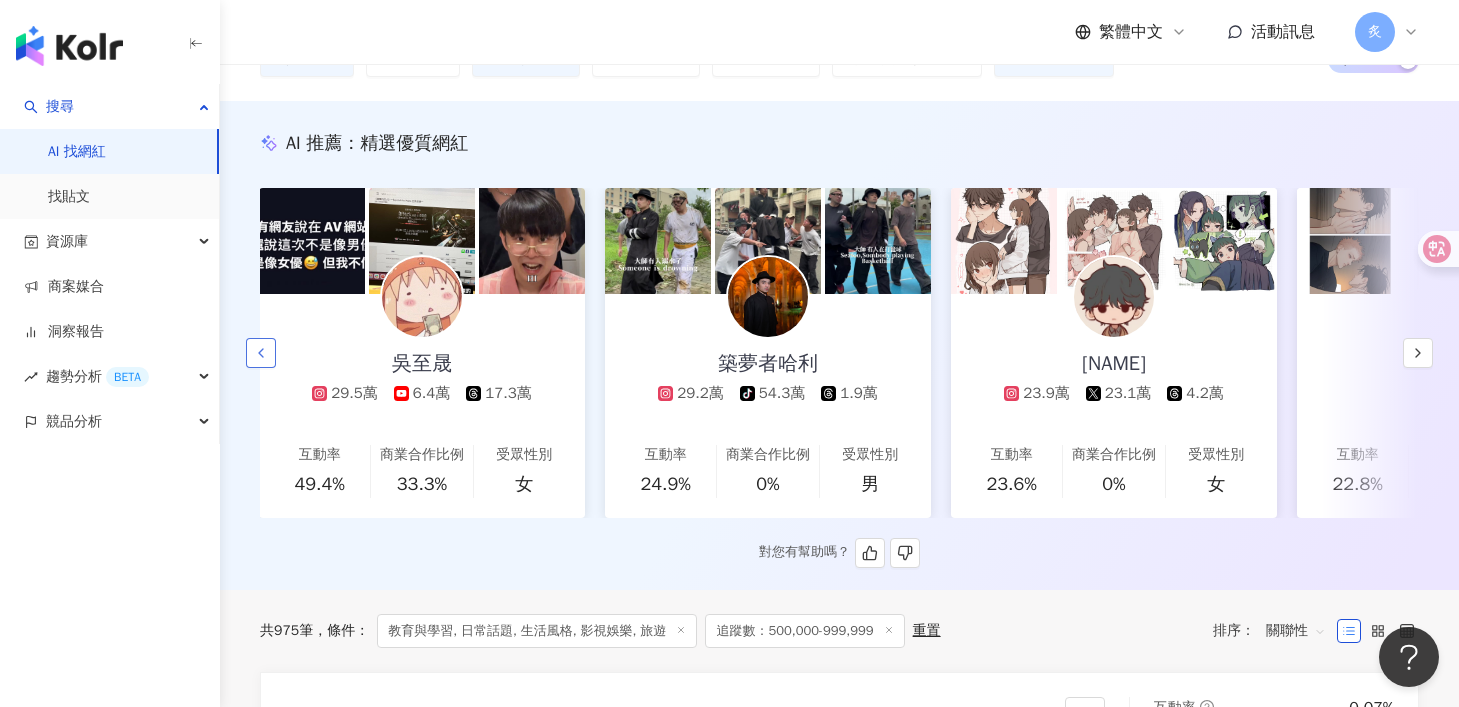 scroll, scrollTop: 0, scrollLeft: 0, axis: both 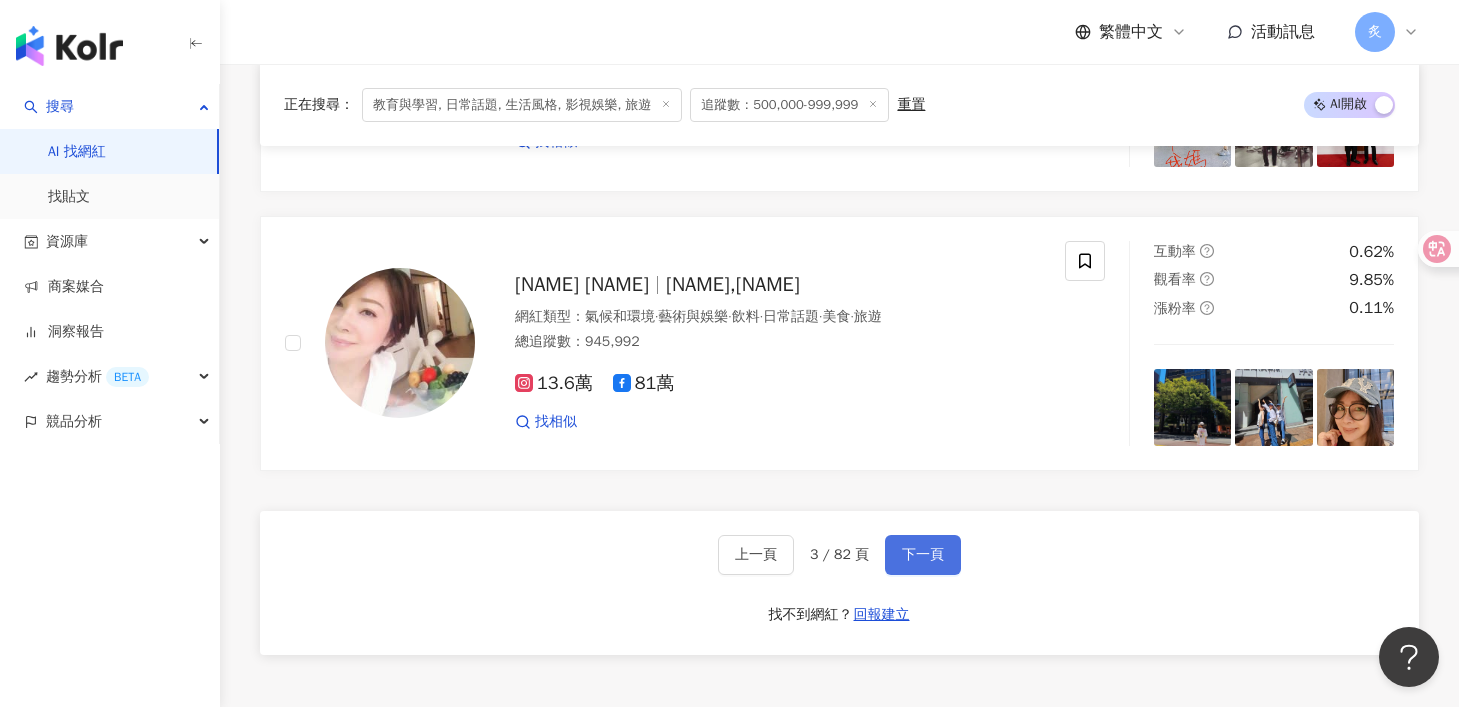click on "下一頁" at bounding box center (923, 555) 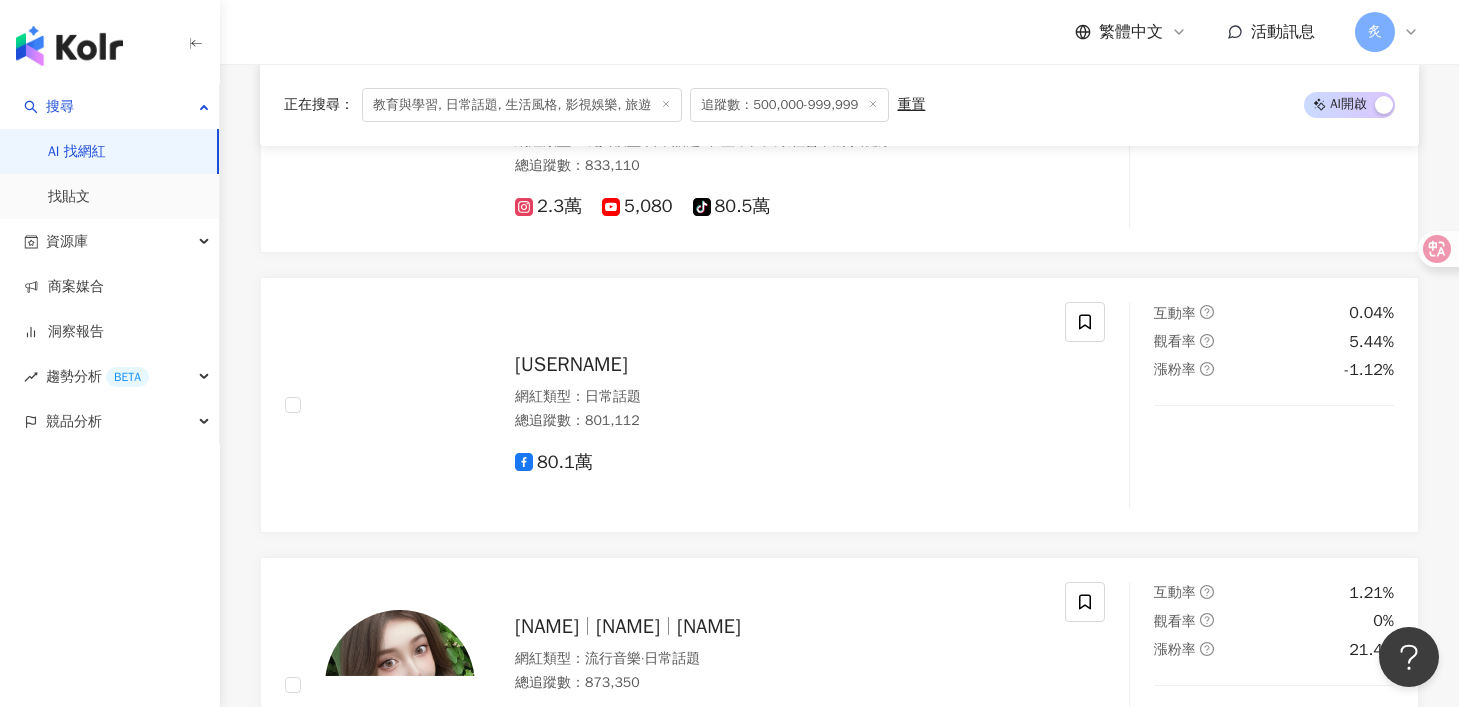 scroll, scrollTop: 1591, scrollLeft: 0, axis: vertical 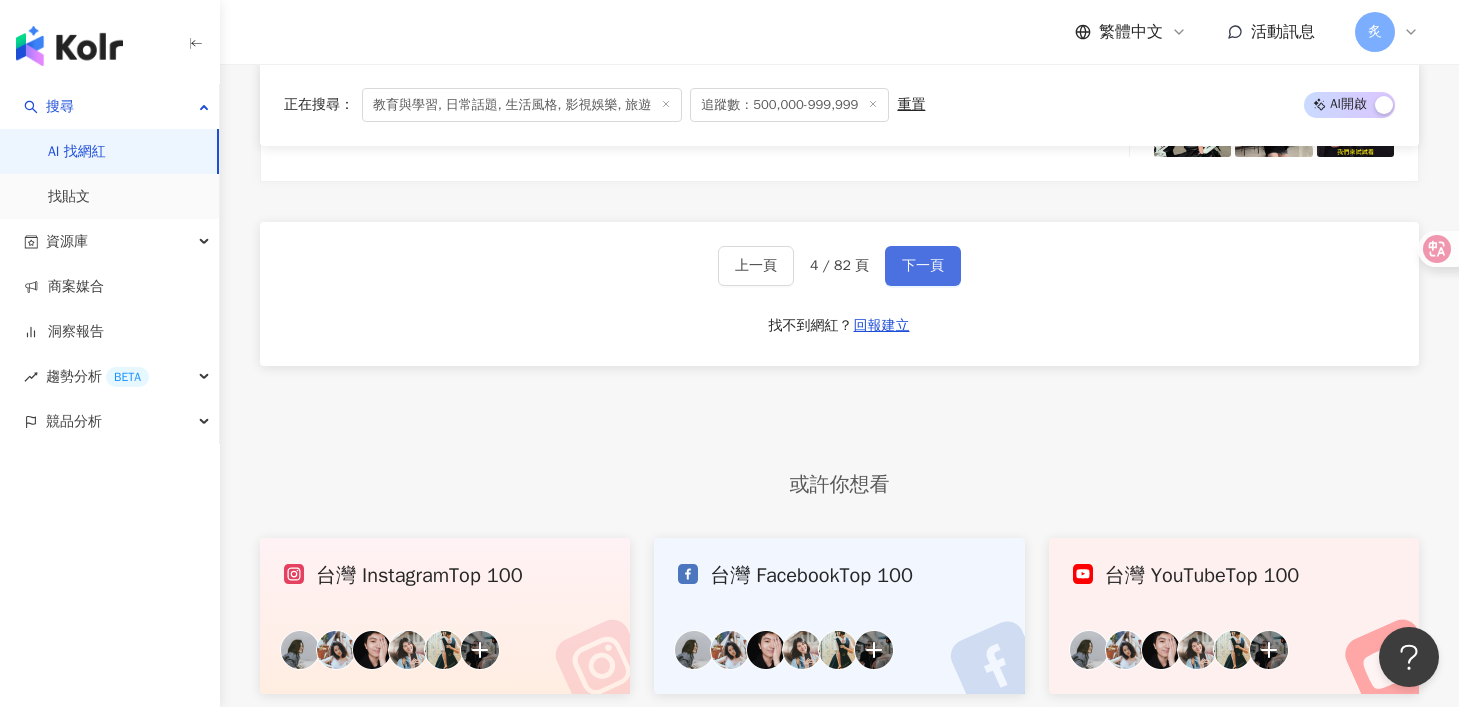 click on "下一頁" at bounding box center (923, 266) 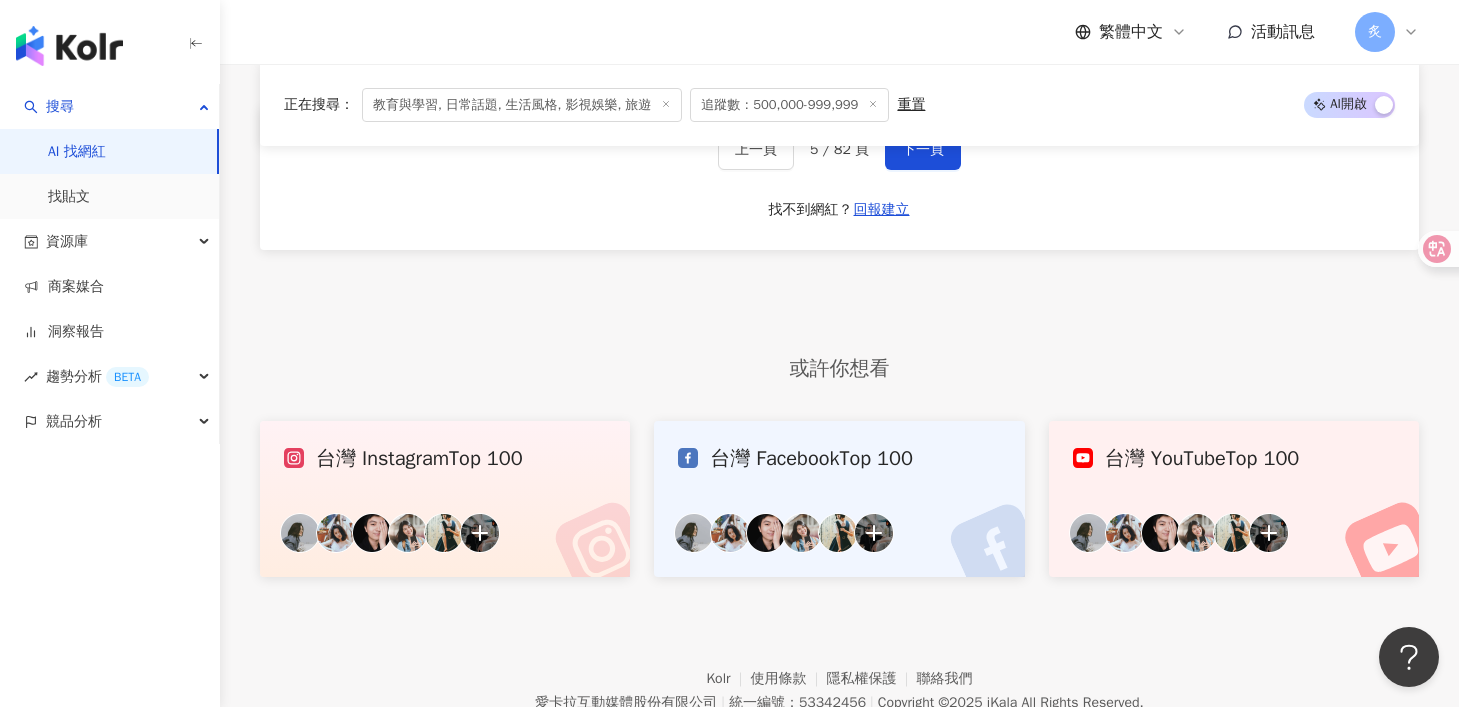 scroll, scrollTop: 3500, scrollLeft: 0, axis: vertical 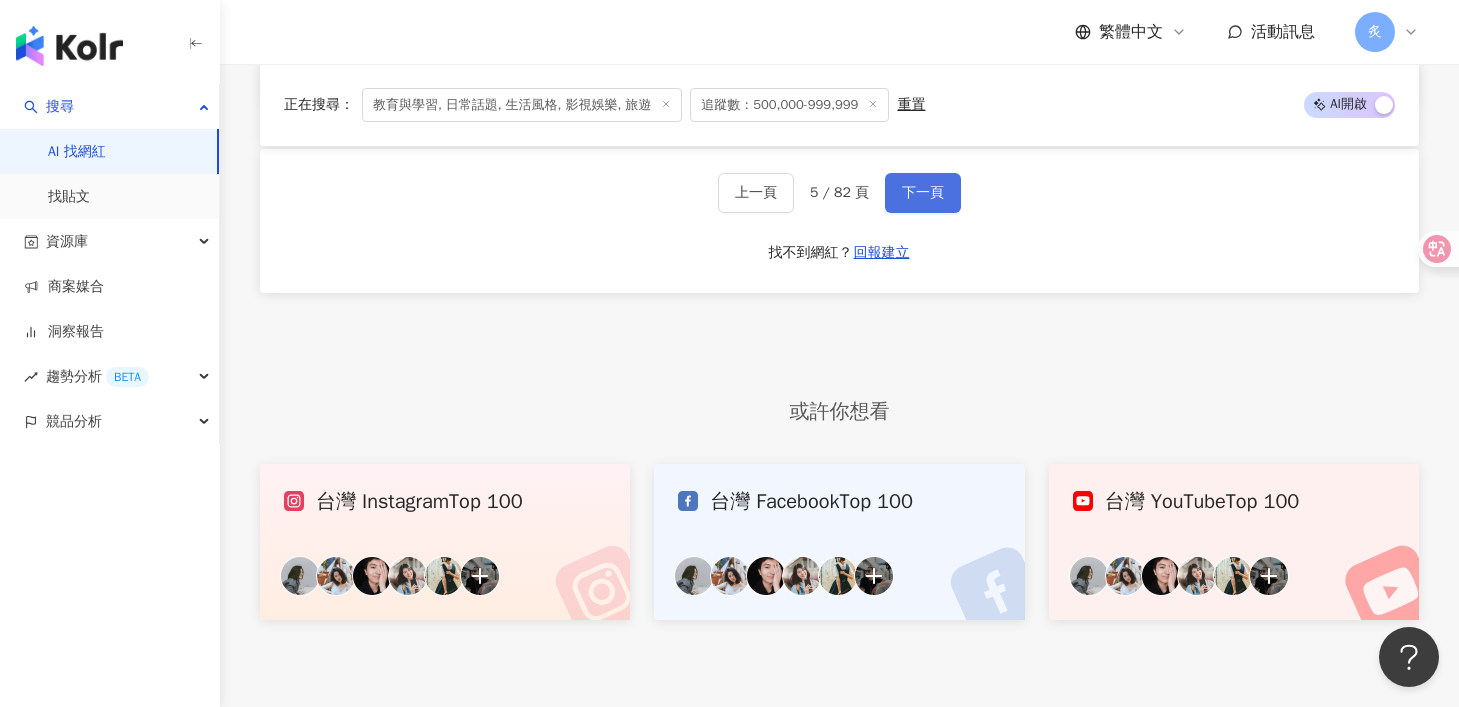 click on "下一頁" at bounding box center [923, 193] 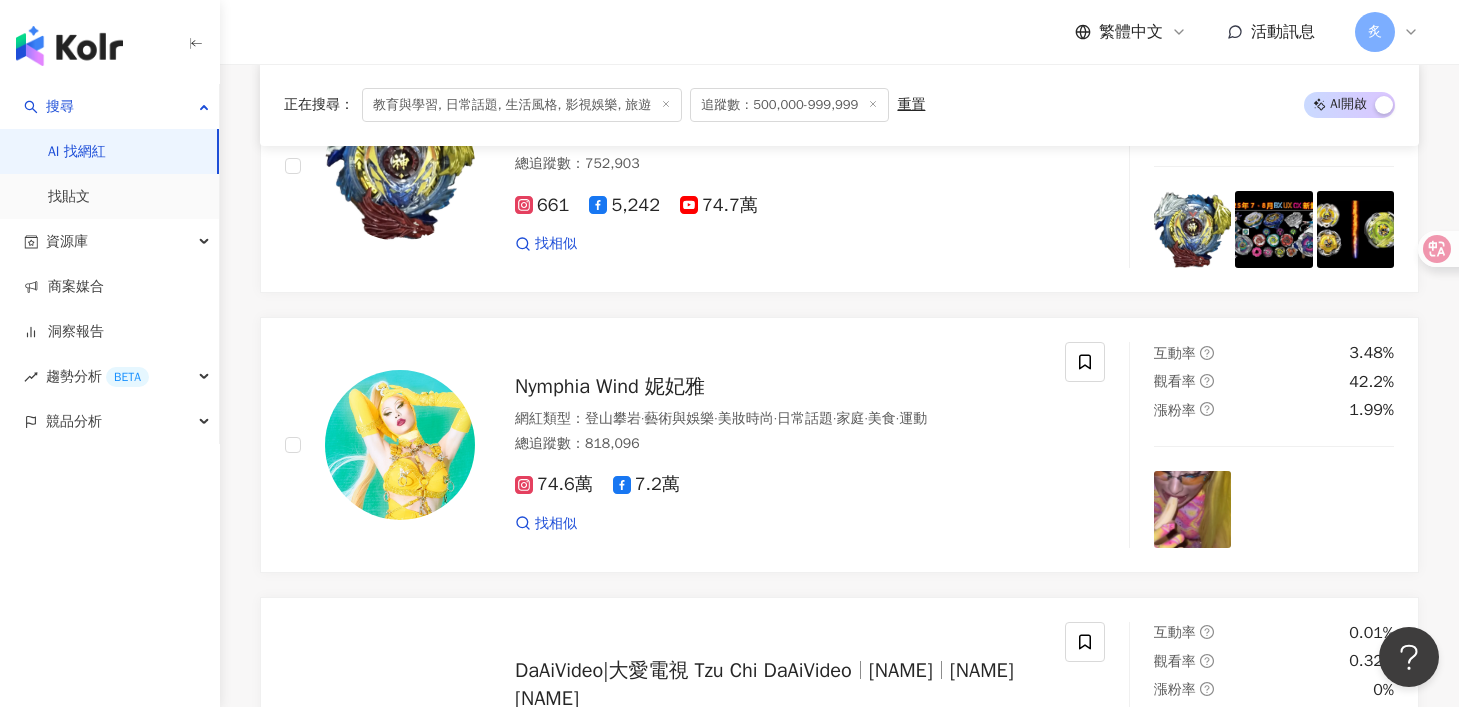 scroll, scrollTop: 3041, scrollLeft: 0, axis: vertical 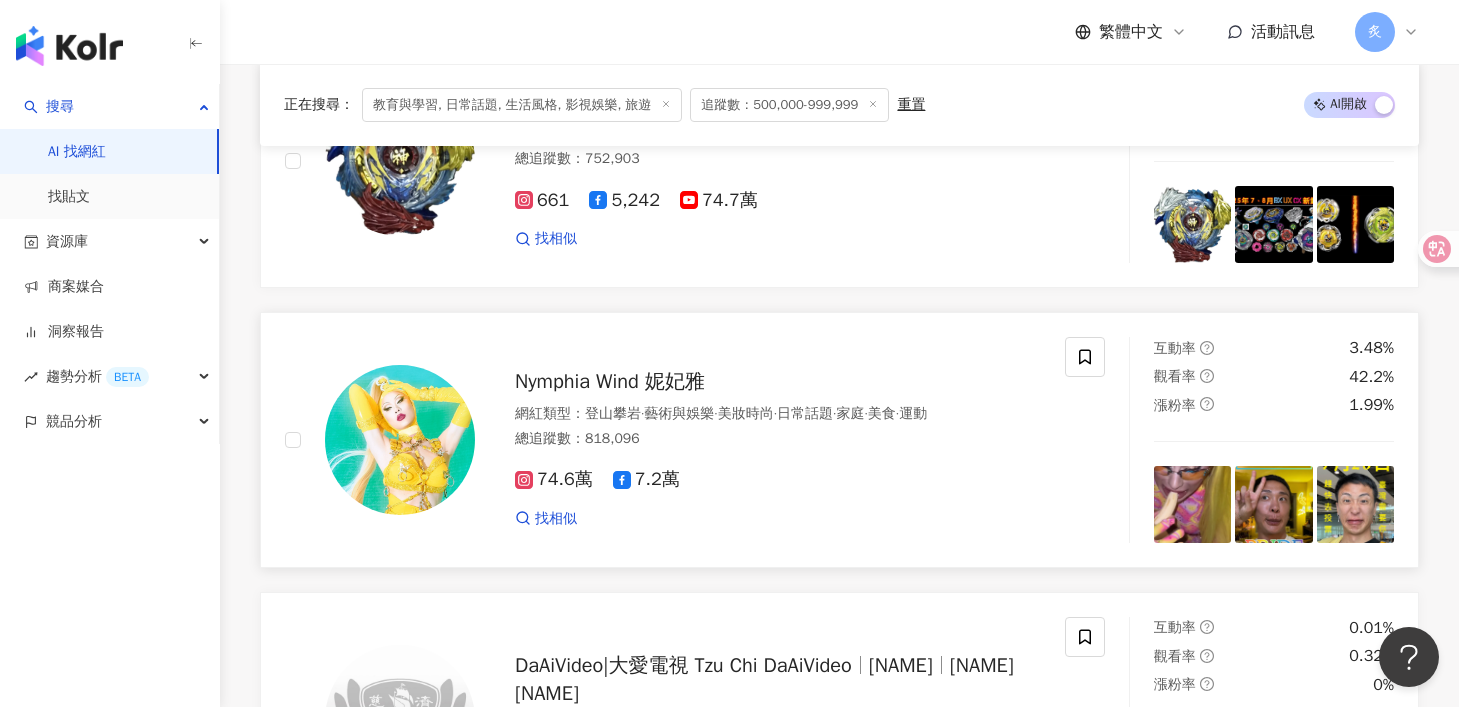 click on "[NAME] [LAST] [NAME] 網紅類型 ： 登山攀岩  ·  藝術與娛樂  ·  美妝時尚  ·  日常話題  ·  家庭  ·  美食  ·  運動 總追蹤數 ： 818,096 74.6萬 7.2萬 找相似" at bounding box center (758, 440) 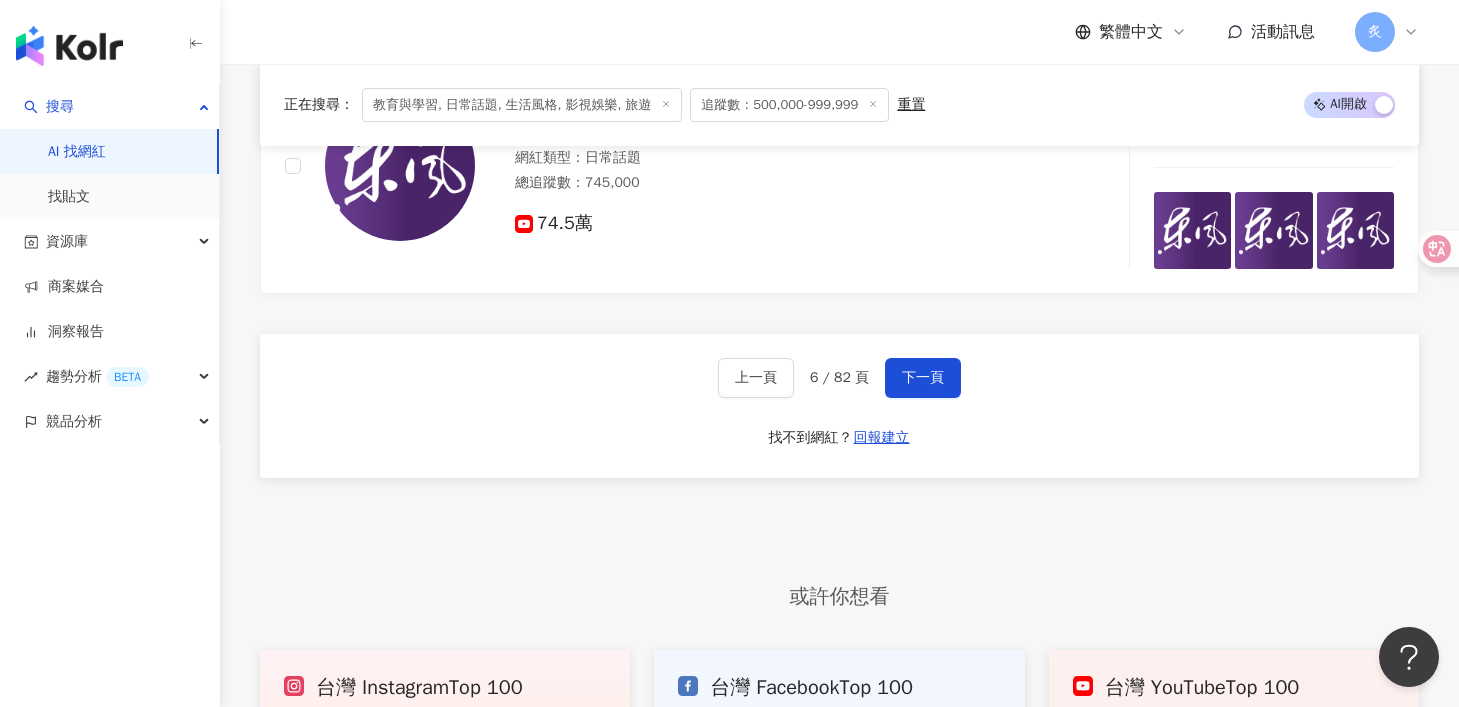 scroll, scrollTop: 3966, scrollLeft: 0, axis: vertical 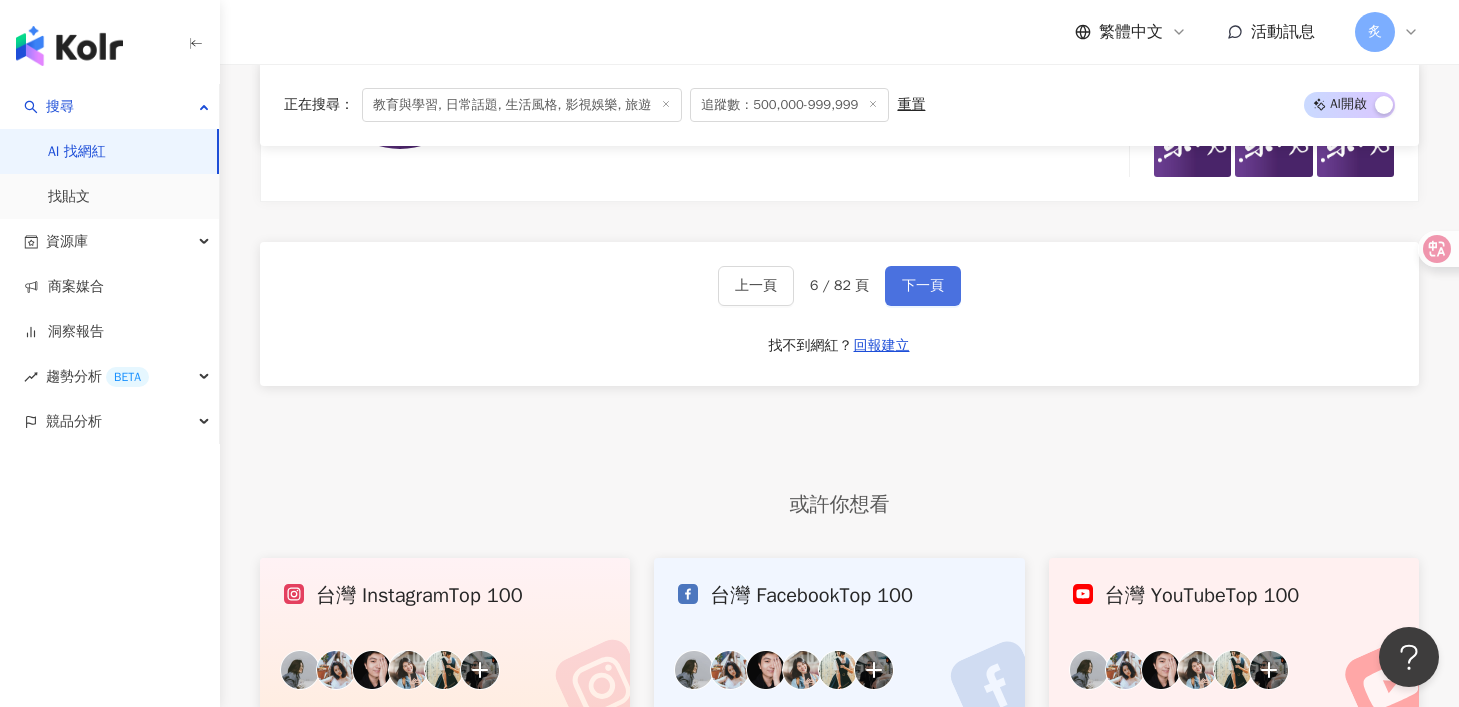 click on "下一頁" at bounding box center [923, 286] 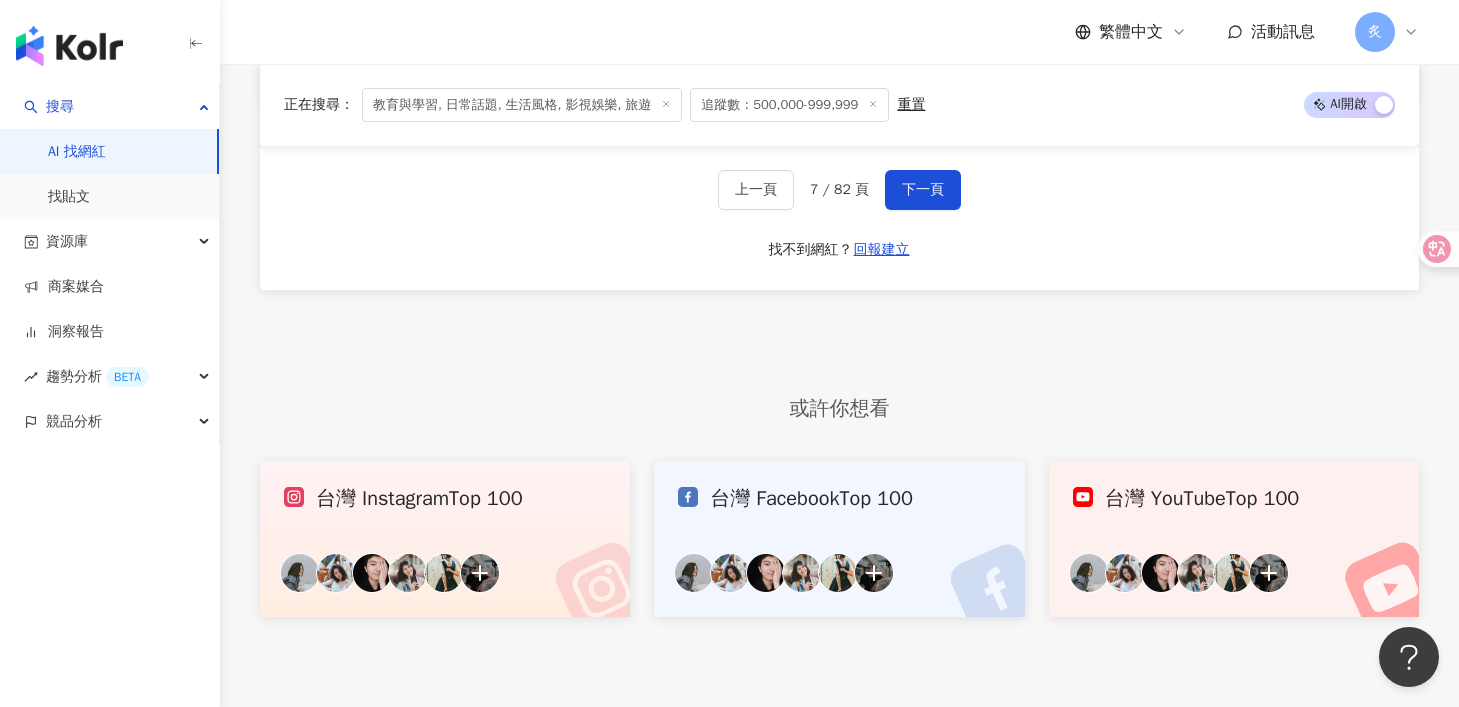 scroll, scrollTop: 4106, scrollLeft: 0, axis: vertical 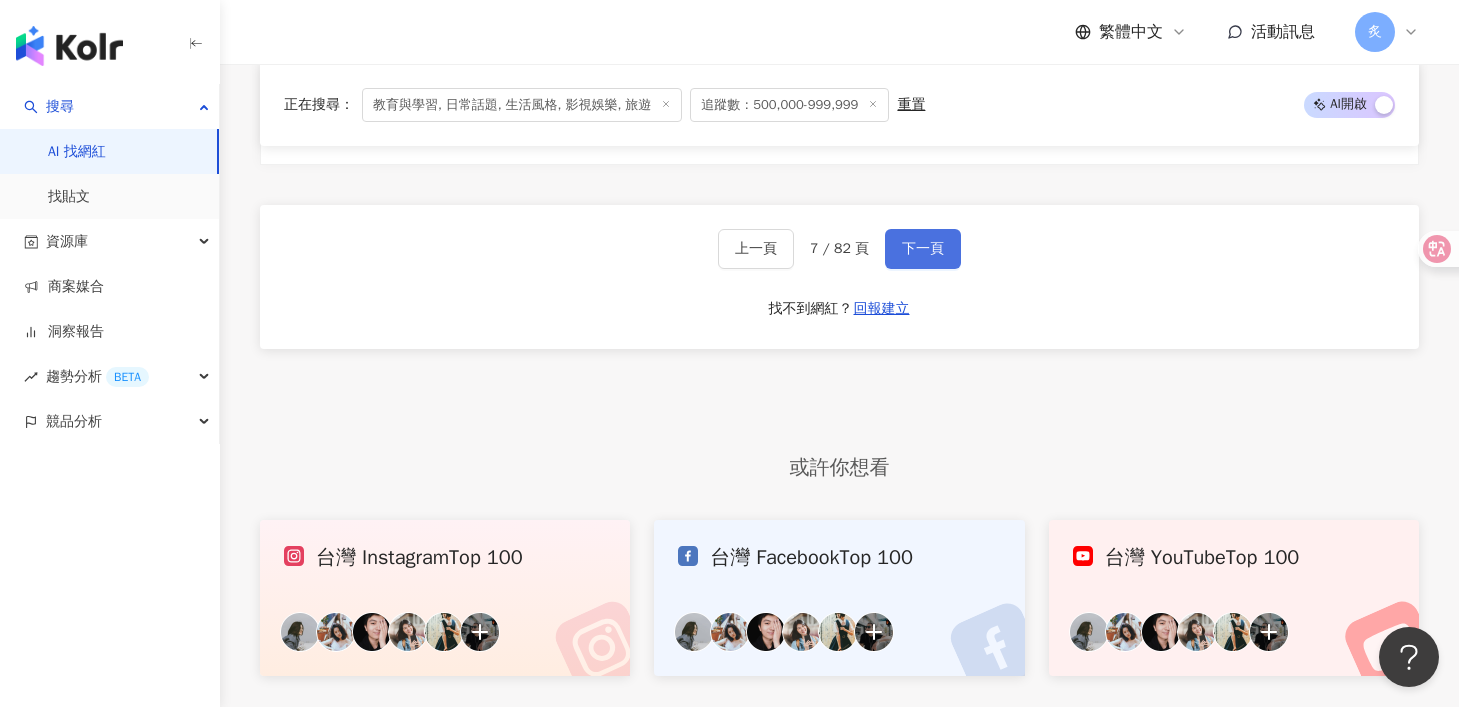 click on "下一頁" at bounding box center (923, 249) 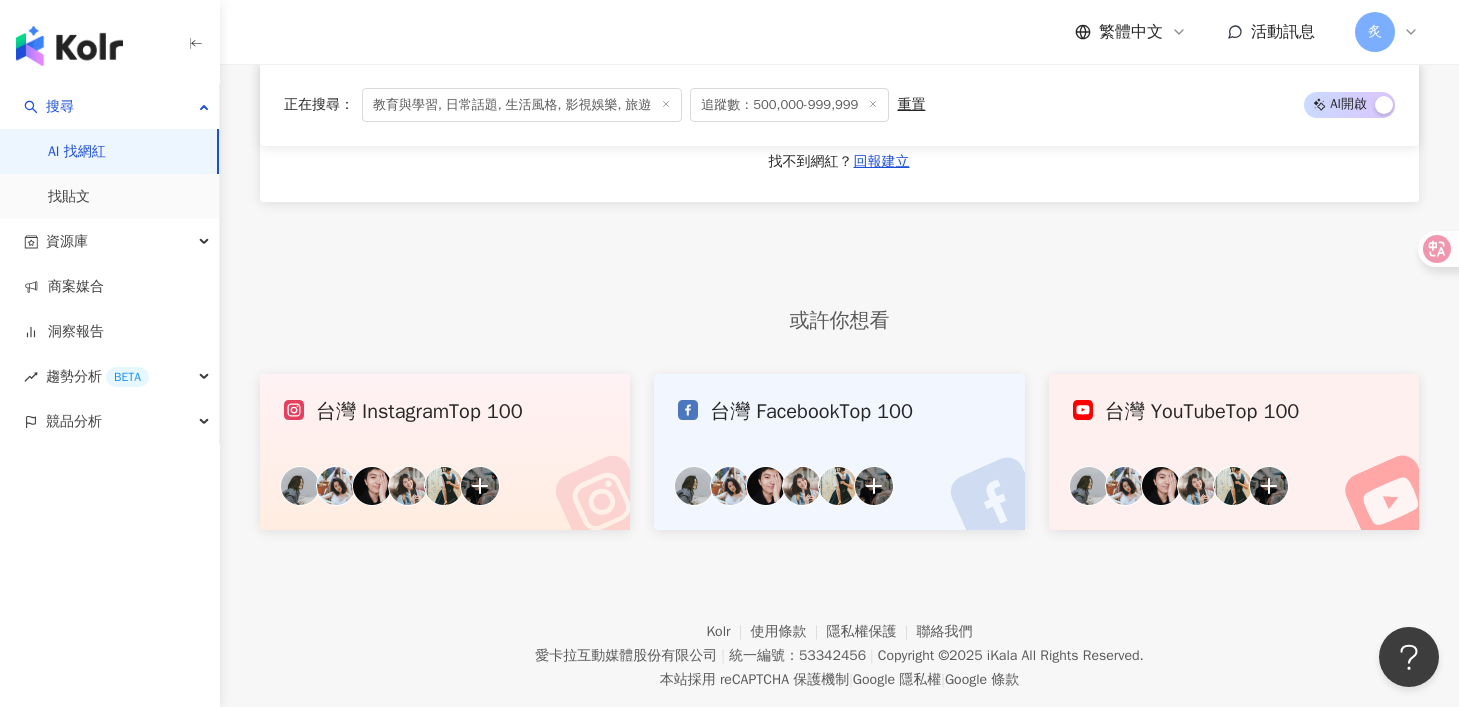 scroll, scrollTop: 4116, scrollLeft: 0, axis: vertical 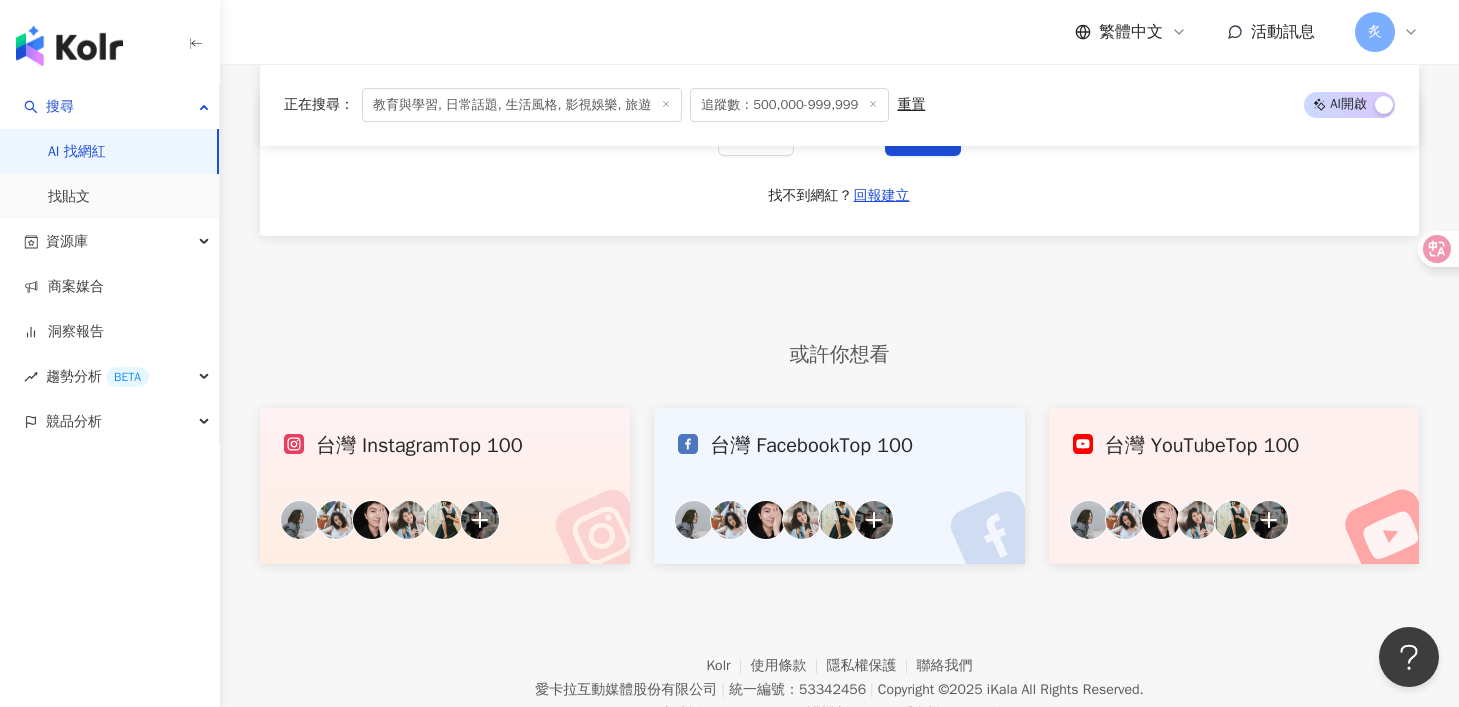 click on "上一頁 8 / 82 頁 下一頁 找不到網紅？ 回報建立" at bounding box center (839, 164) 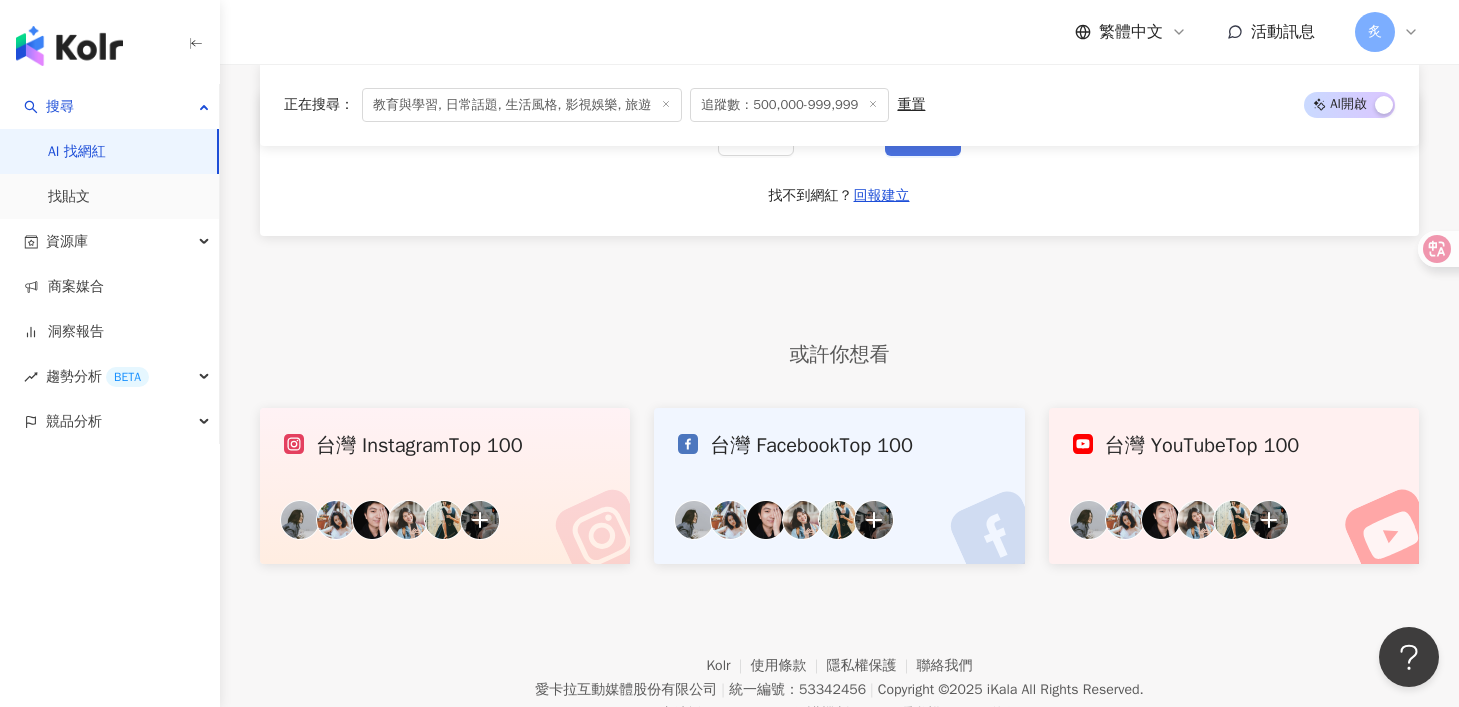 click on "下一頁" at bounding box center [923, 136] 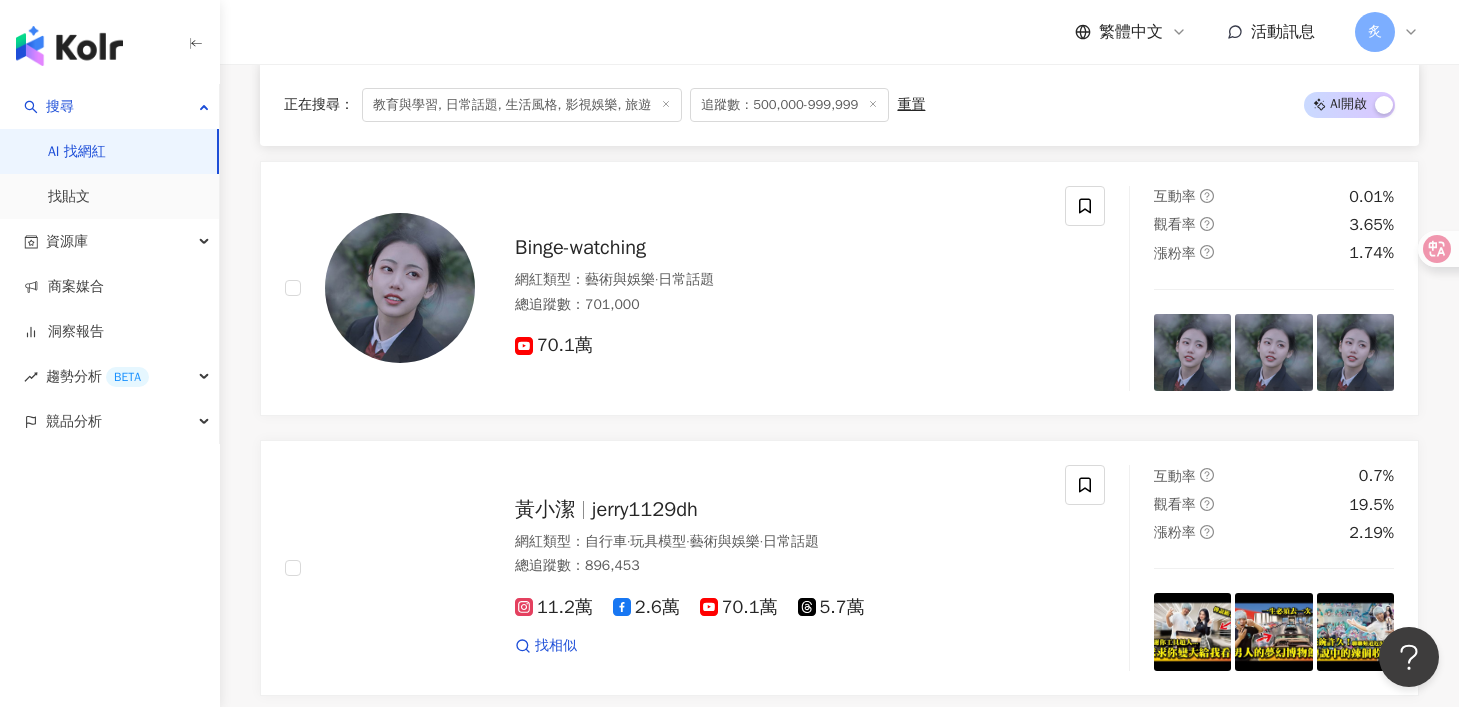 scroll, scrollTop: 1510, scrollLeft: 0, axis: vertical 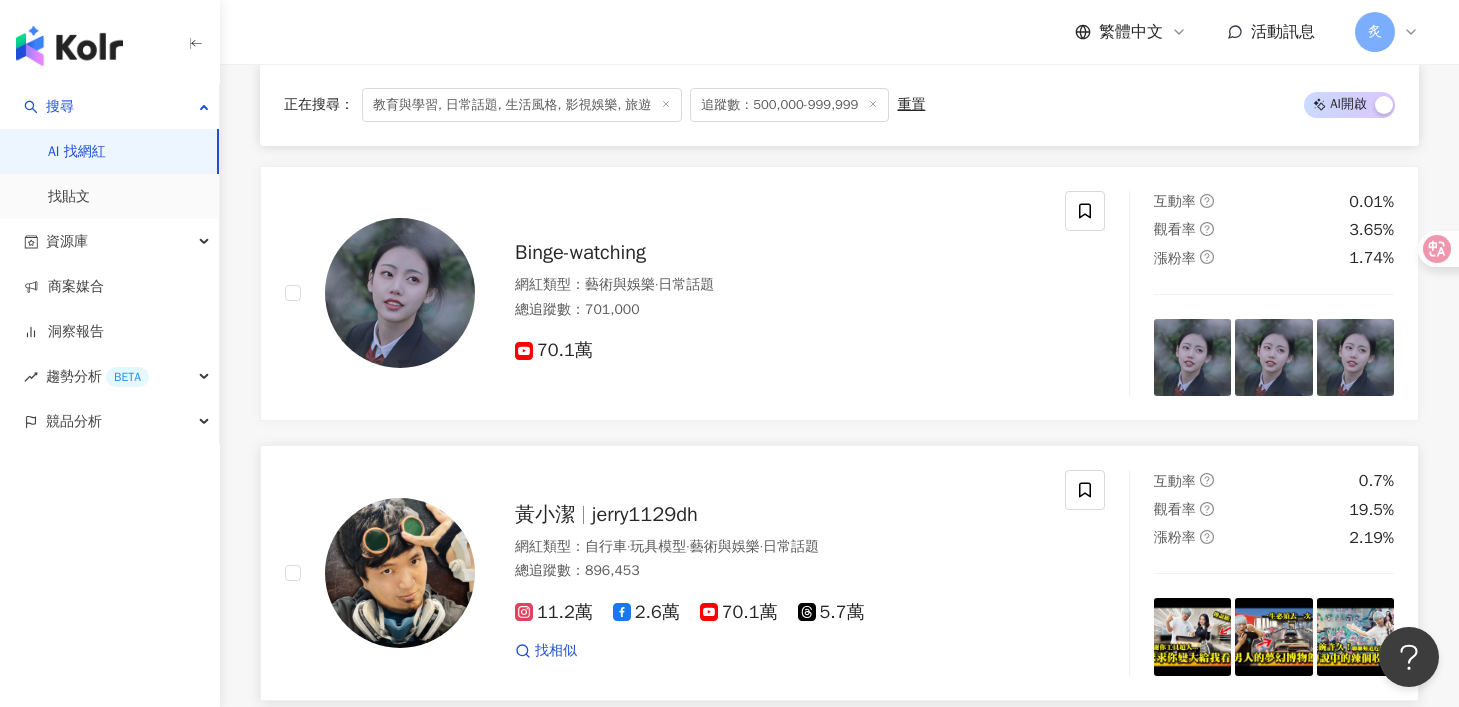 click 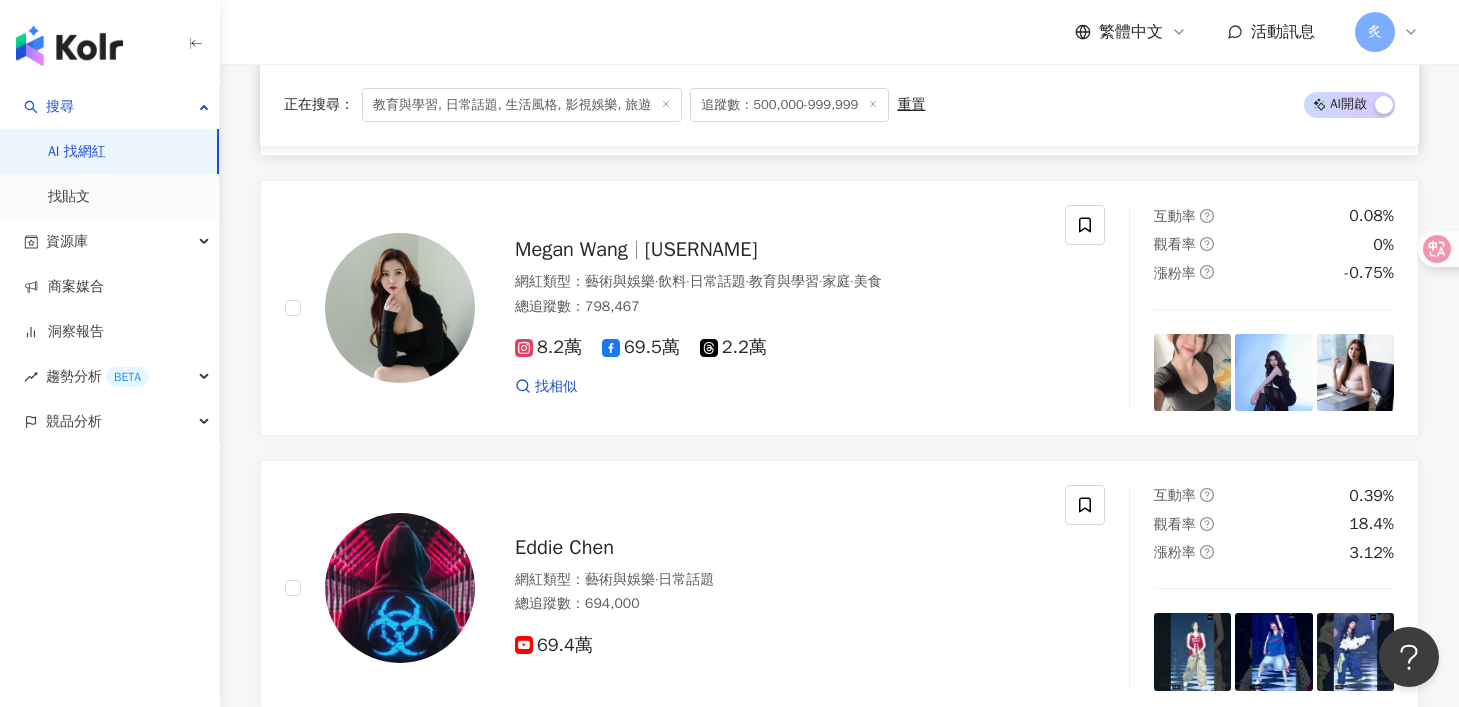 scroll, scrollTop: 3781, scrollLeft: 0, axis: vertical 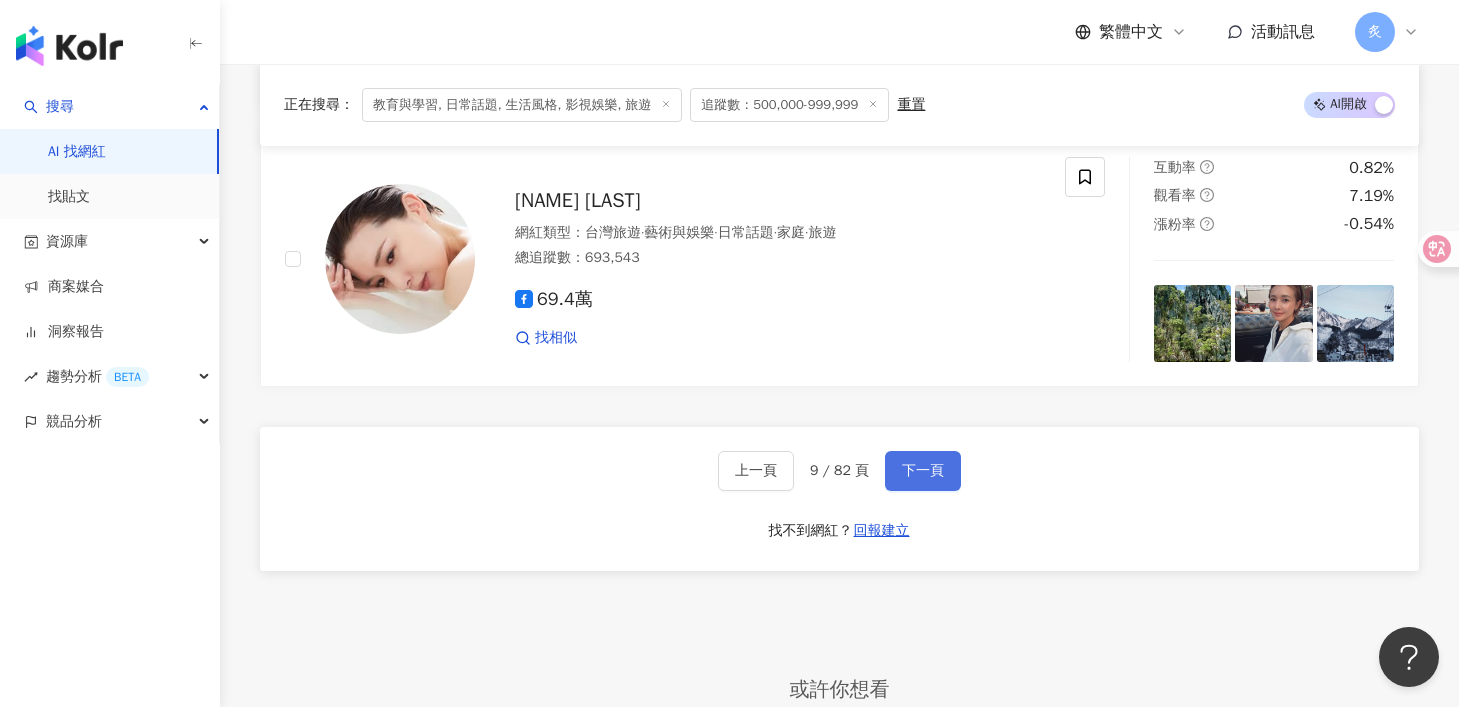 click on "下一頁" at bounding box center (923, 471) 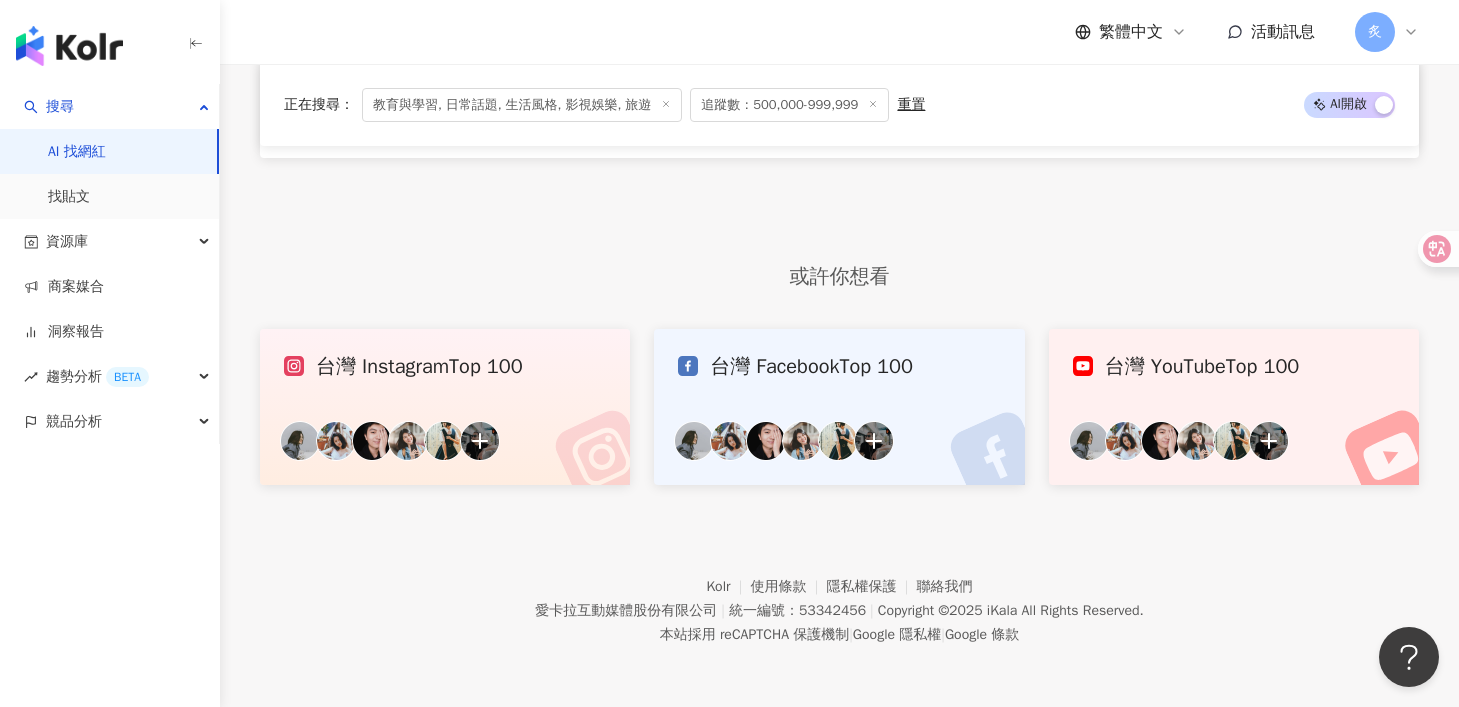 scroll, scrollTop: 3994, scrollLeft: 0, axis: vertical 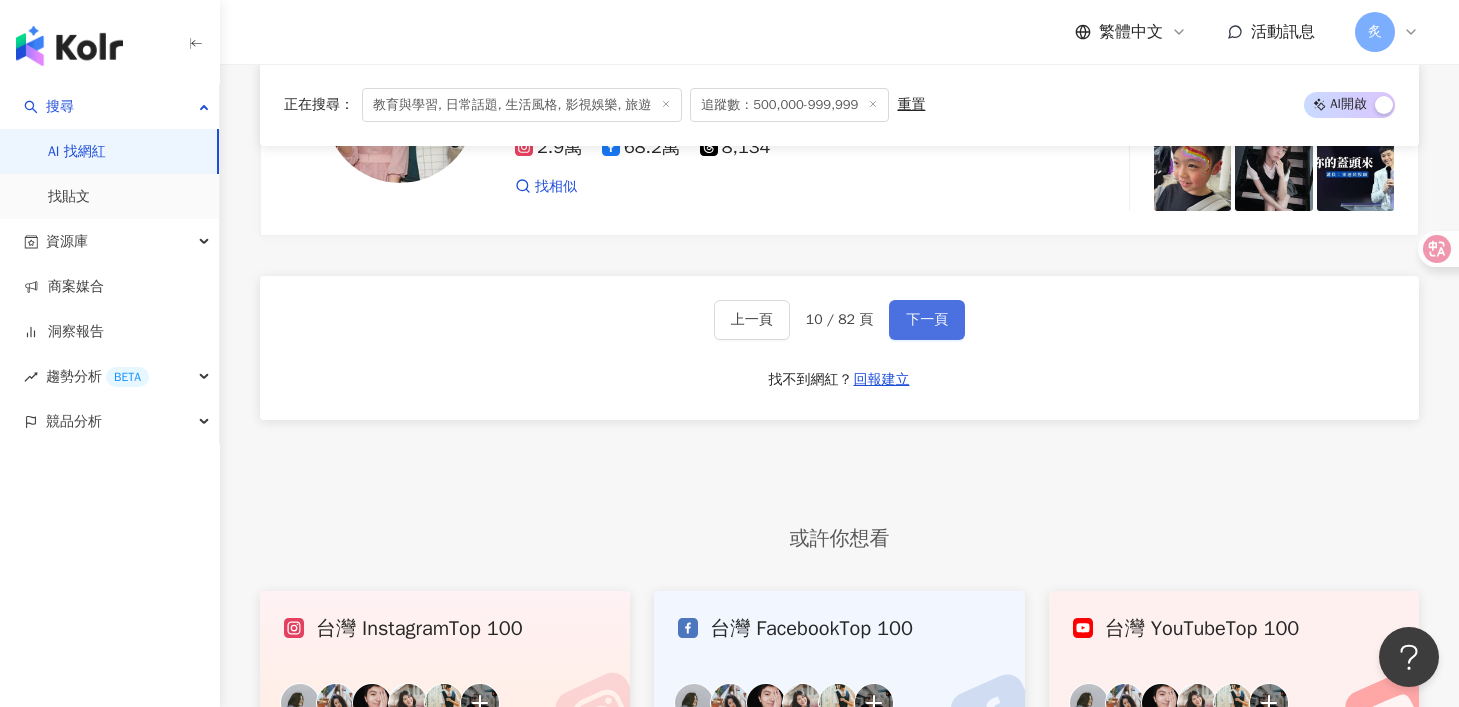 click on "下一頁" at bounding box center (927, 320) 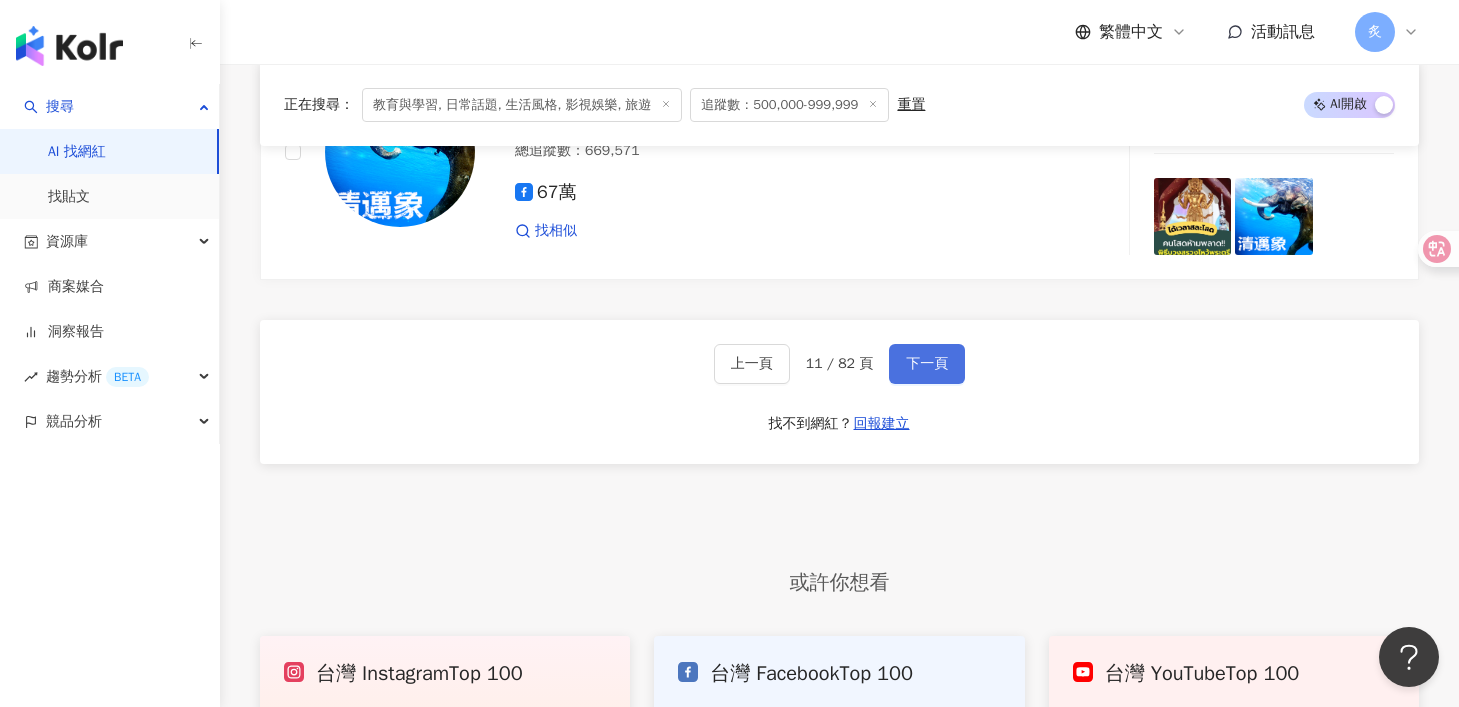 scroll, scrollTop: 3887, scrollLeft: 0, axis: vertical 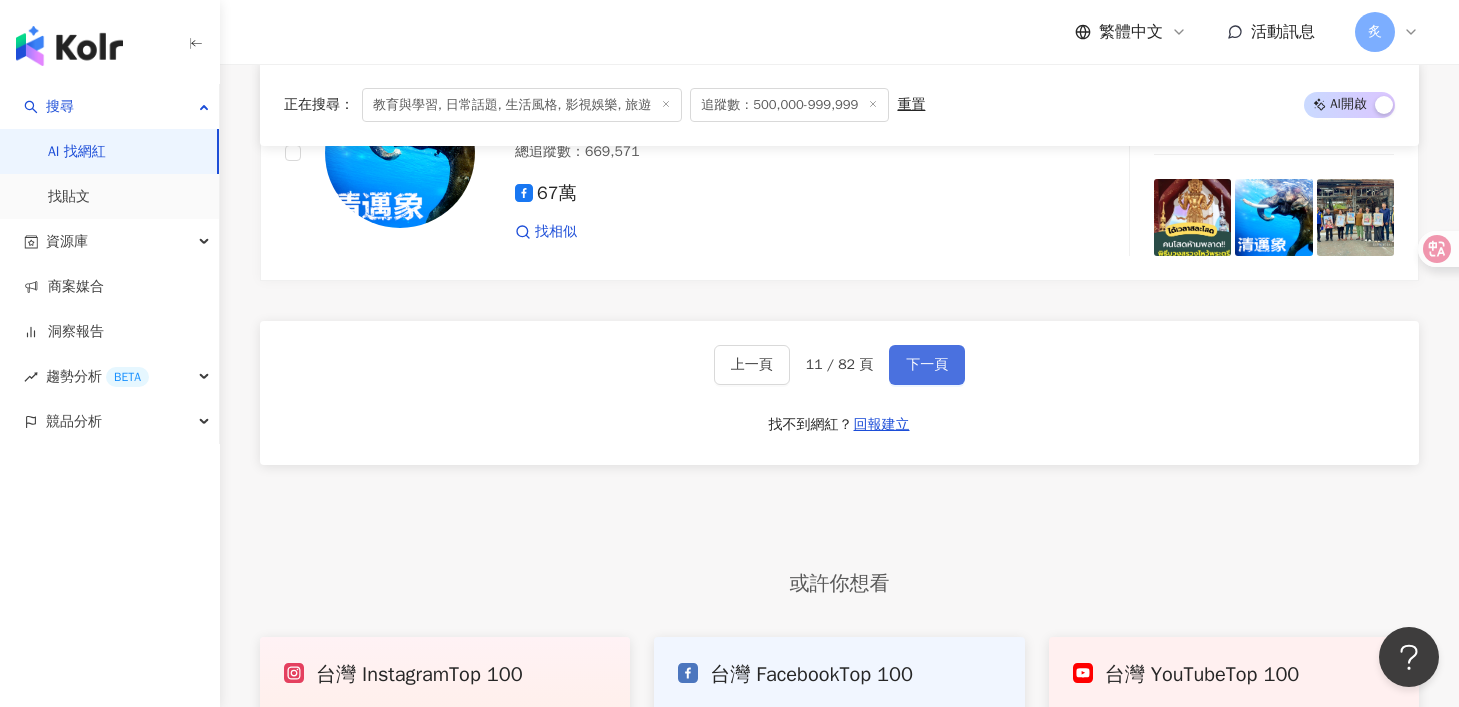 click on "下一頁" at bounding box center [927, 365] 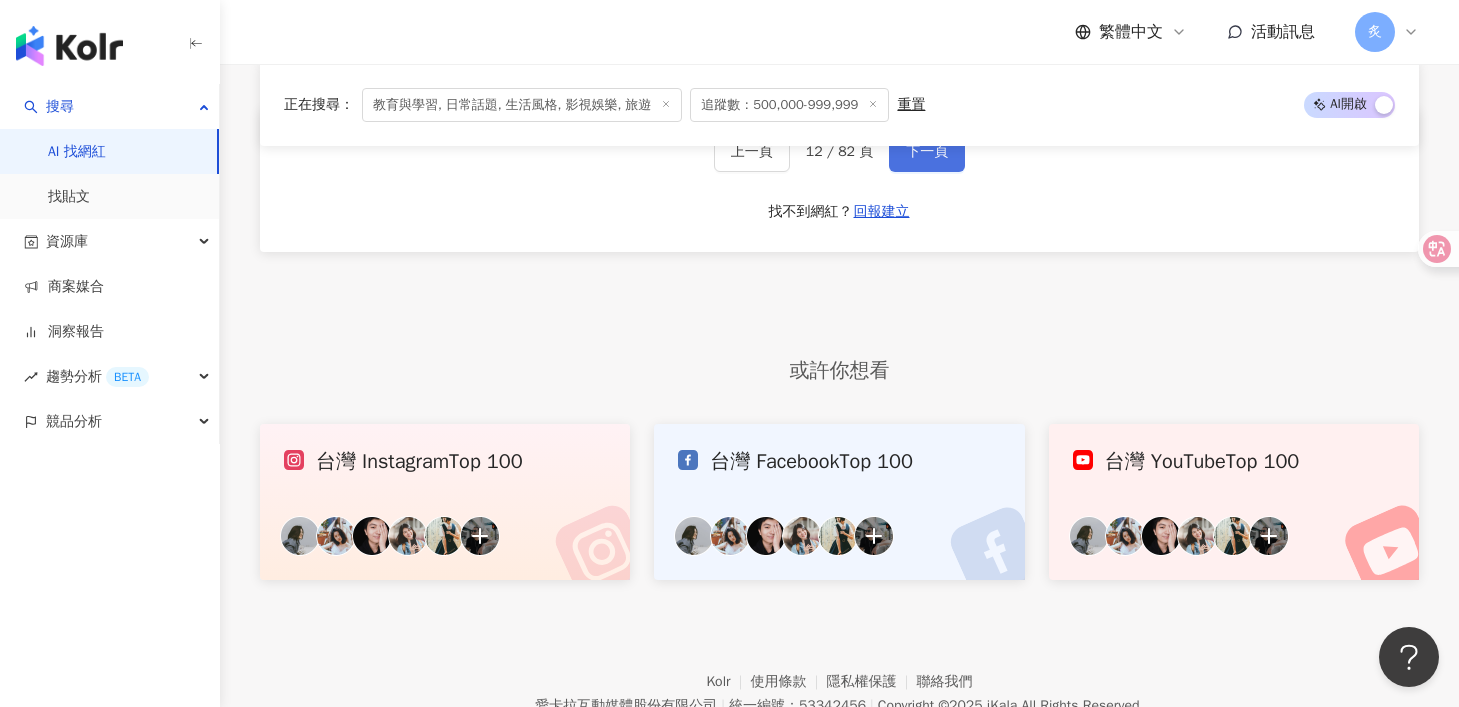 scroll, scrollTop: 4224, scrollLeft: 0, axis: vertical 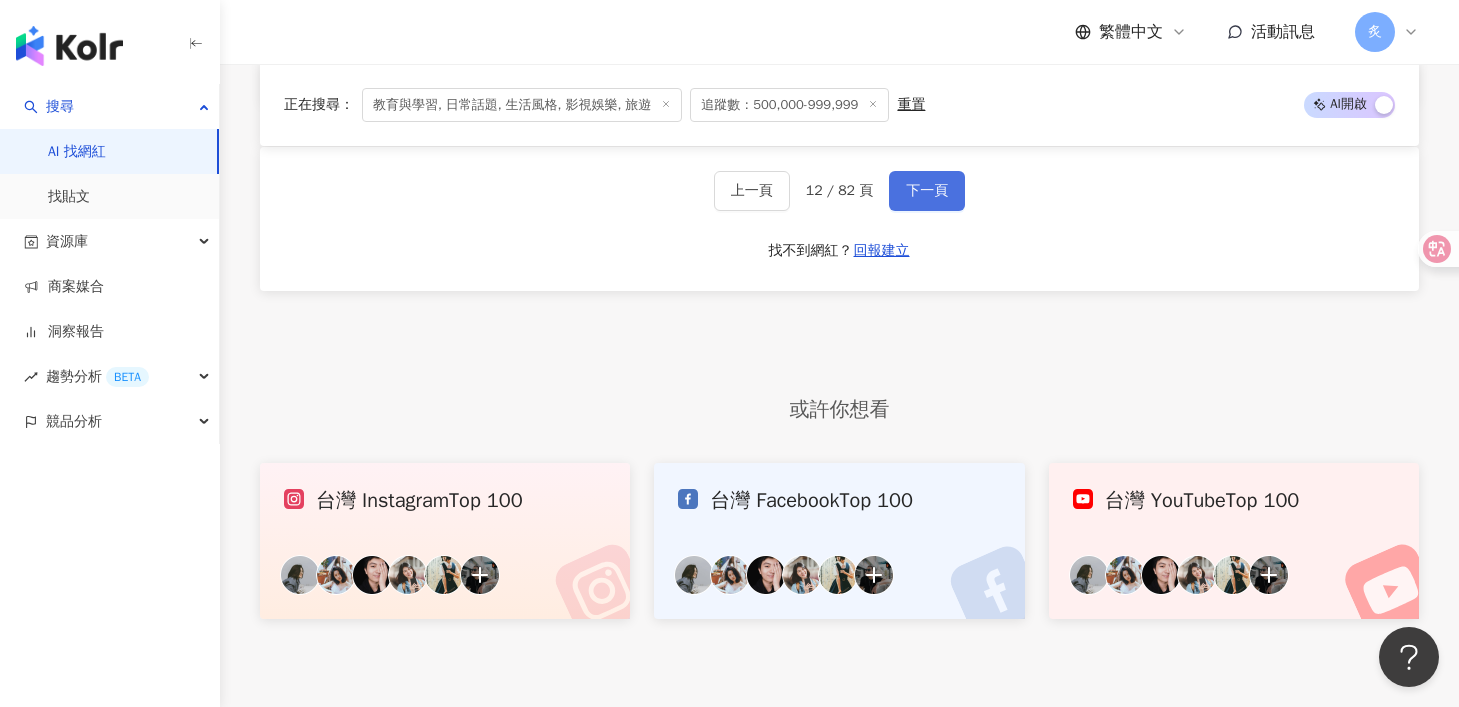 click on "下一頁" at bounding box center (927, 191) 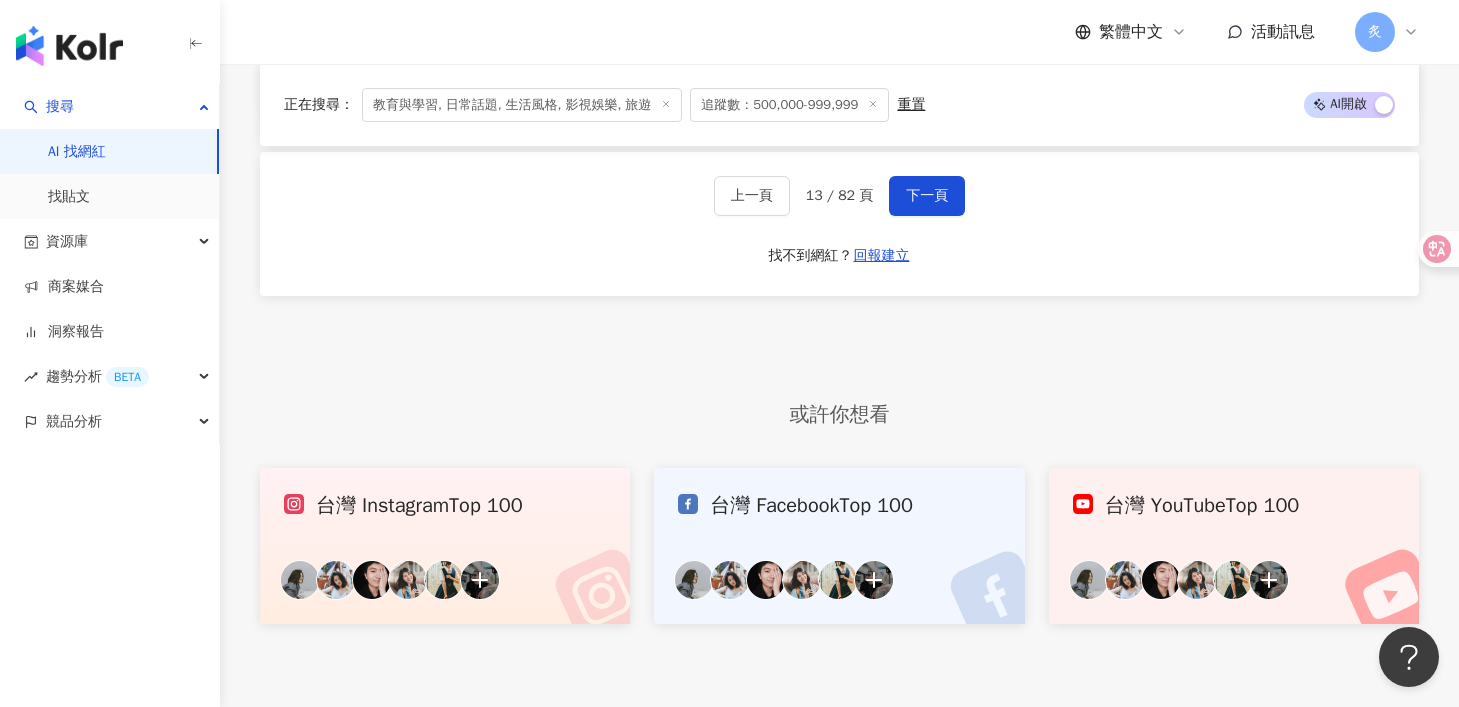 scroll, scrollTop: 4039, scrollLeft: 0, axis: vertical 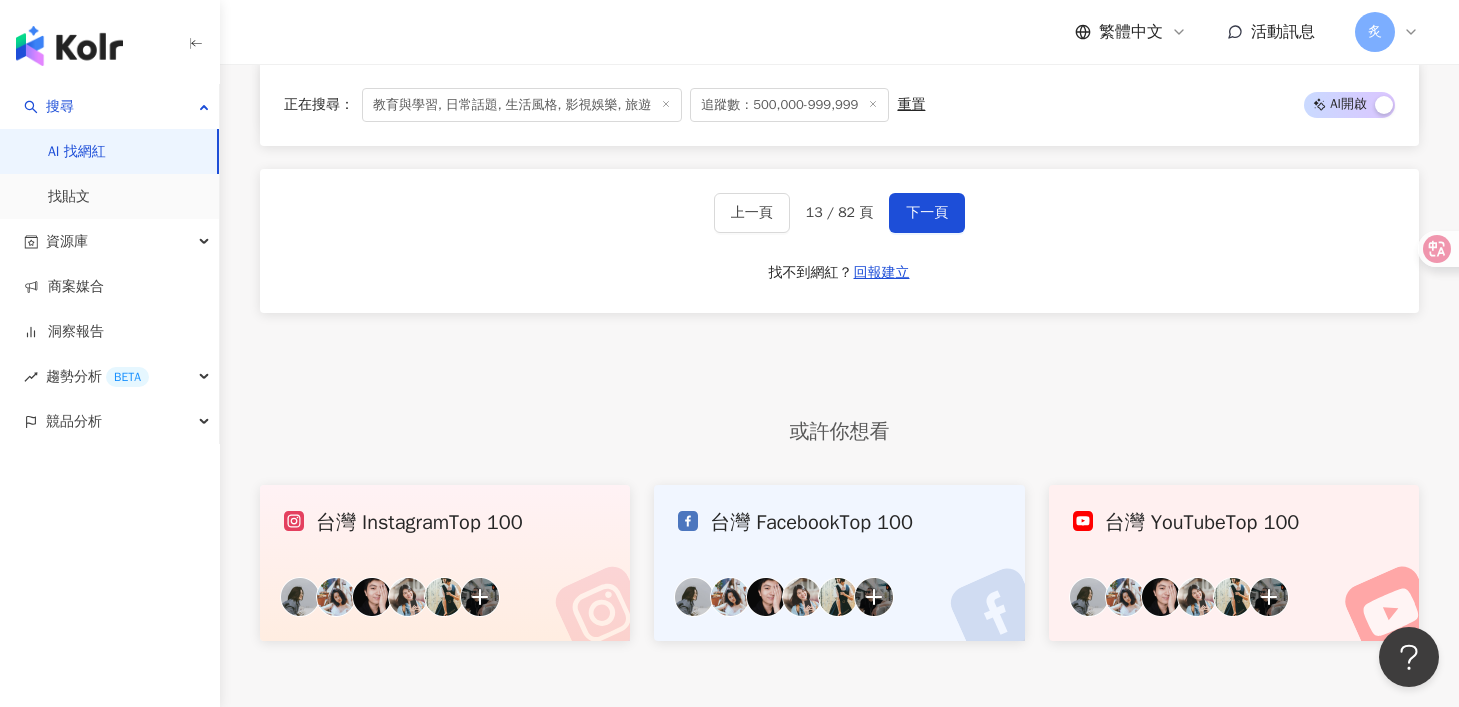 click on "上一頁 13 / 82 頁 下一頁 找不到網紅？ 回報建立" at bounding box center [839, 241] 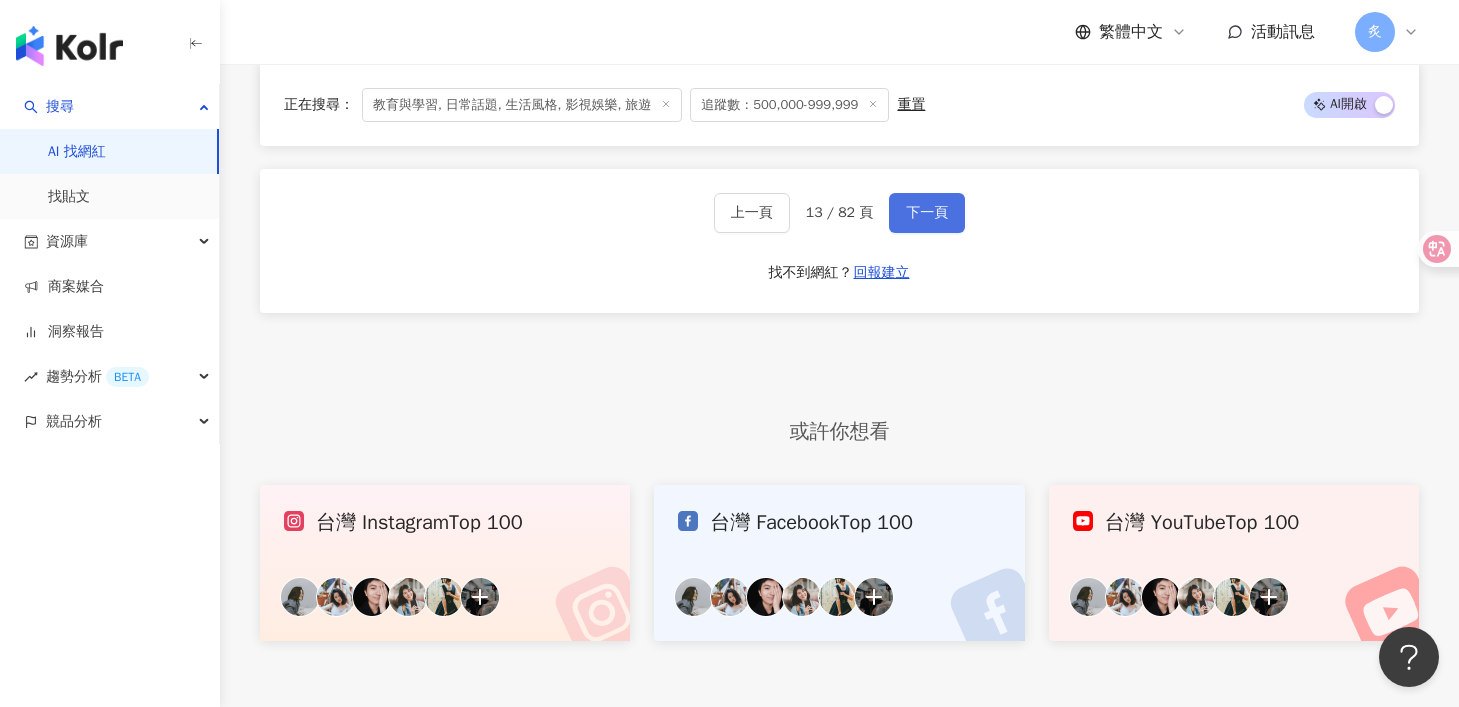 click on "下一頁" at bounding box center [927, 213] 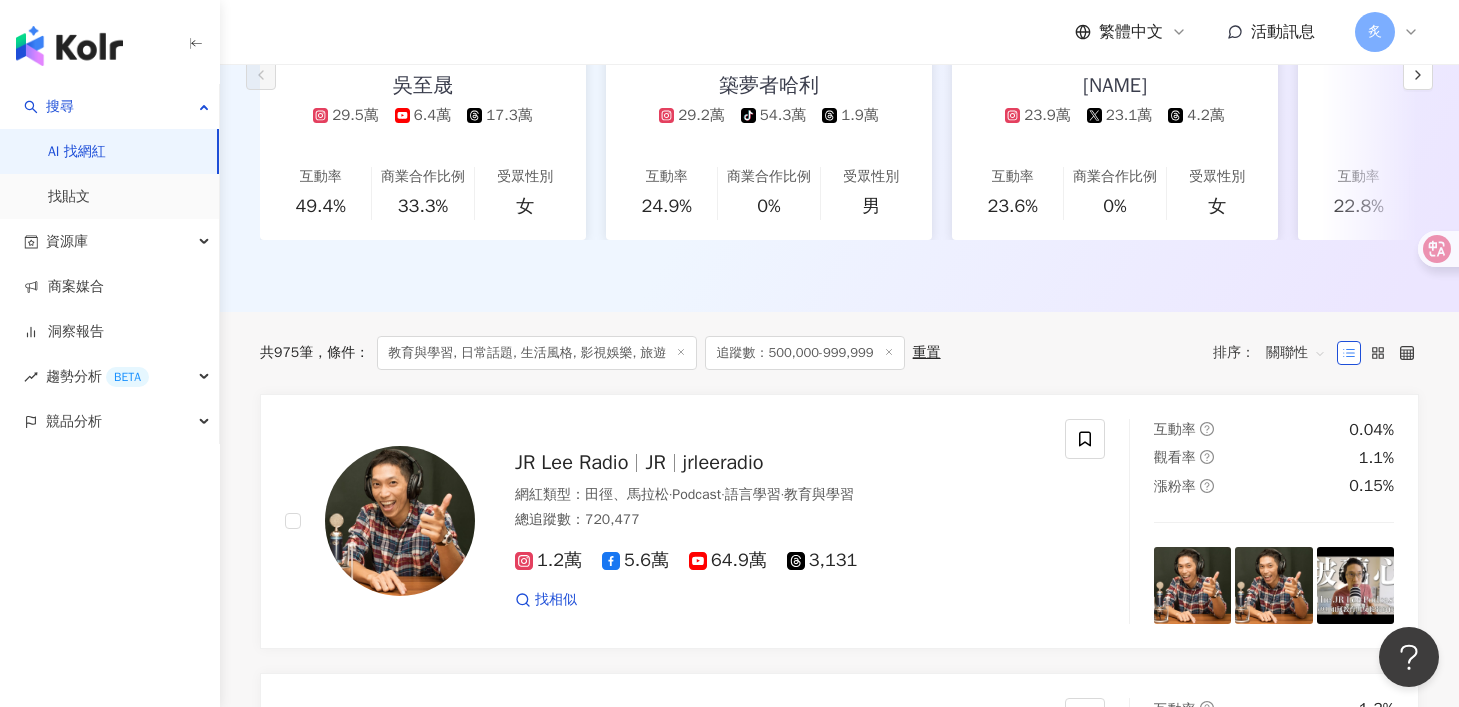 scroll, scrollTop: 438, scrollLeft: 0, axis: vertical 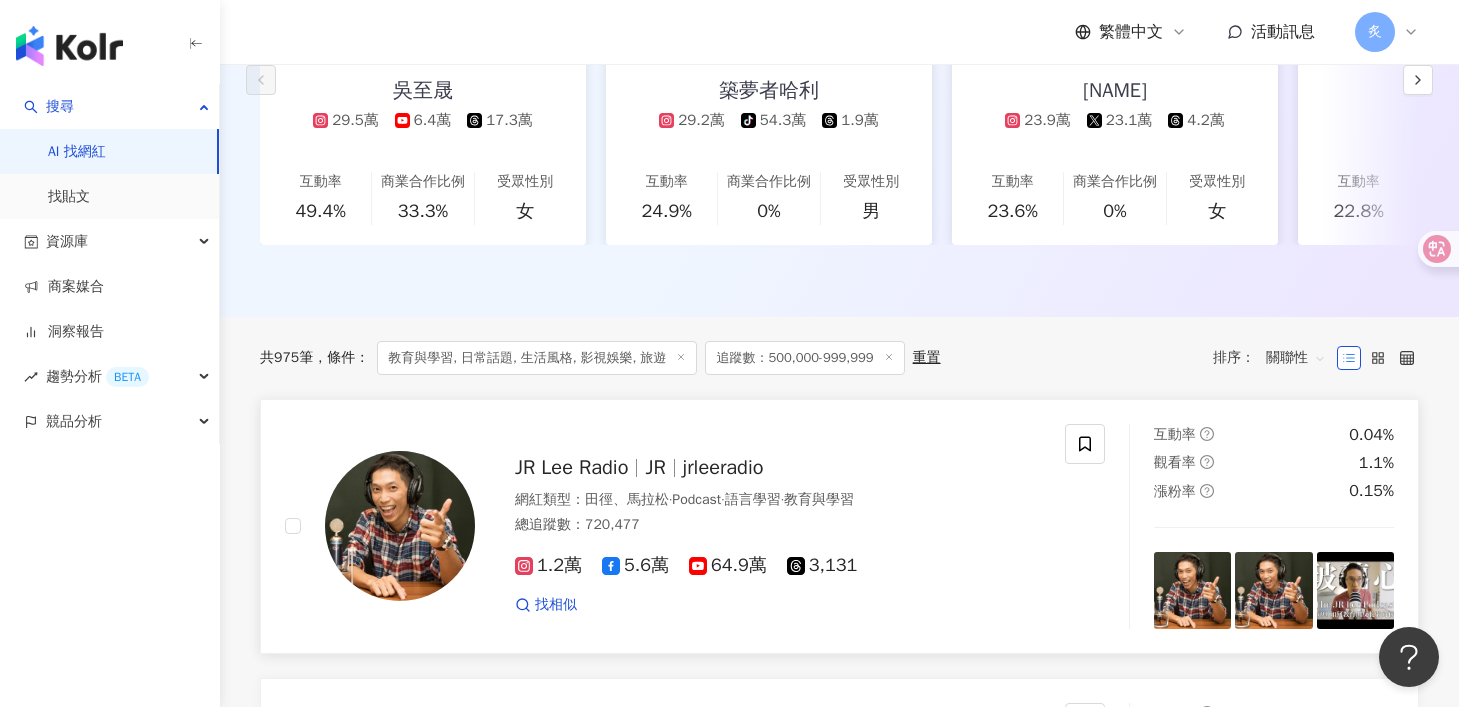 click on "JR Lee Radio" at bounding box center [571, 467] 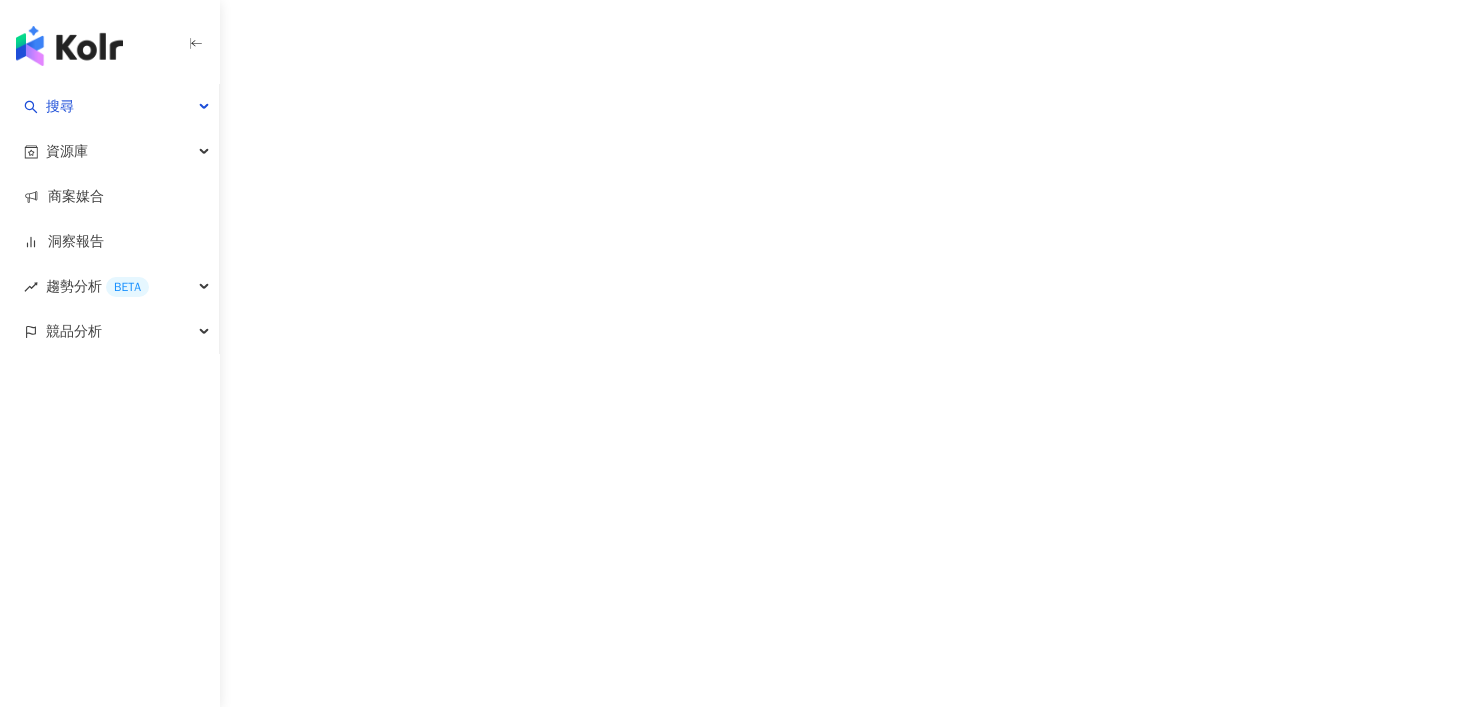 scroll, scrollTop: 0, scrollLeft: 0, axis: both 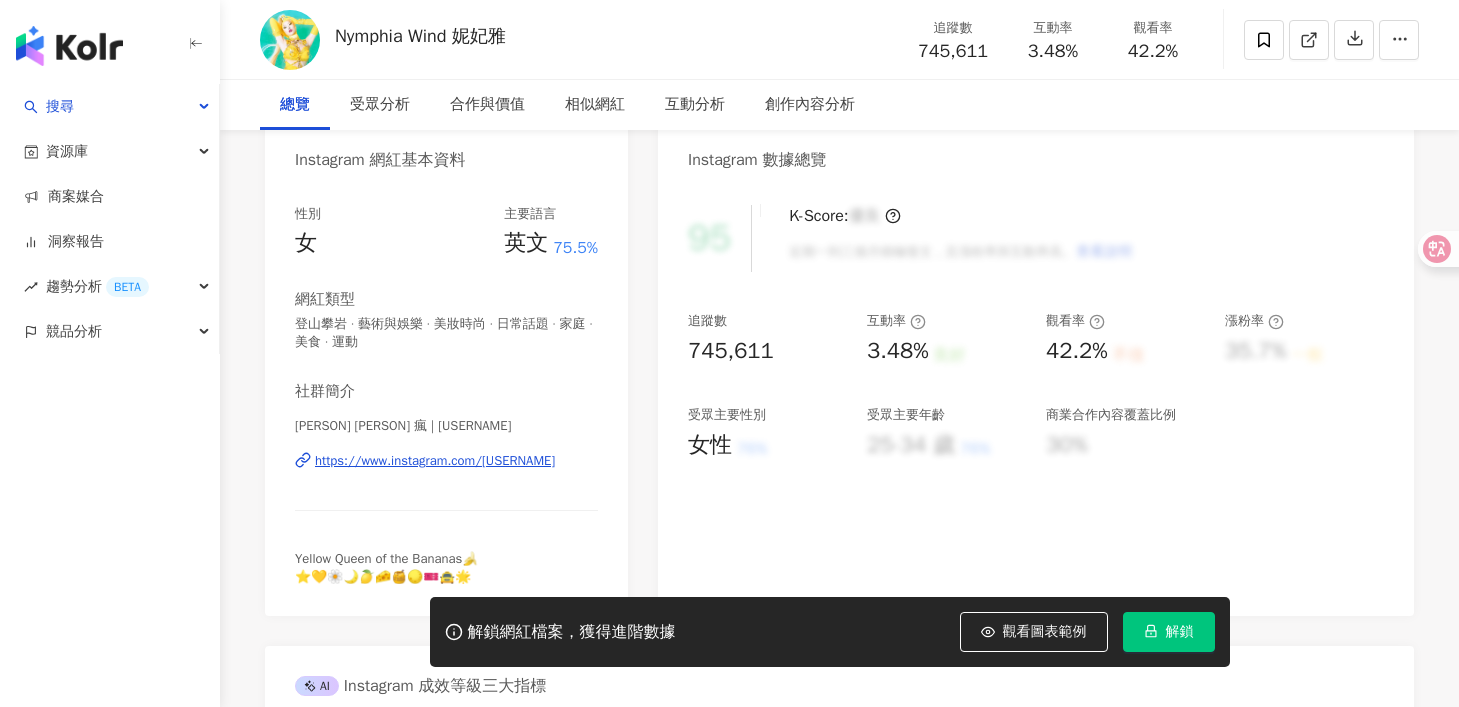 click on "https://www.instagram.com/66wind99/" at bounding box center (435, 461) 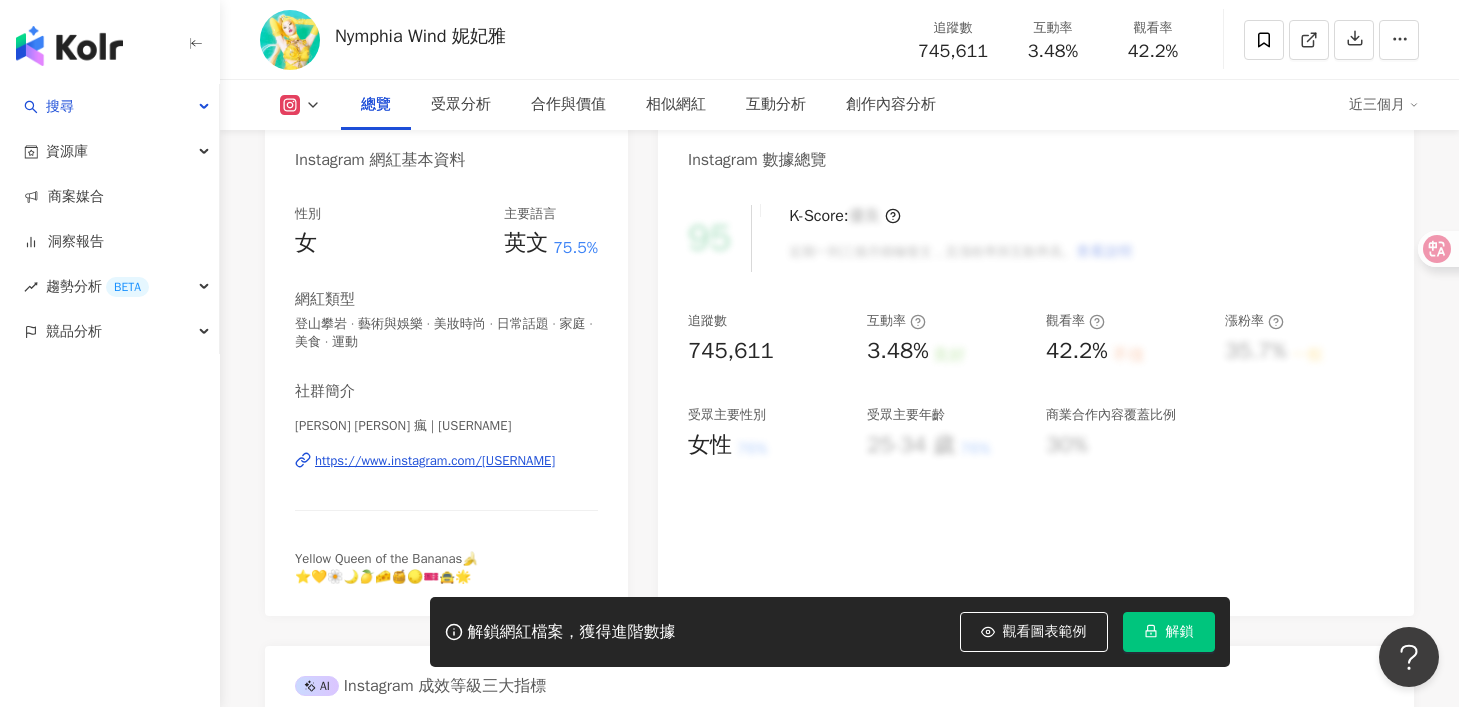 scroll, scrollTop: 0, scrollLeft: 0, axis: both 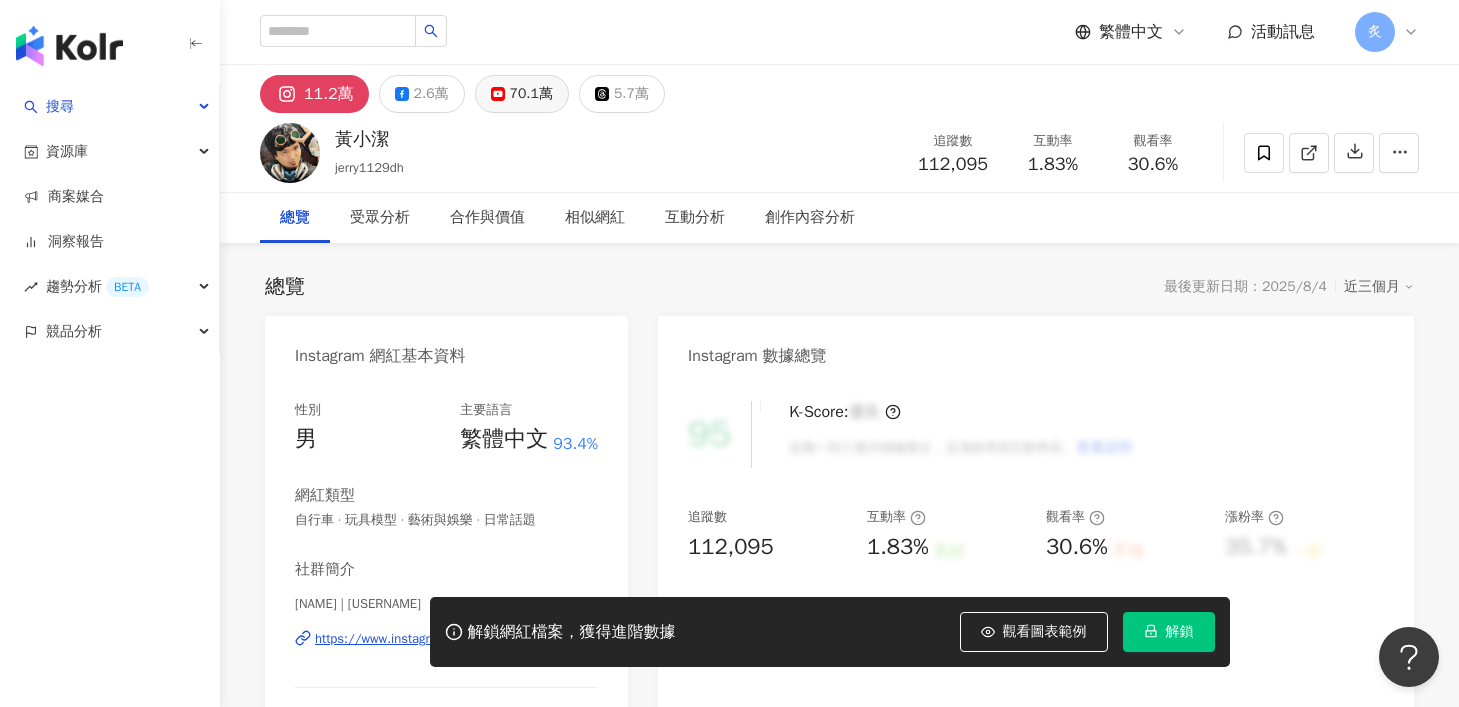 click on "70.1萬" at bounding box center (522, 94) 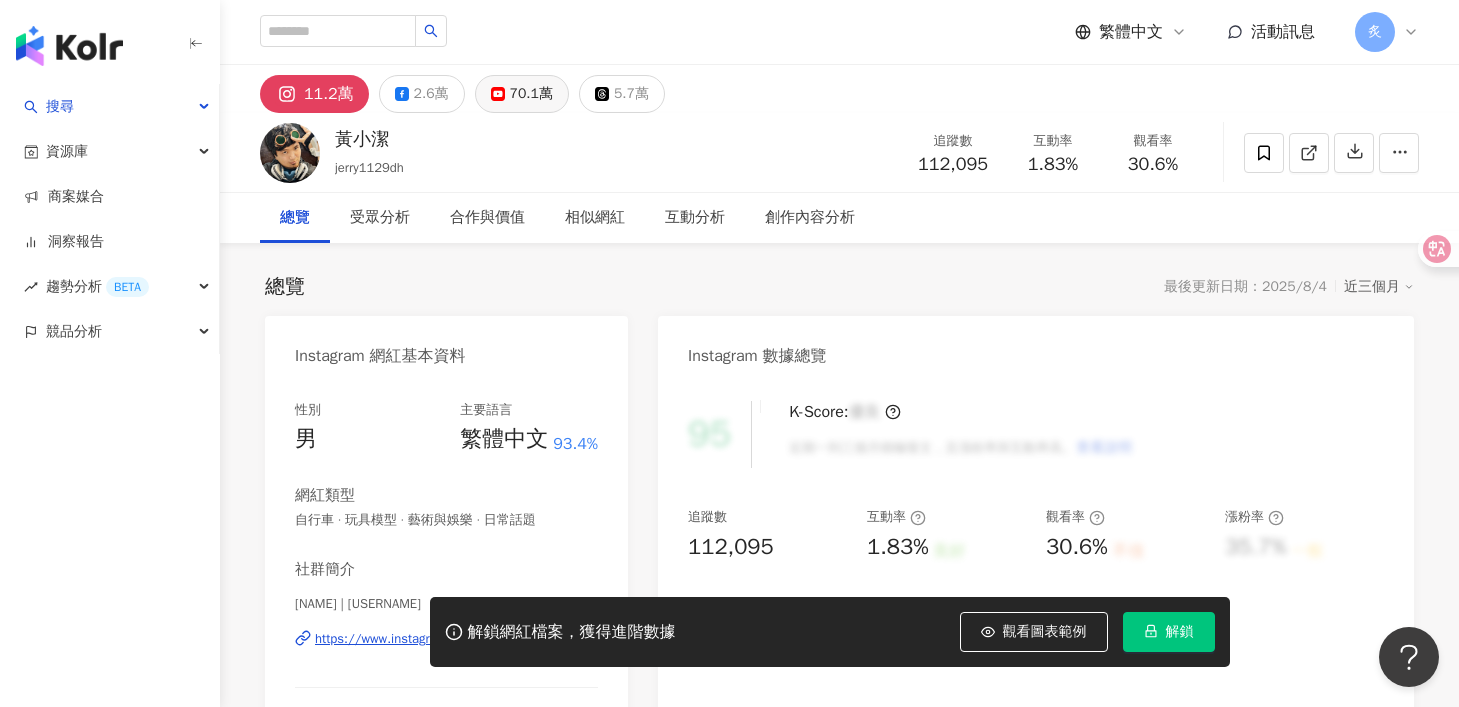 click on "70.1萬" at bounding box center (531, 94) 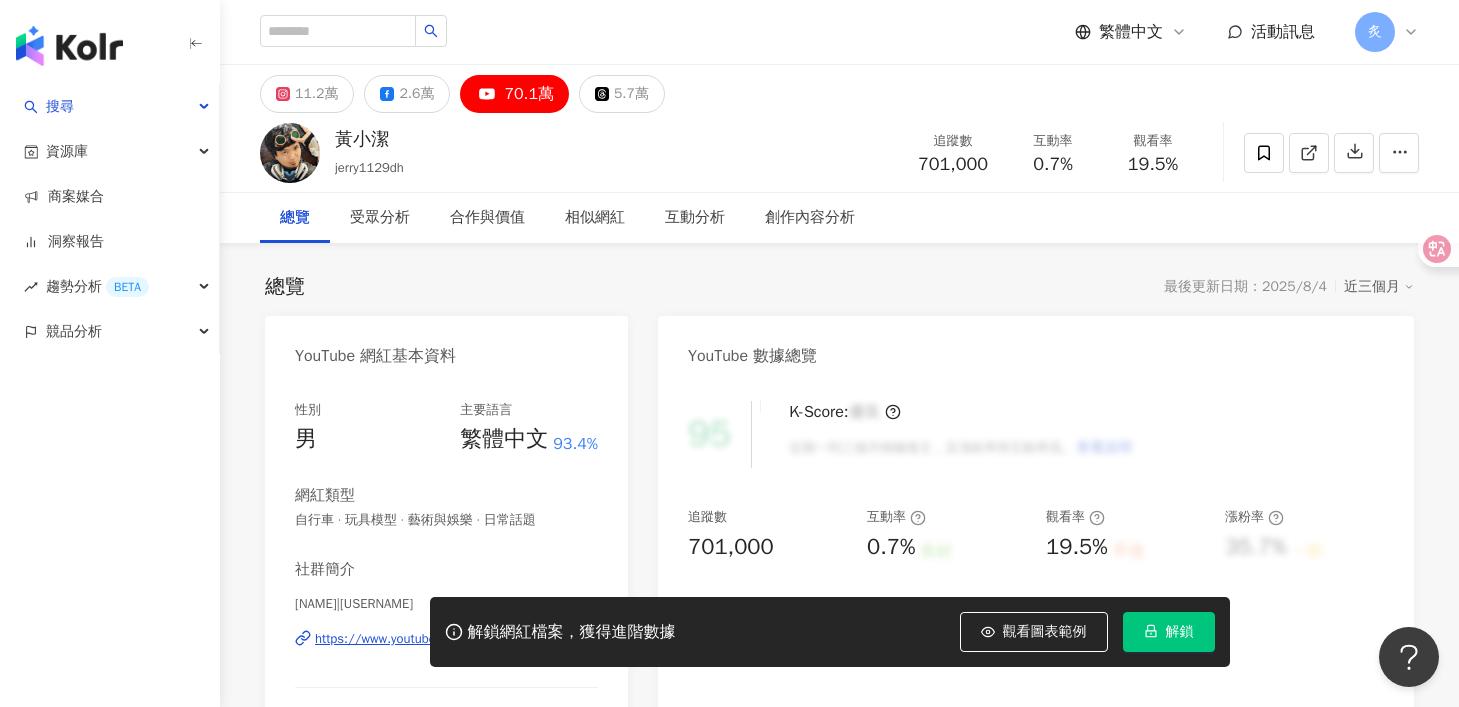 scroll, scrollTop: 66, scrollLeft: 0, axis: vertical 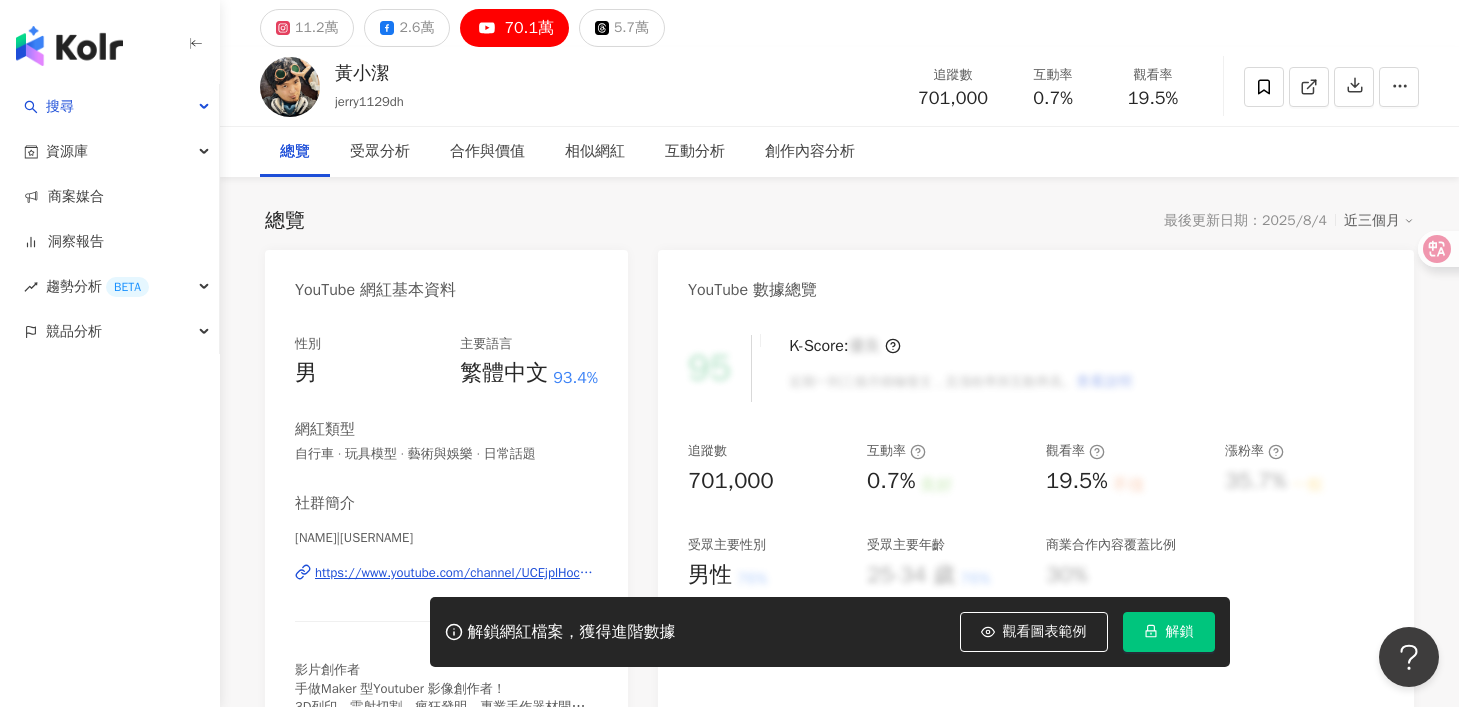 click on "https://www.youtube.com/channel/UCEjplHocsRiH0HmJHxEaZoQ" at bounding box center [456, 573] 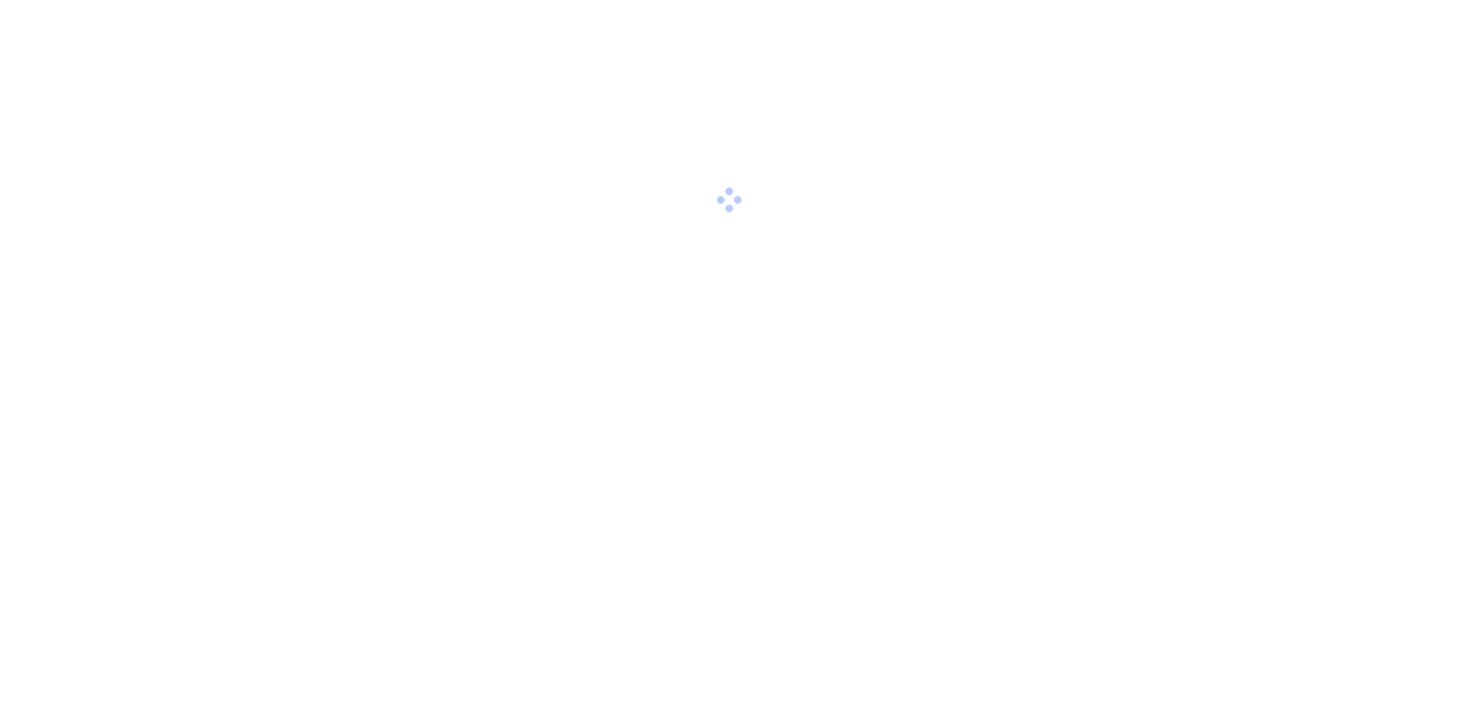 scroll, scrollTop: 0, scrollLeft: 0, axis: both 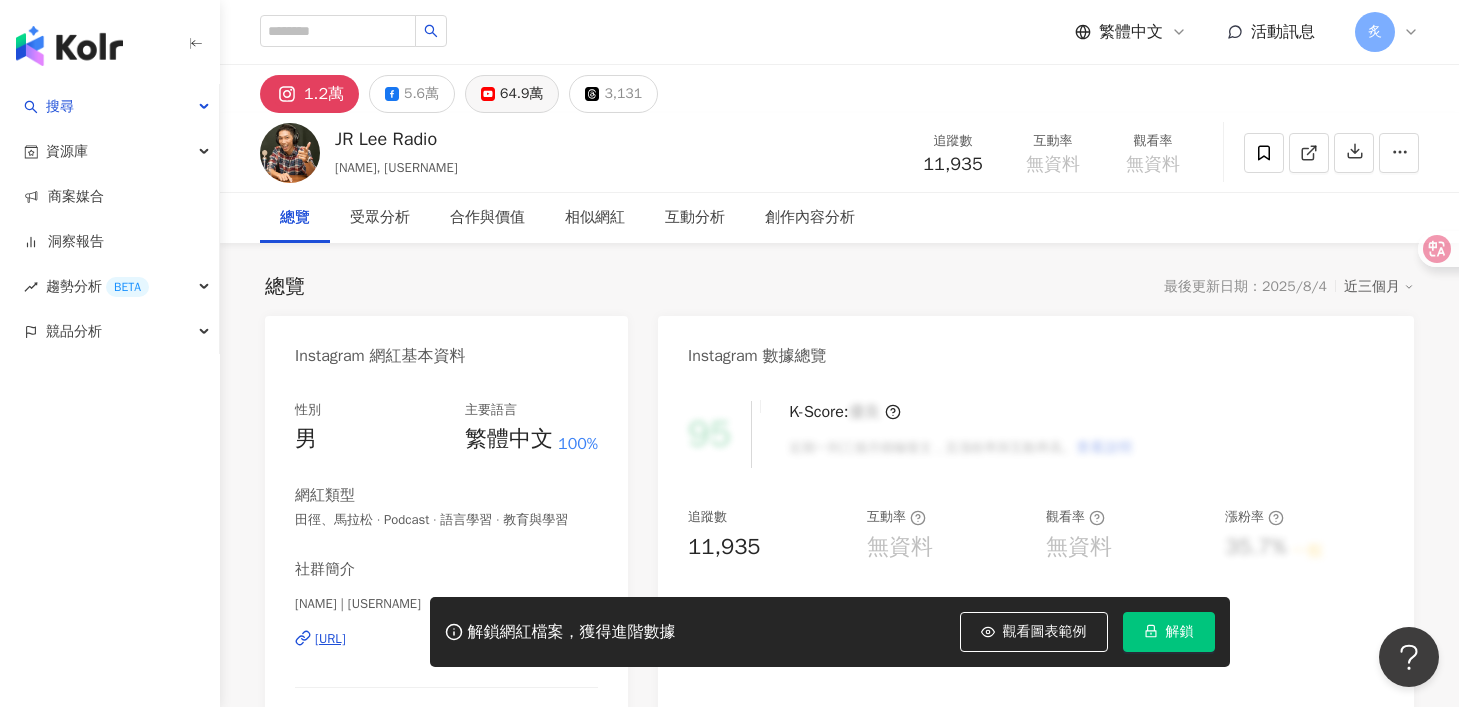 click on "64.9萬" at bounding box center [521, 94] 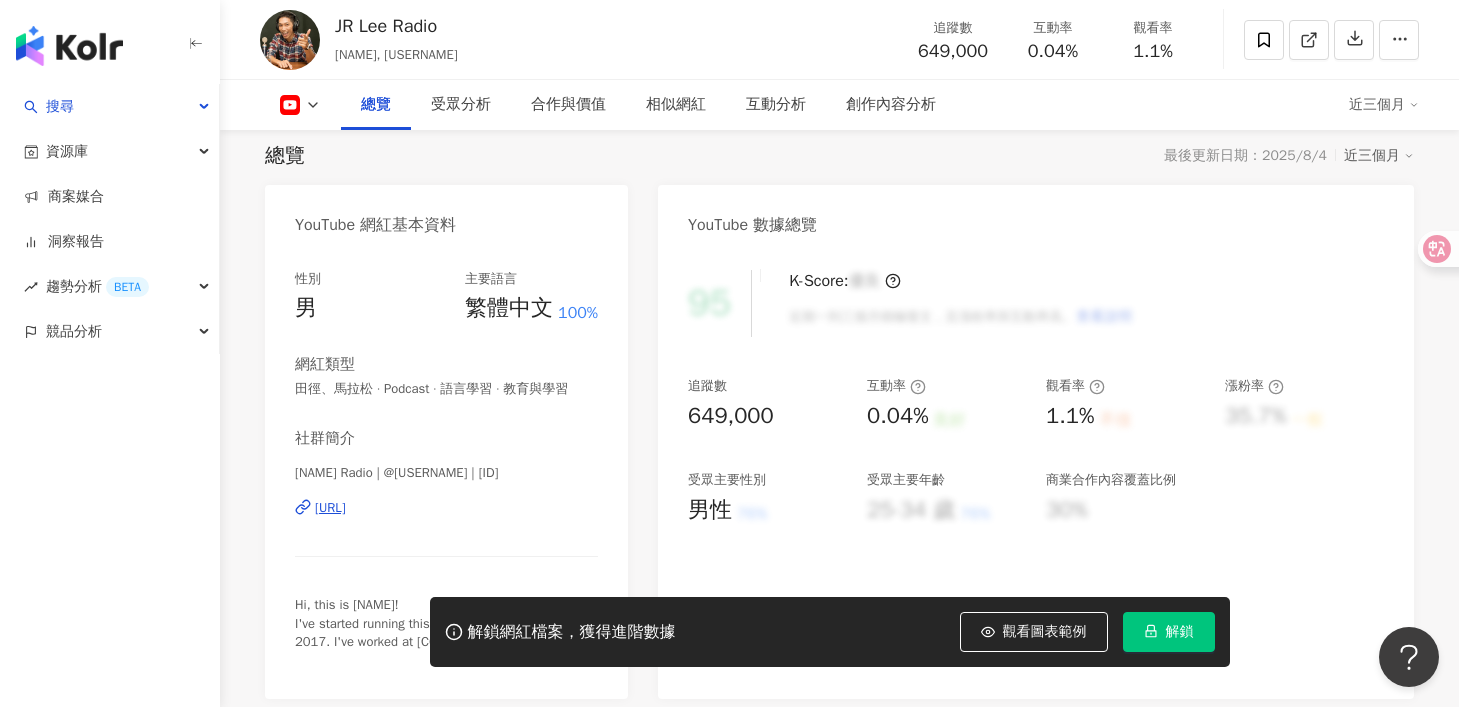 scroll, scrollTop: 147, scrollLeft: 0, axis: vertical 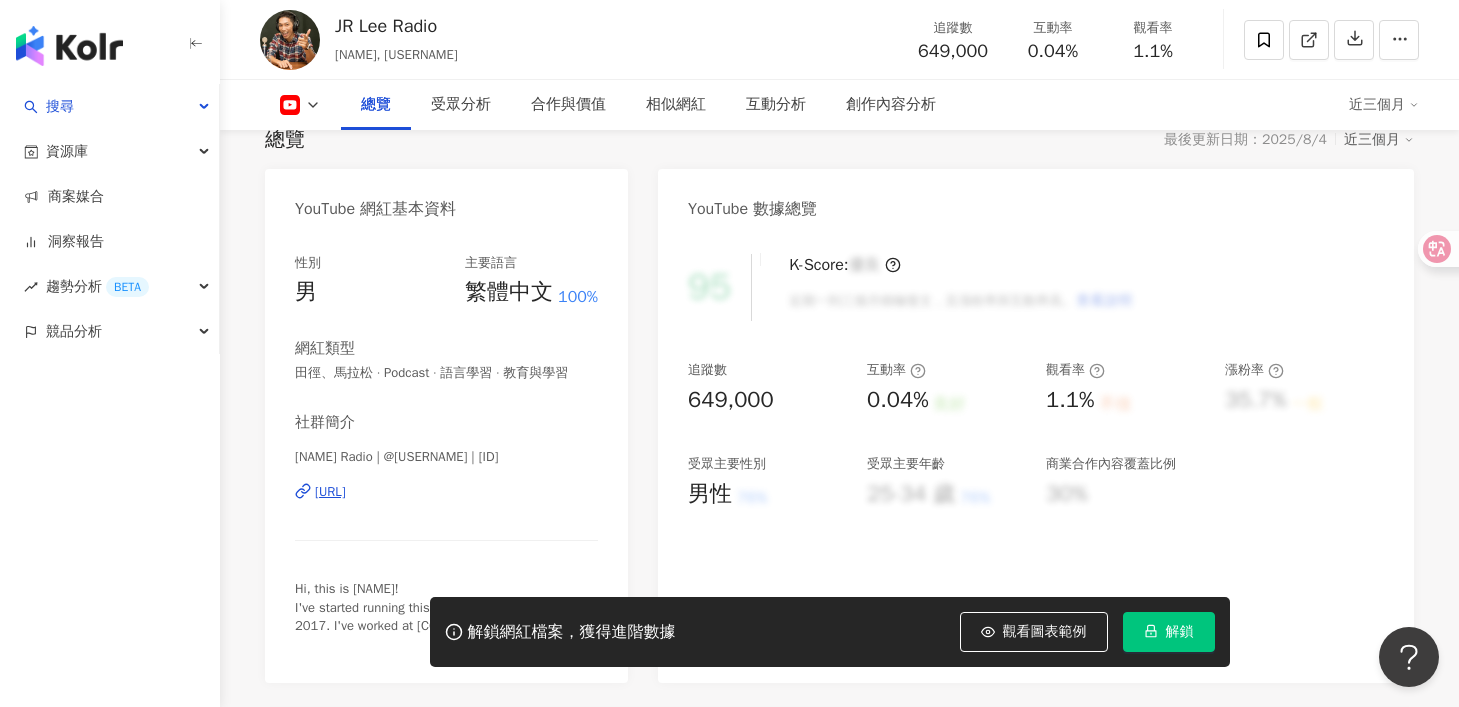 click on "https://www.youtube.com/channel/UCH1jieeP7Ecpo4s-pPT9FWQ" at bounding box center (330, 492) 